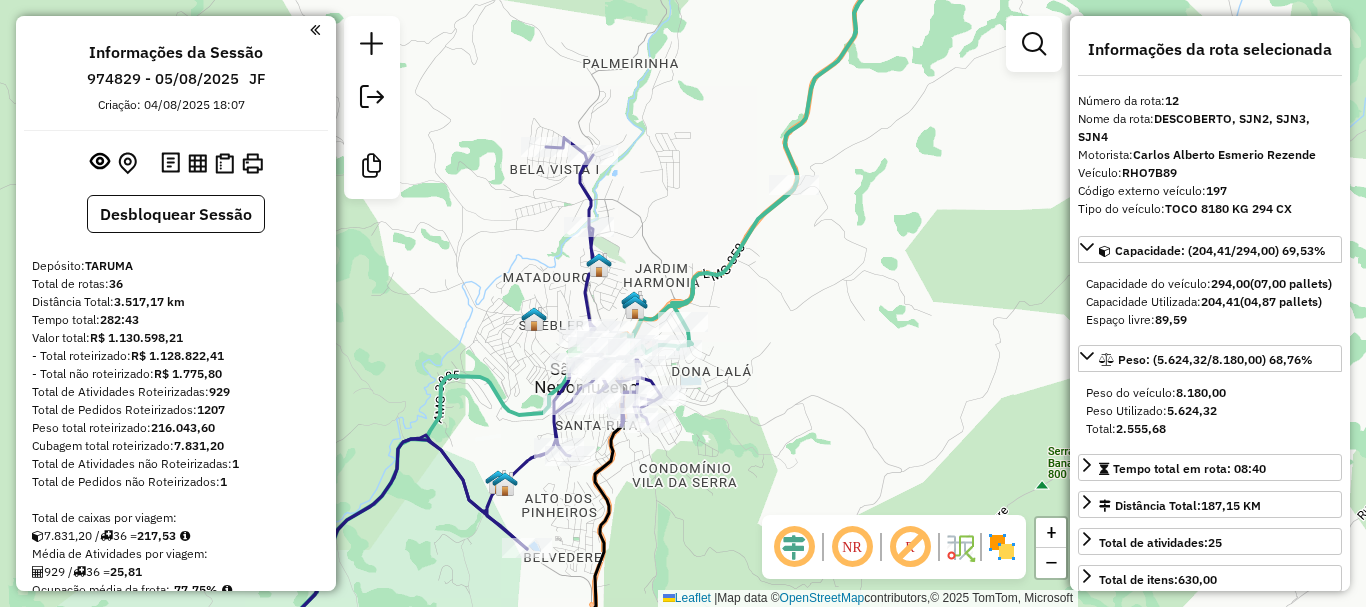 select on "*********" 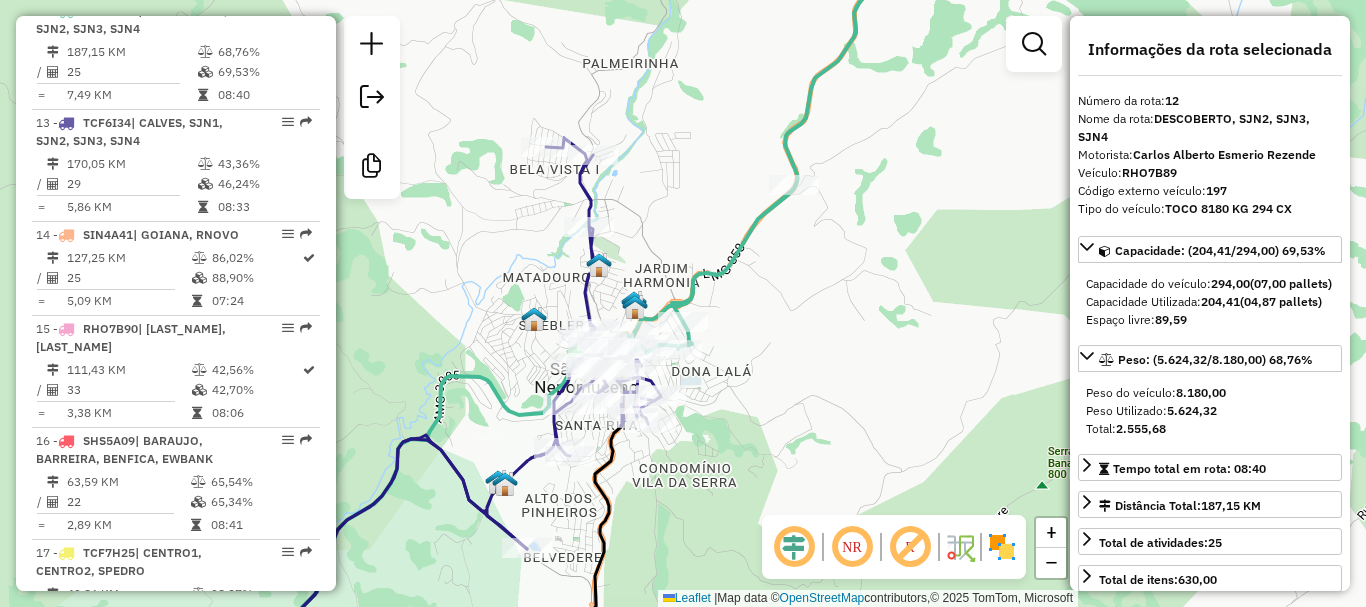 click on "Janela de atendimento Grade de atendimento Capacidade Transportadoras Veículos Cliente Pedidos  Rotas Selecione os dias de semana para filtrar as janelas de atendimento  Seg   Ter   Qua   Qui   Sex   Sáb   Dom  Informe o período da janela de atendimento: De: Até:  Filtrar exatamente a janela do cliente  Considerar janela de atendimento padrão  Selecione os dias de semana para filtrar as grades de atendimento  Seg   Ter   Qua   Qui   Sex   Sáb   Dom   Considerar clientes sem dia de atendimento cadastrado  Clientes fora do dia de atendimento selecionado Filtrar as atividades entre os valores definidos abaixo:  Peso mínimo:   Peso máximo:   Cubagem mínima:   Cubagem máxima:   De:   Até:  Filtrar as atividades entre o tempo de atendimento definido abaixo:  De:   Até:   Considerar capacidade total dos clientes não roteirizados Transportadora: Selecione um ou mais itens Tipo de veículo: Selecione um ou mais itens Veículo: Selecione um ou mais itens Motorista: Selecione um ou mais itens Nome: Rótulo:" 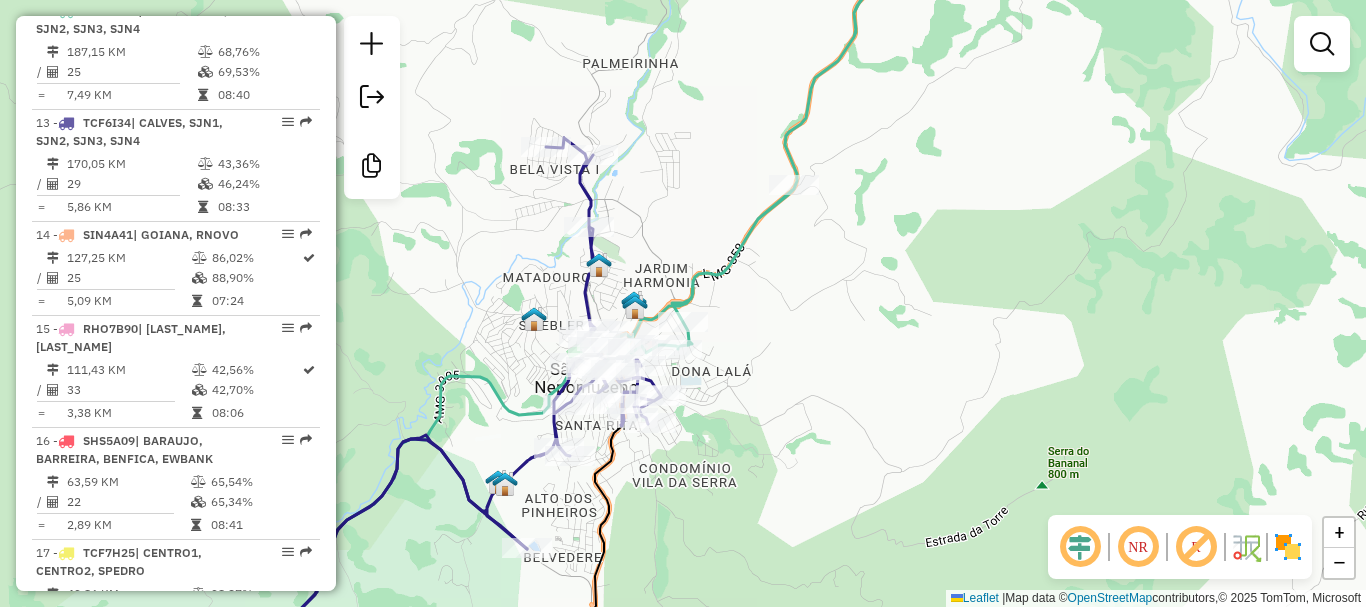 select on "*********" 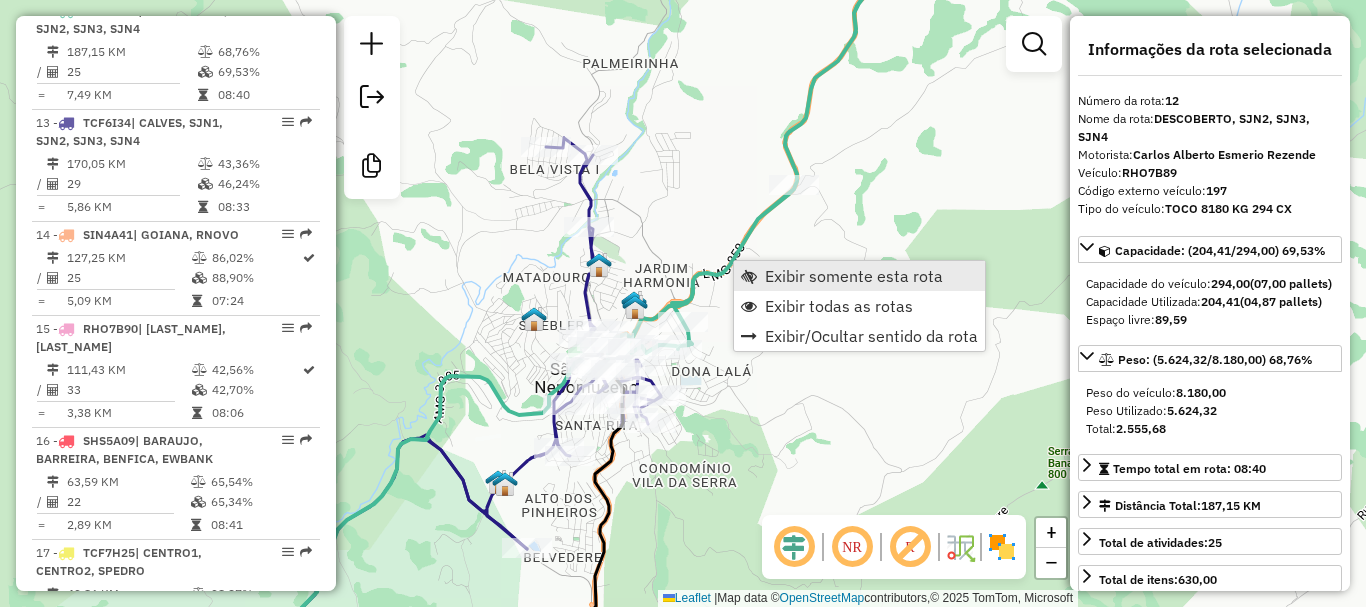 click on "Exibir somente esta rota" at bounding box center (854, 276) 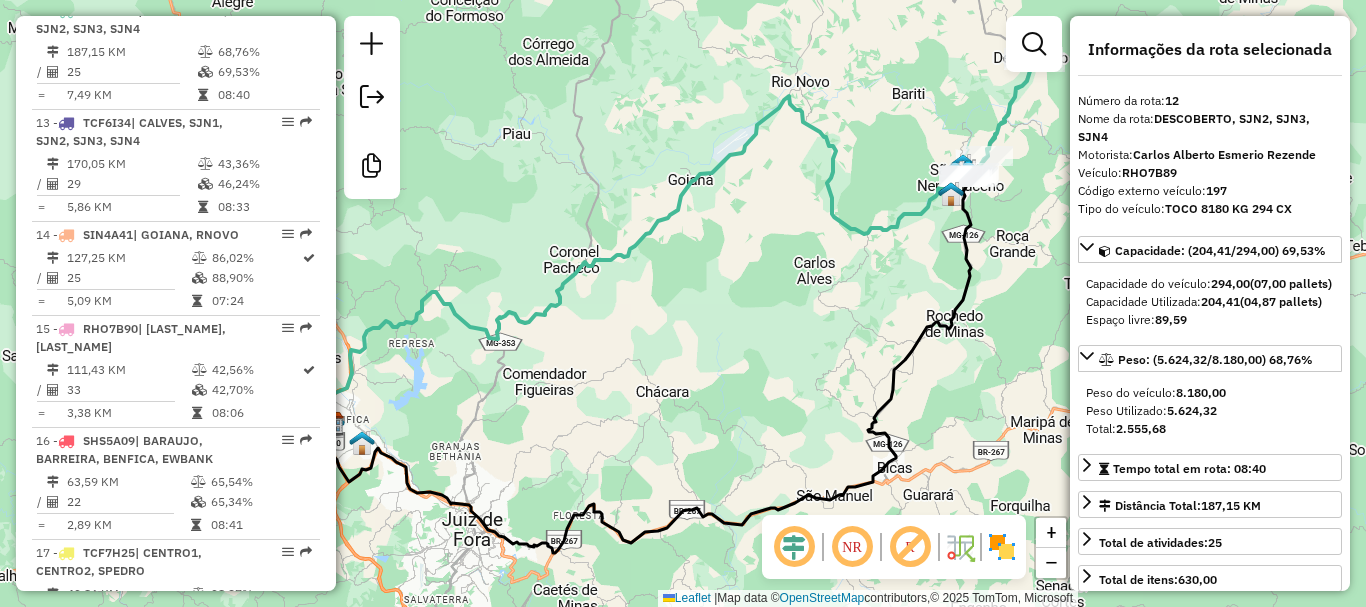 drag, startPoint x: 922, startPoint y: 209, endPoint x: 770, endPoint y: 303, distance: 178.71765 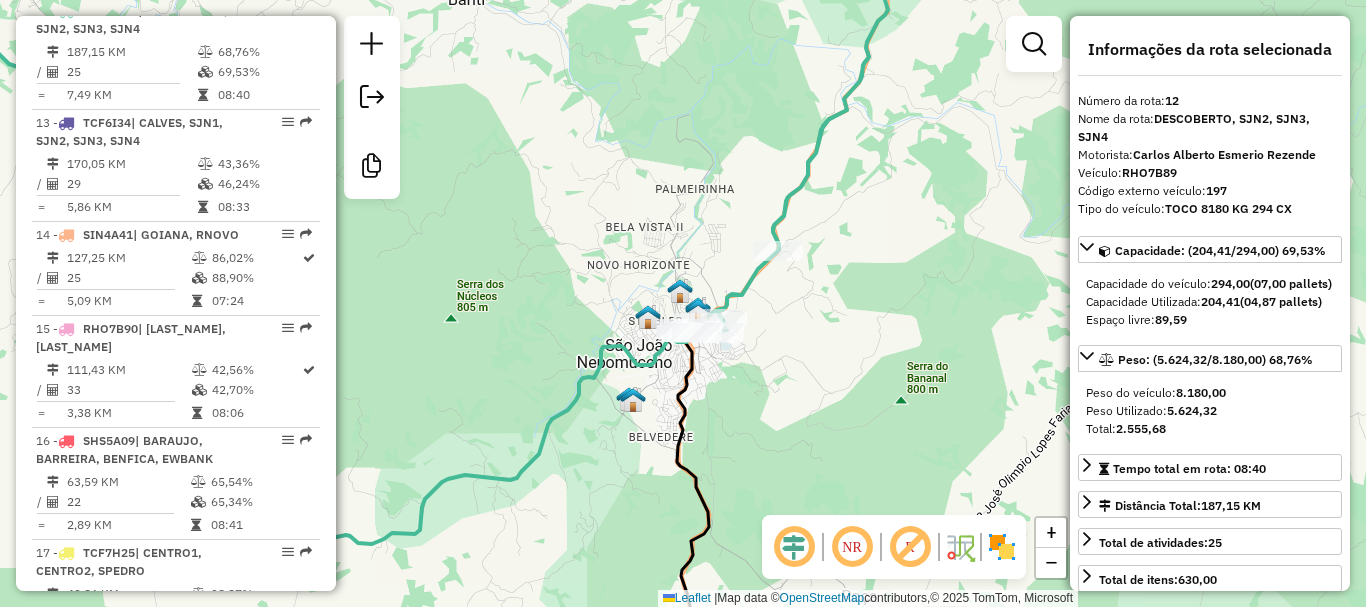drag, startPoint x: 831, startPoint y: 178, endPoint x: 770, endPoint y: 292, distance: 129.29424 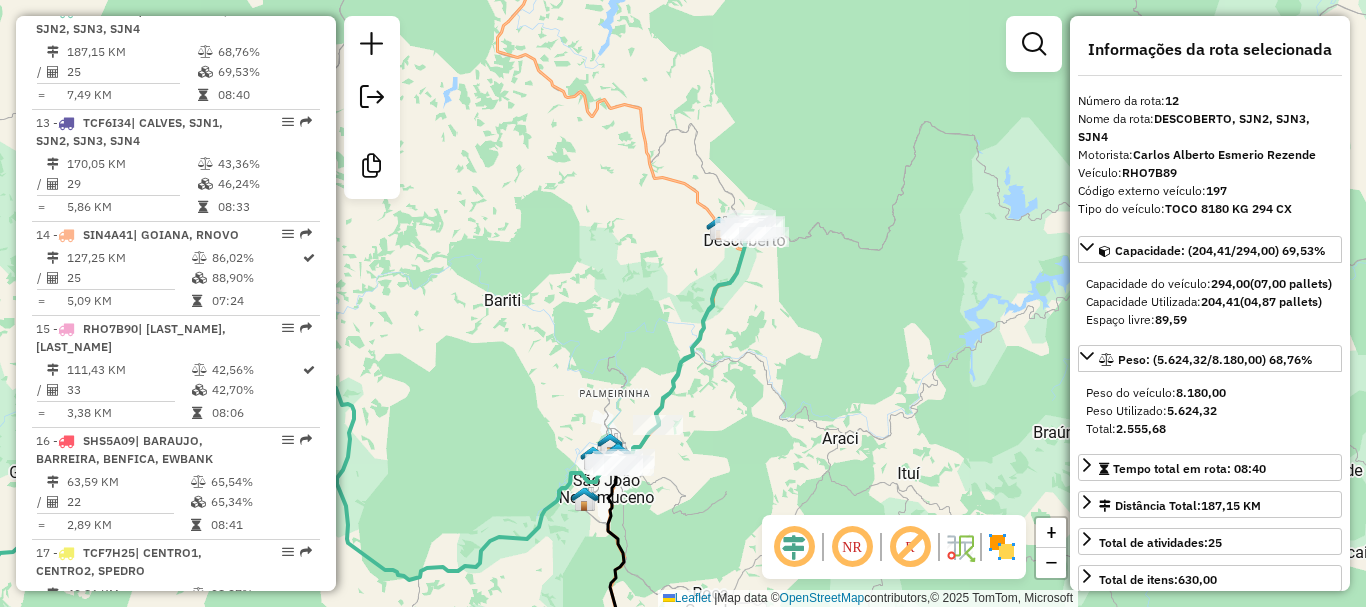 drag, startPoint x: 801, startPoint y: 265, endPoint x: 730, endPoint y: 346, distance: 107.71258 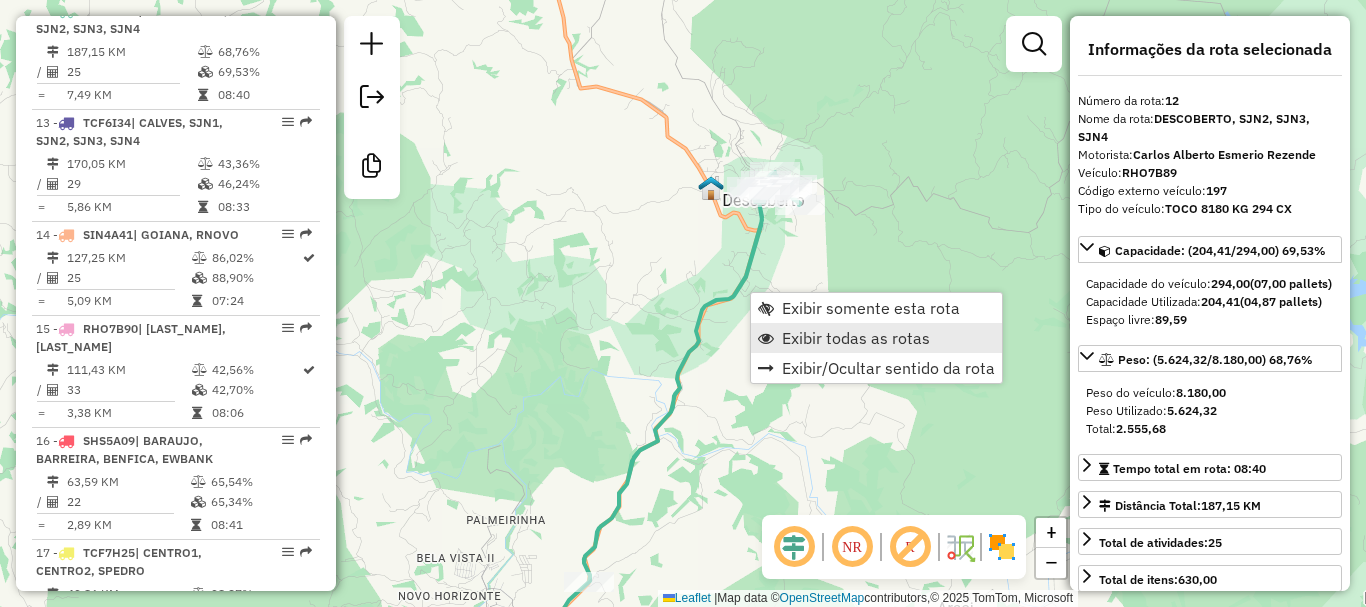 click on "Exibir todas as rotas" at bounding box center (856, 338) 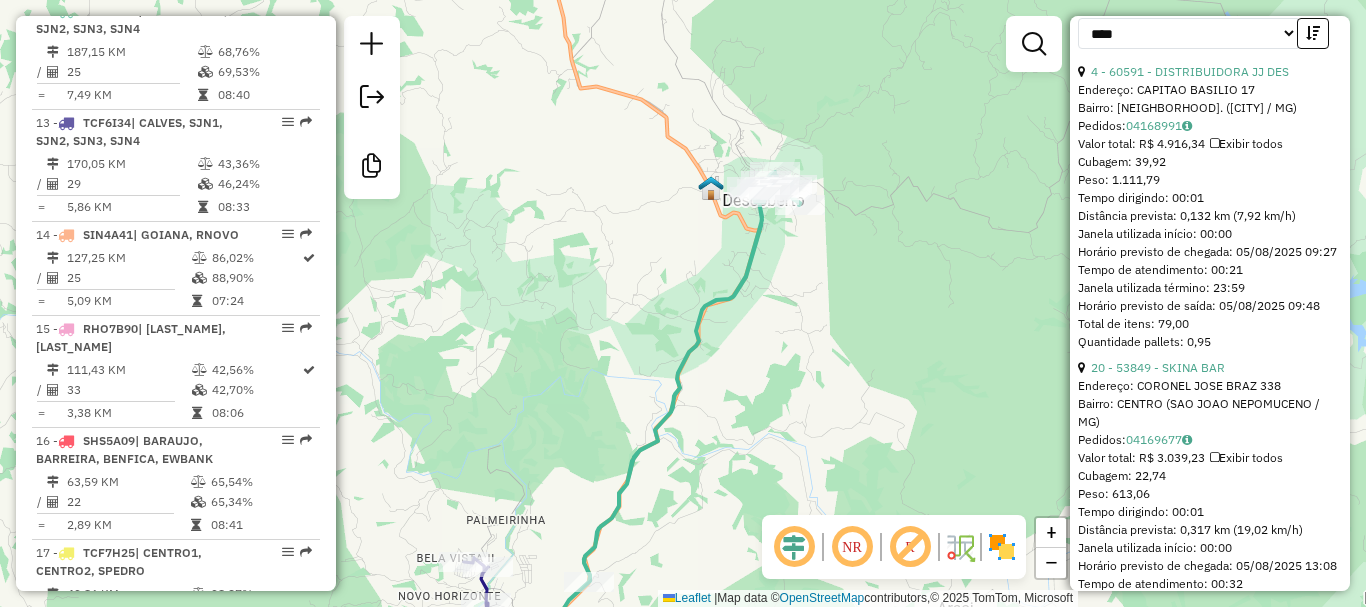 scroll, scrollTop: 700, scrollLeft: 0, axis: vertical 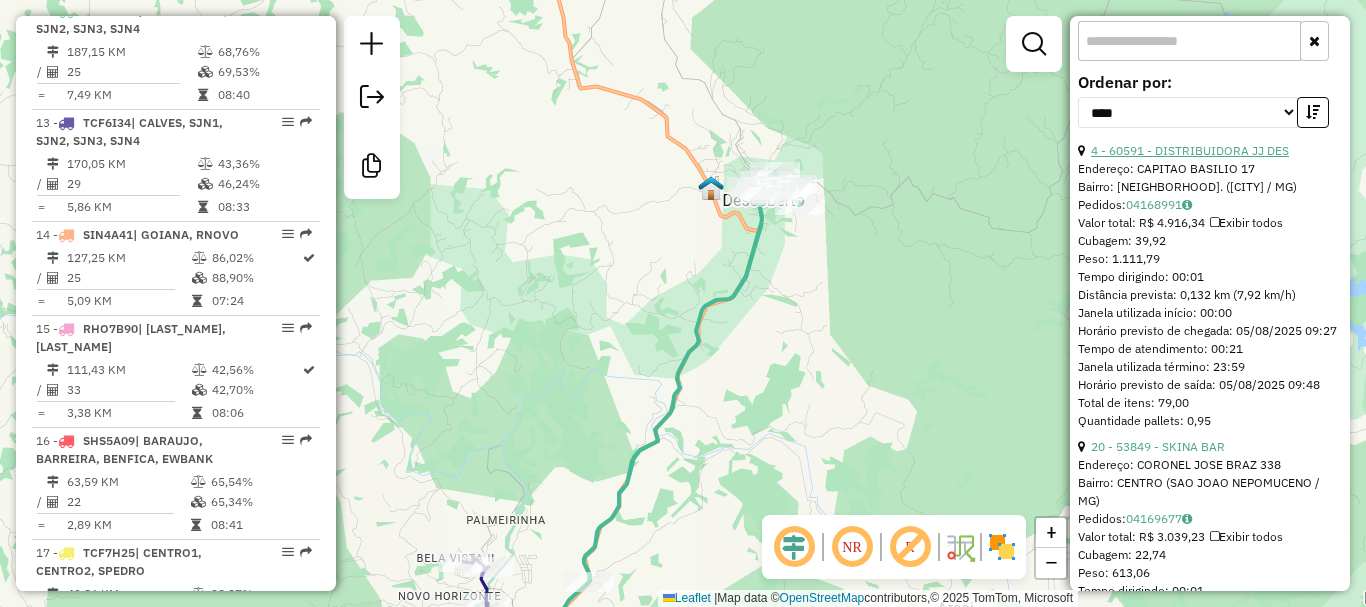 click on "4 - 60591 - DISTRIBUIDORA JJ DES" at bounding box center (1190, 150) 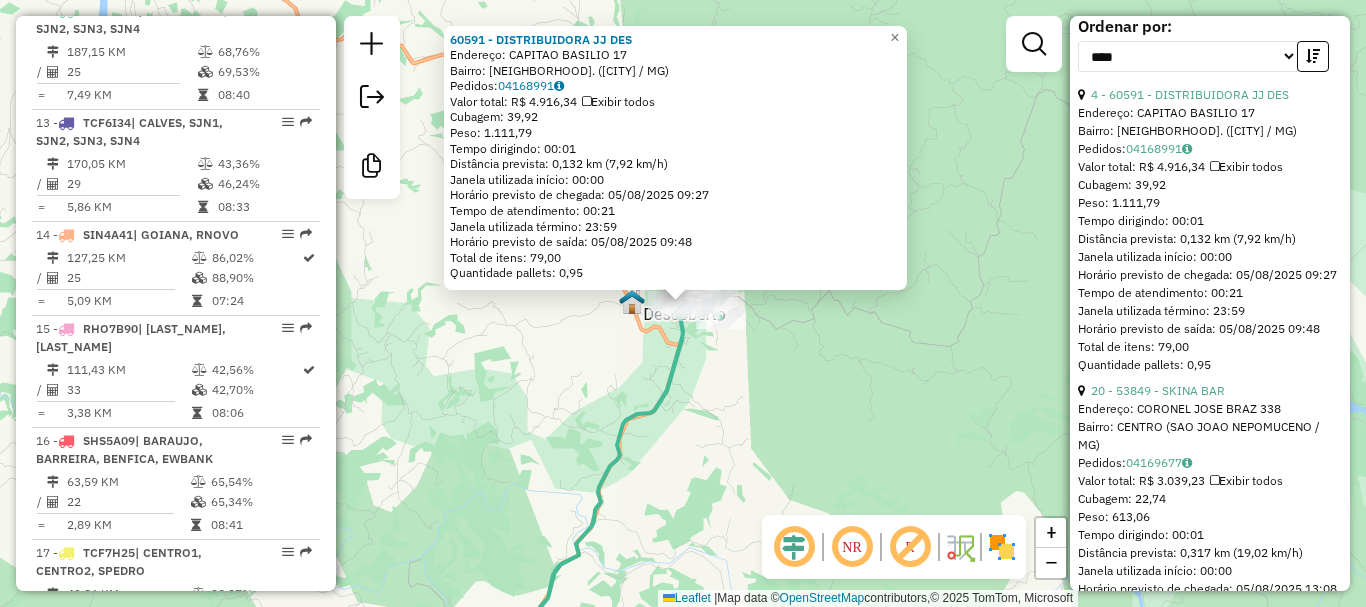 scroll, scrollTop: 800, scrollLeft: 0, axis: vertical 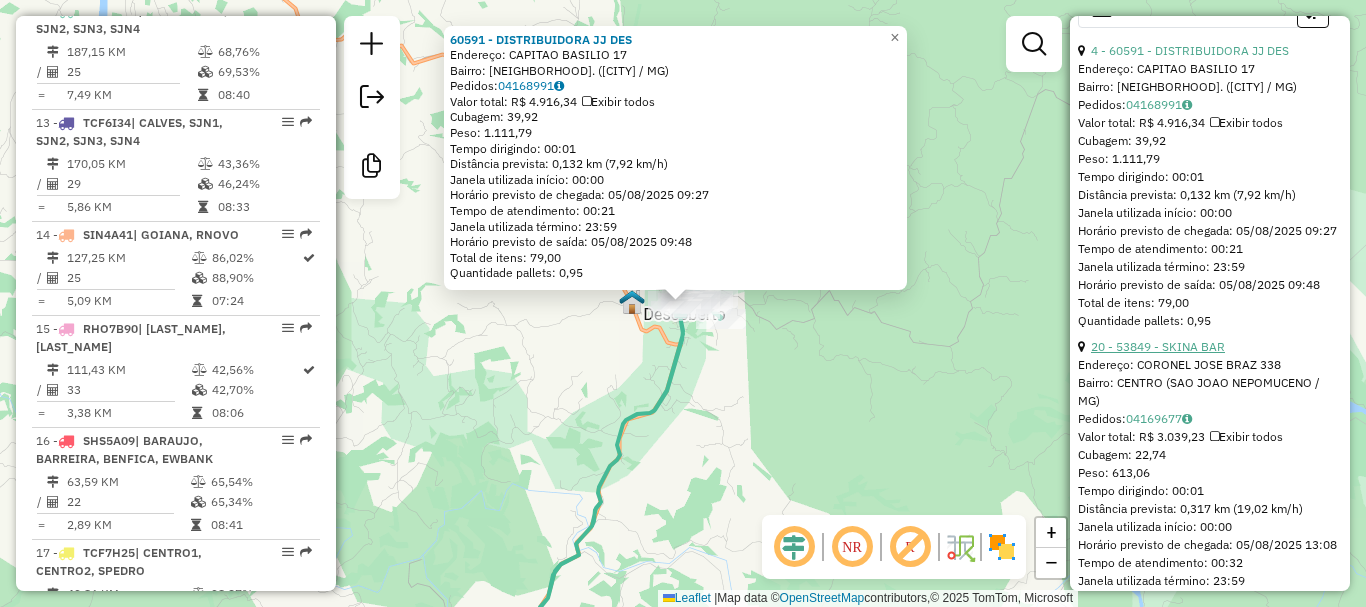 click on "20 - 53849 - SKINA BAR" at bounding box center [1158, 346] 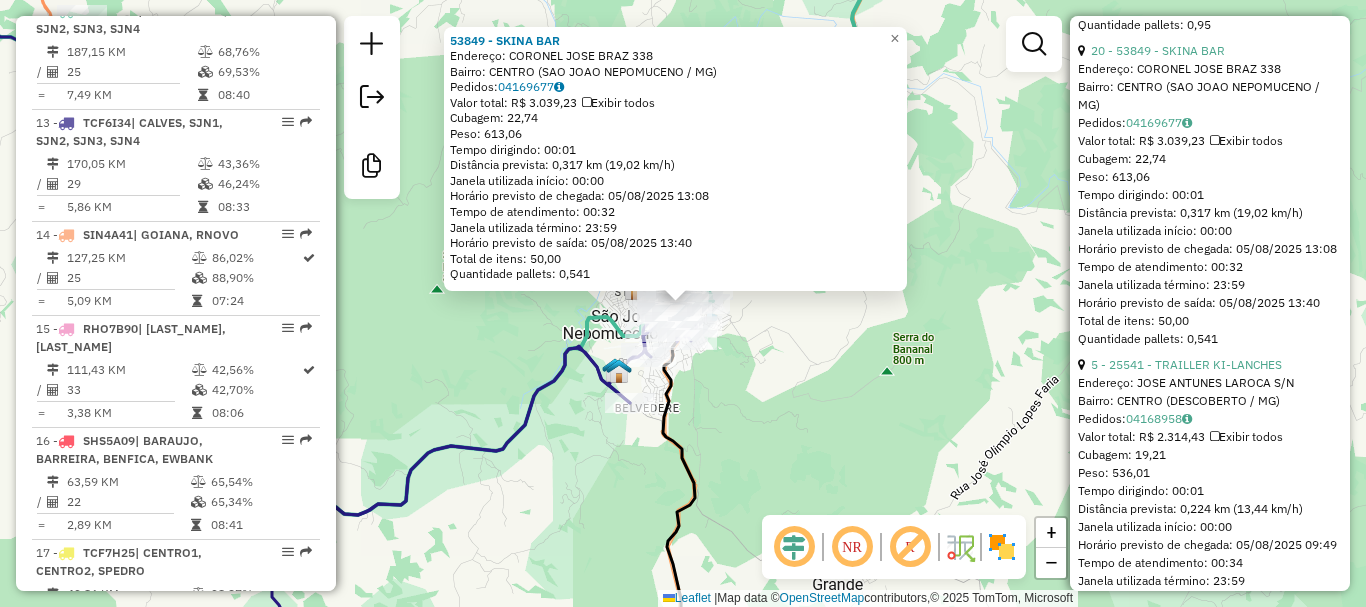scroll, scrollTop: 1100, scrollLeft: 0, axis: vertical 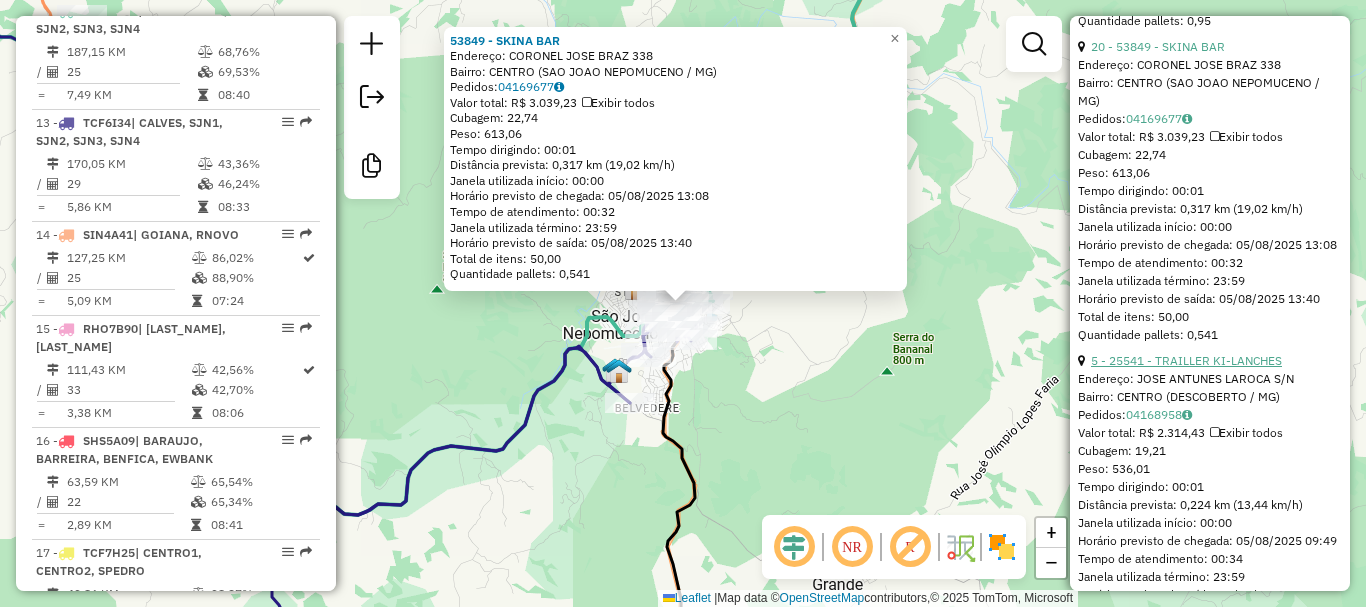 click on "5 - 25541 - TRAILLER KI-LANCHES" at bounding box center (1186, 360) 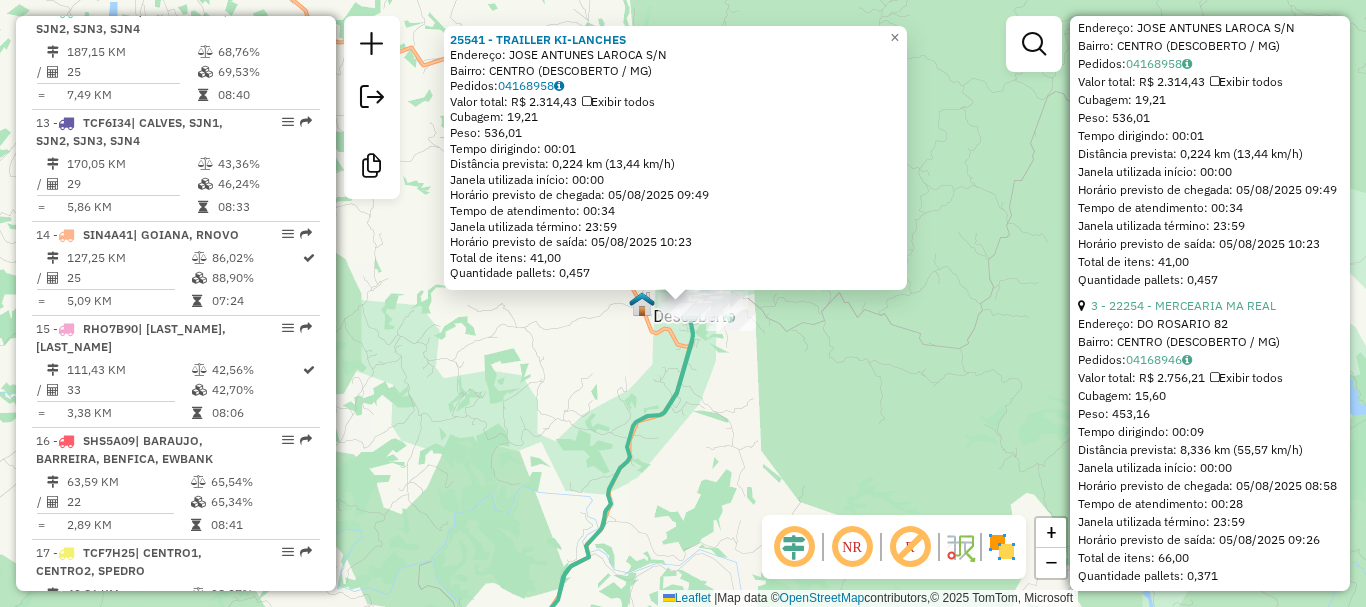 scroll, scrollTop: 1500, scrollLeft: 0, axis: vertical 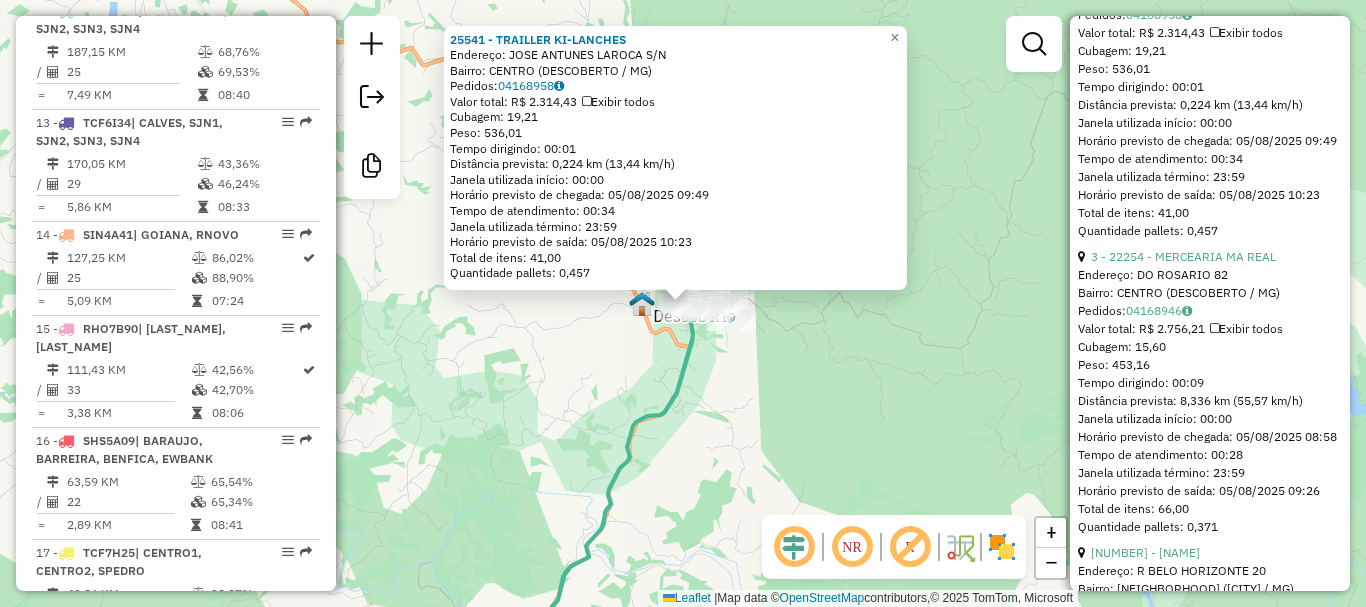 click on "4 - 60591 - DISTRIBUIDORA JJ DES  Endereço:  CAPITAO BASILIO 17   Bairro: CENTRO. (DESCOBERTO / MG)   Pedidos:  04168991   Valor total: R$ 4.916,34   Exibir todos   Cubagem: 39,92  Peso: 1.111,79  Tempo dirigindo: 00:01   Distância prevista: 0,132 km (7,92 km/h)   Janela utilizada início: 00:00   Horário previsto de chegada: 05/08/2025 09:27   Tempo de atendimento: 00:21   Janela utilizada término: 23:59   Horário previsto de saída: 05/08/2025 09:48   Total de itens: 79,00   Quantidade pallets: 0,95     20 - 53849 - SKINA BAR  Endereço:  CORONEL JOSE BRAZ 338   Bairro: CENTRO (SAO JOAO NEPOMUCENO / MG)   Pedidos:  04169677   Valor total: R$ 3.039,23   Exibir todos   Cubagem: 22,74  Peso: 613,06  Tempo dirigindo: 00:01   Distância prevista: 0,317 km (19,02 km/h)   Janela utilizada início: 00:00   Horário previsto de chegada: 05/08/2025 13:08   Tempo de atendimento: 00:32   Janela utilizada término: 23:59   Horário previsto de saída: 05/08/2025 13:40   Total de itens: 50,00      Pedidos:" at bounding box center (1210, 3114) 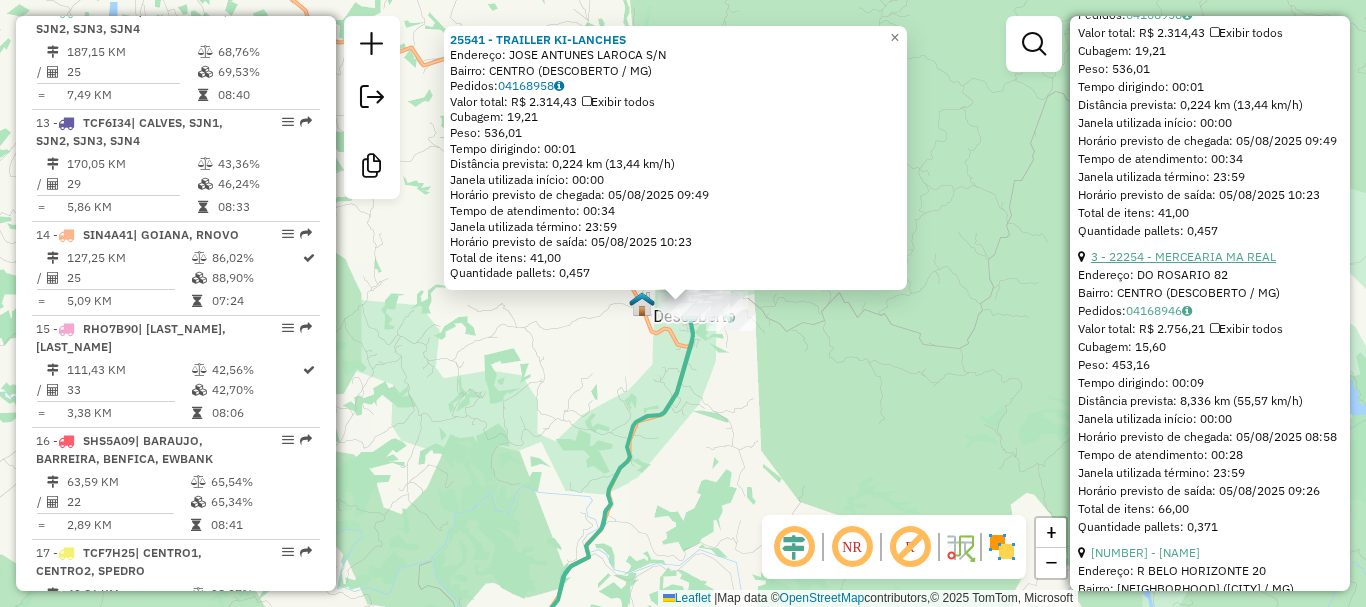 click on "3 - 22254 - MERCEARIA MA REAL" at bounding box center (1183, 256) 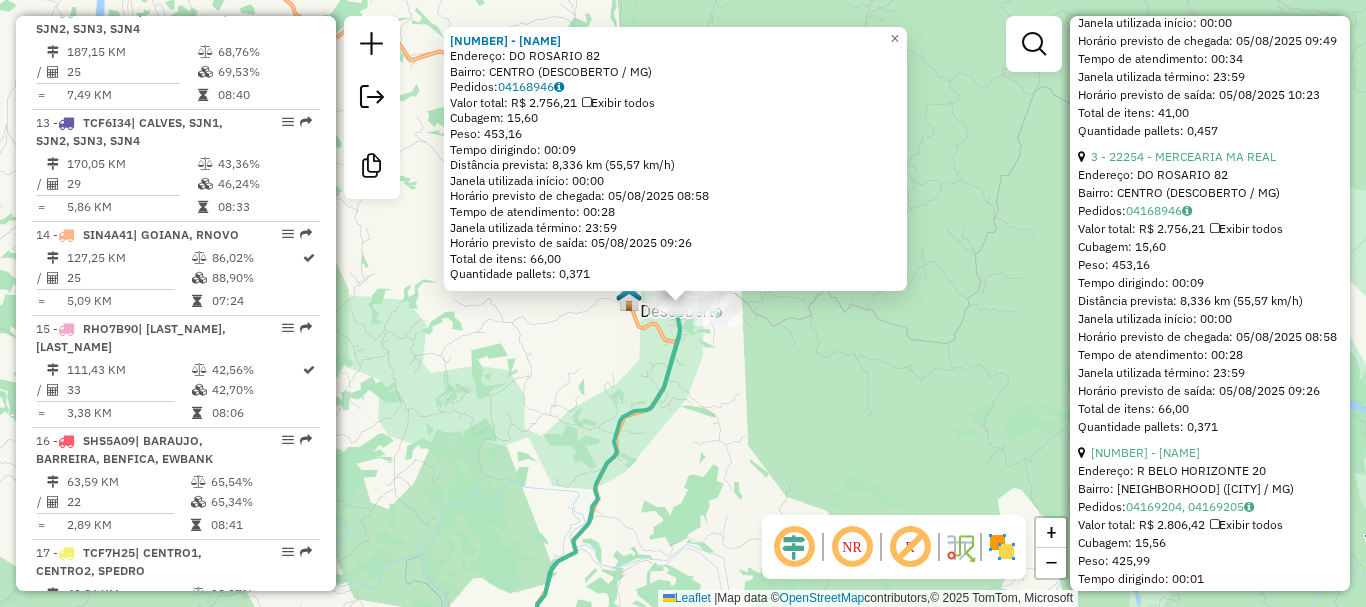scroll, scrollTop: 1700, scrollLeft: 0, axis: vertical 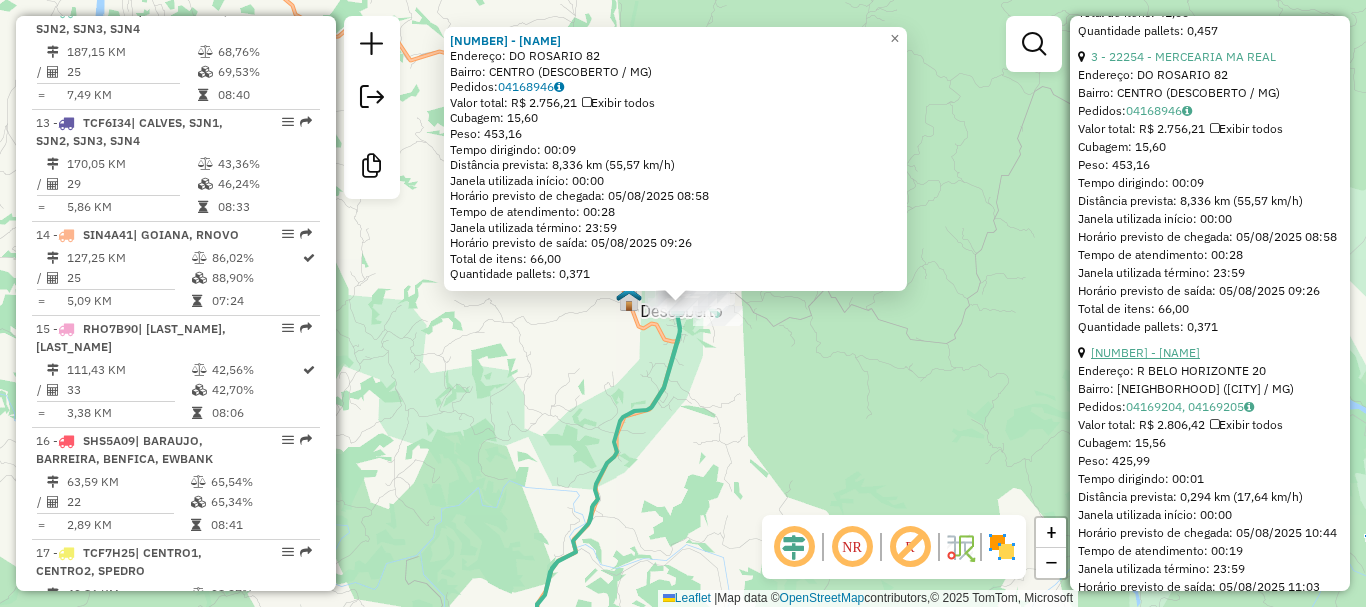 click on "8 - 81963 - [FIRST] [LAST]" at bounding box center (1145, 352) 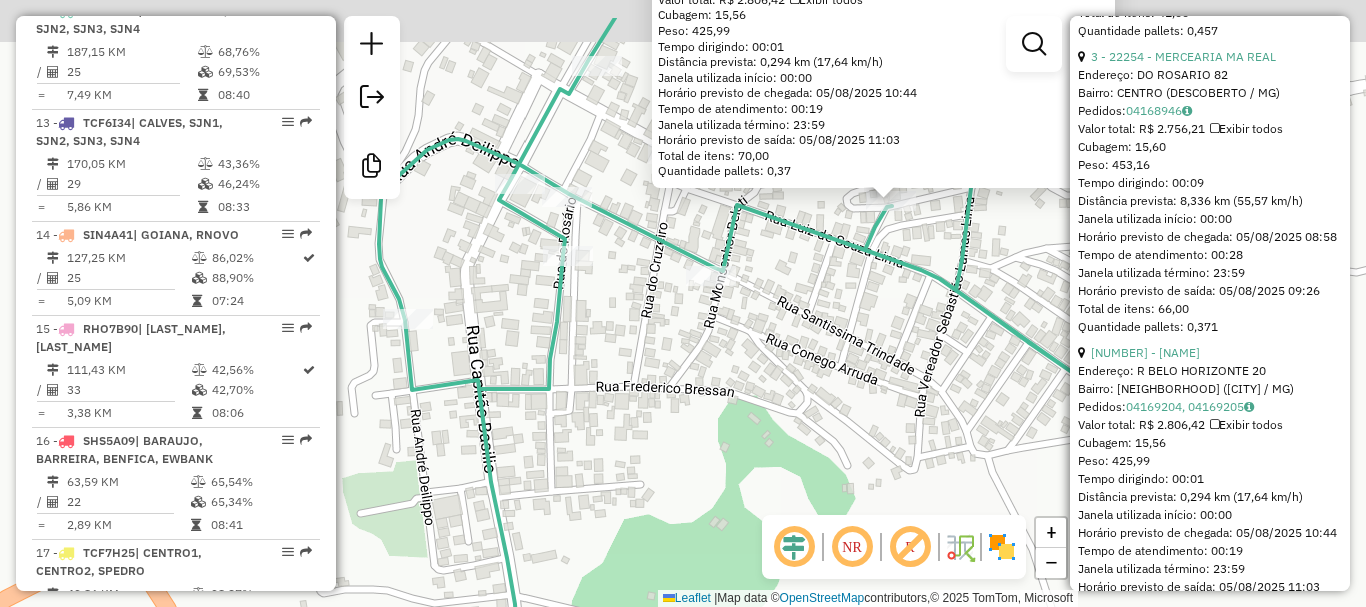 drag, startPoint x: 927, startPoint y: 385, endPoint x: 925, endPoint y: 412, distance: 27.073973 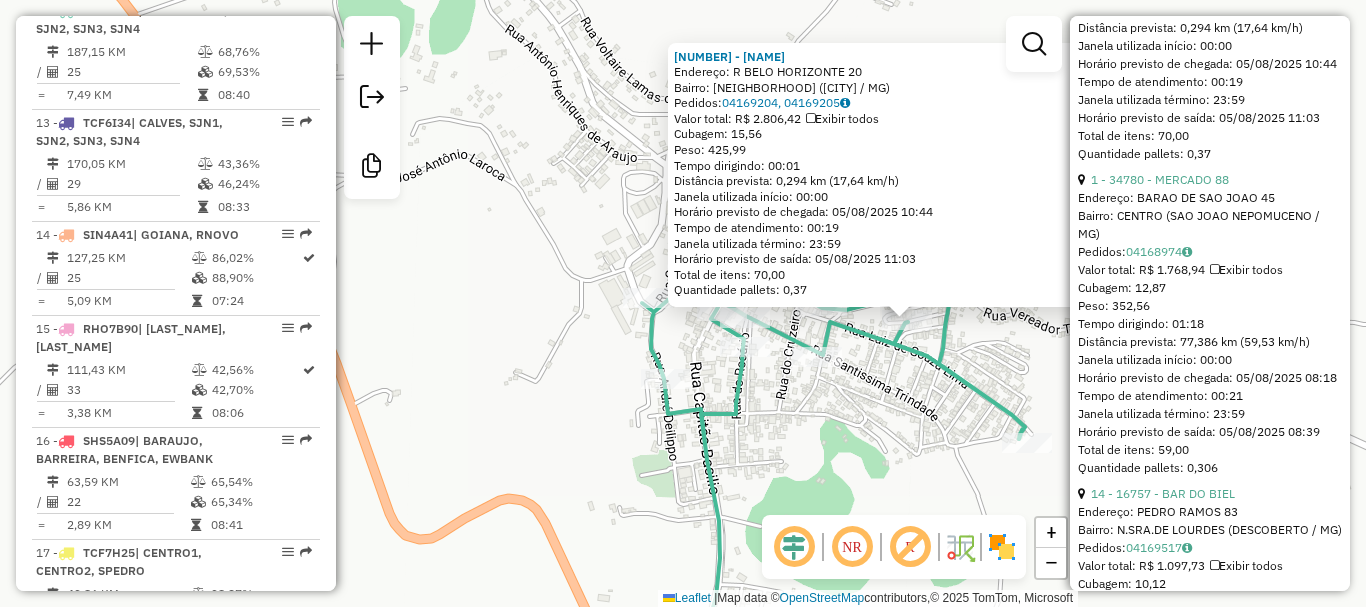 scroll, scrollTop: 2200, scrollLeft: 0, axis: vertical 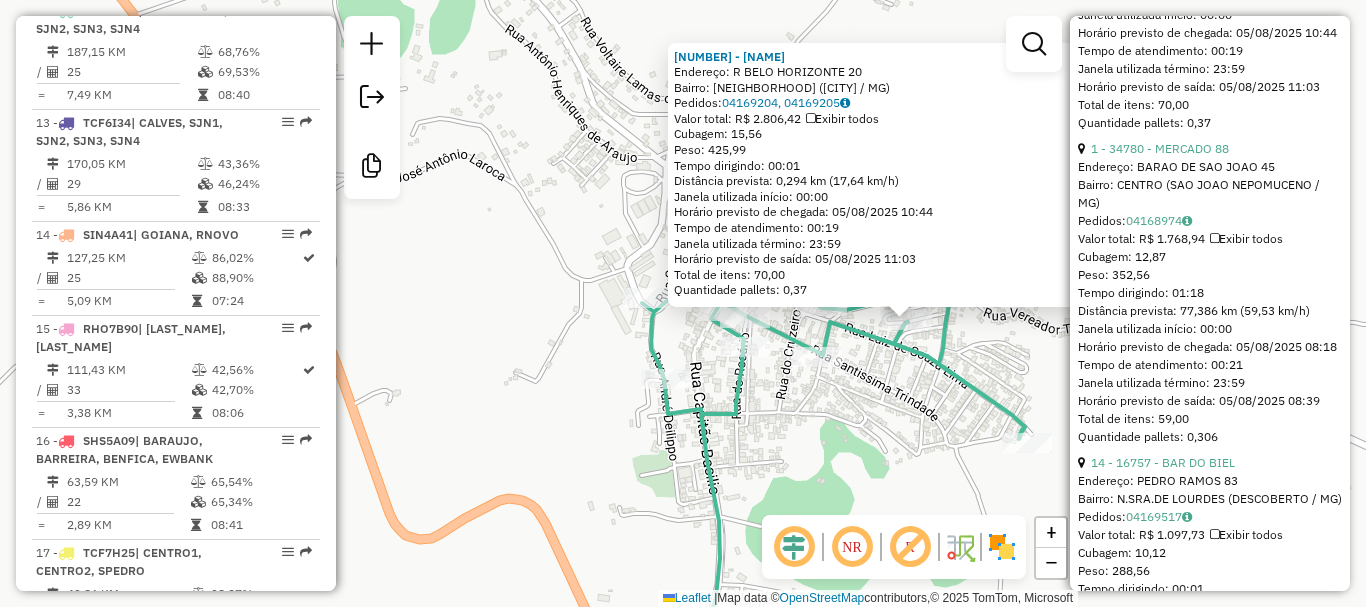 click on "81963 - ANGELA MARIA DE OLIV  Endereço: R   BELO HORIZONTE                20   Bairro: SANTA TEREZINHA (DESCOBERTO / MG)   Pedidos:  04169204, 04169205   Valor total: R$ 2.806,42   Exibir todos   Cubagem: 15,56  Peso: 425,99  Tempo dirigindo: 00:01   Distância prevista: 0,294 km (17,64 km/h)   Janela utilizada início: 00:00   Horário previsto de chegada: 05/08/2025 10:44   Tempo de atendimento: 00:19   Janela utilizada término: 23:59   Horário previsto de saída: 05/08/2025 11:03   Total de itens: 70,00   Quantidade pallets: 0,37  × Janela de atendimento Grade de atendimento Capacidade Transportadoras Veículos Cliente Pedidos  Rotas Selecione os dias de semana para filtrar as janelas de atendimento  Seg   Ter   Qua   Qui   Sex   Sáb   Dom  Informe o período da janela de atendimento: De: Até:  Filtrar exatamente a janela do cliente  Considerar janela de atendimento padrão  Selecione os dias de semana para filtrar as grades de atendimento  Seg   Ter   Qua   Qui   Sex   Sáb   Dom   Peso mínimo:  +" 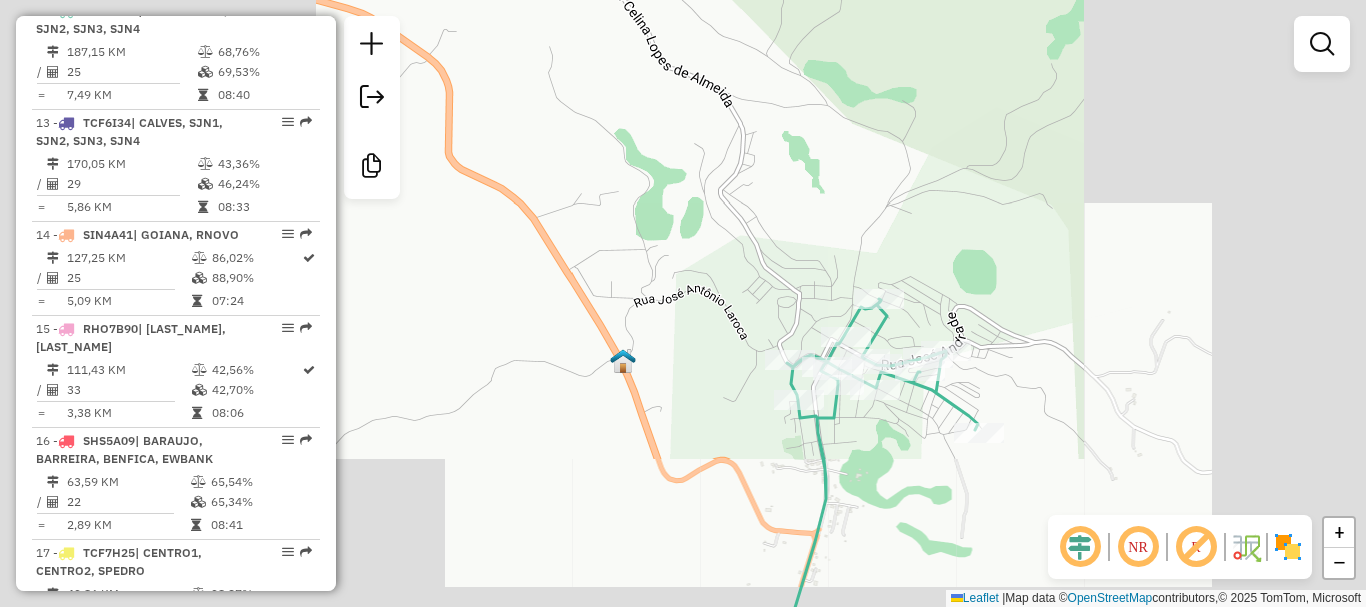 drag, startPoint x: 887, startPoint y: 475, endPoint x: 936, endPoint y: 302, distance: 179.80545 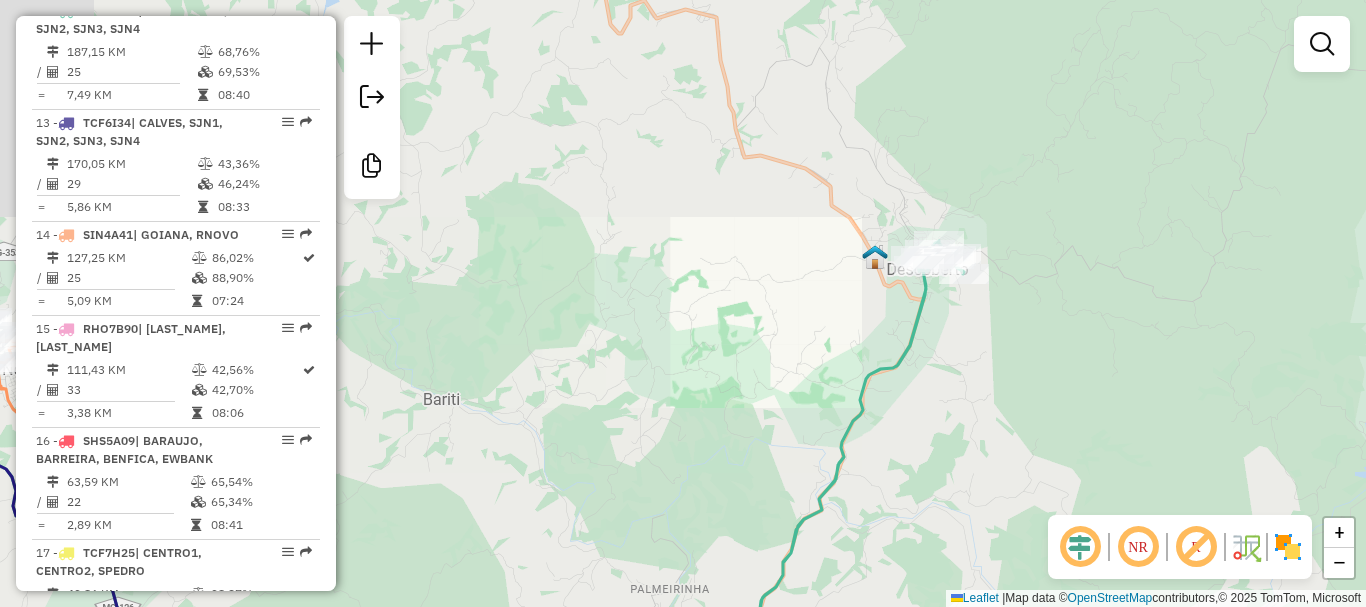 drag, startPoint x: 917, startPoint y: 376, endPoint x: 924, endPoint y: 215, distance: 161.1521 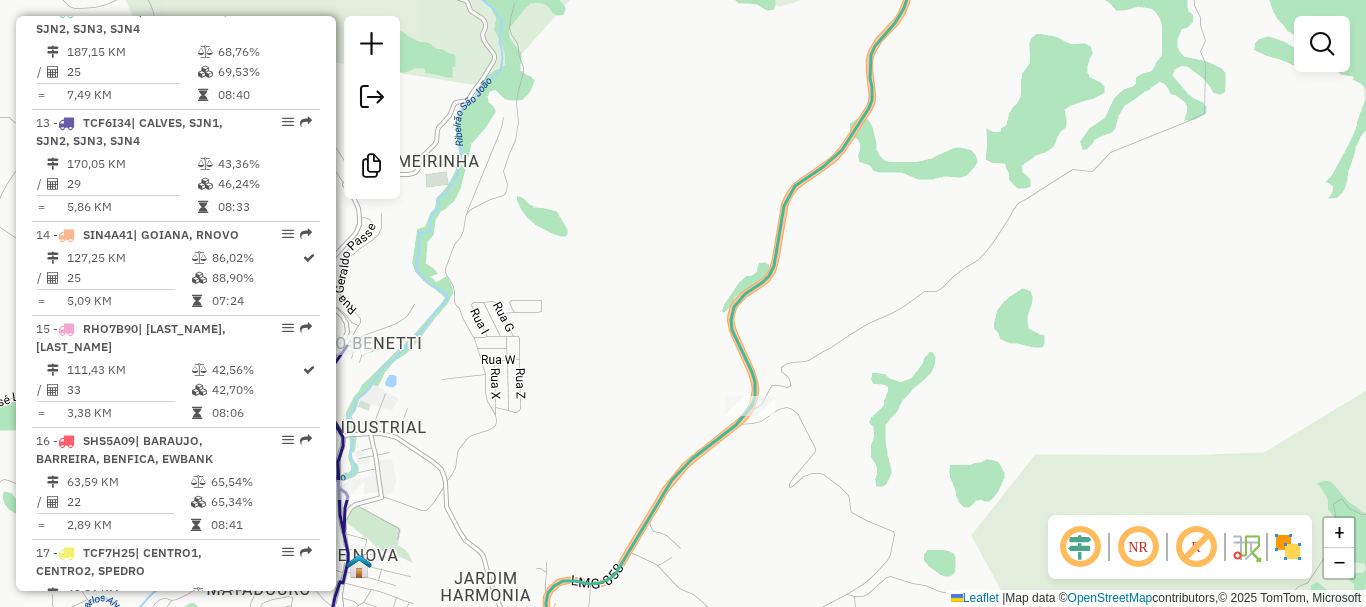 drag, startPoint x: 849, startPoint y: 357, endPoint x: 826, endPoint y: 253, distance: 106.51291 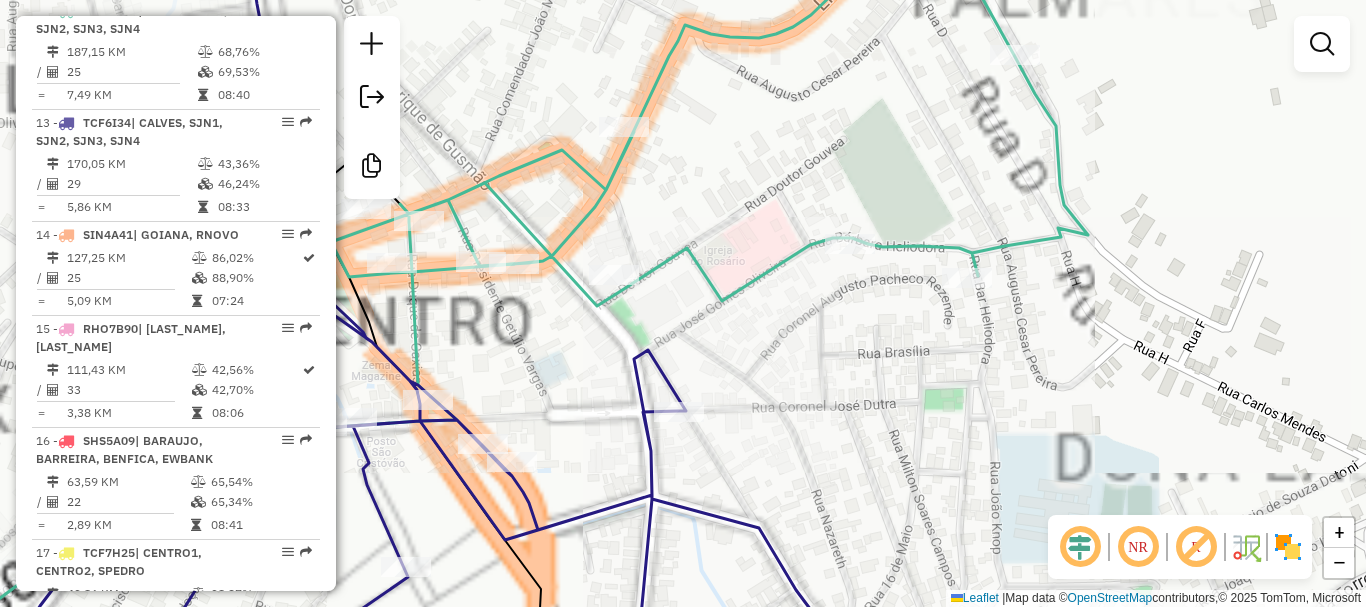 drag, startPoint x: 821, startPoint y: 346, endPoint x: 897, endPoint y: 359, distance: 77.10383 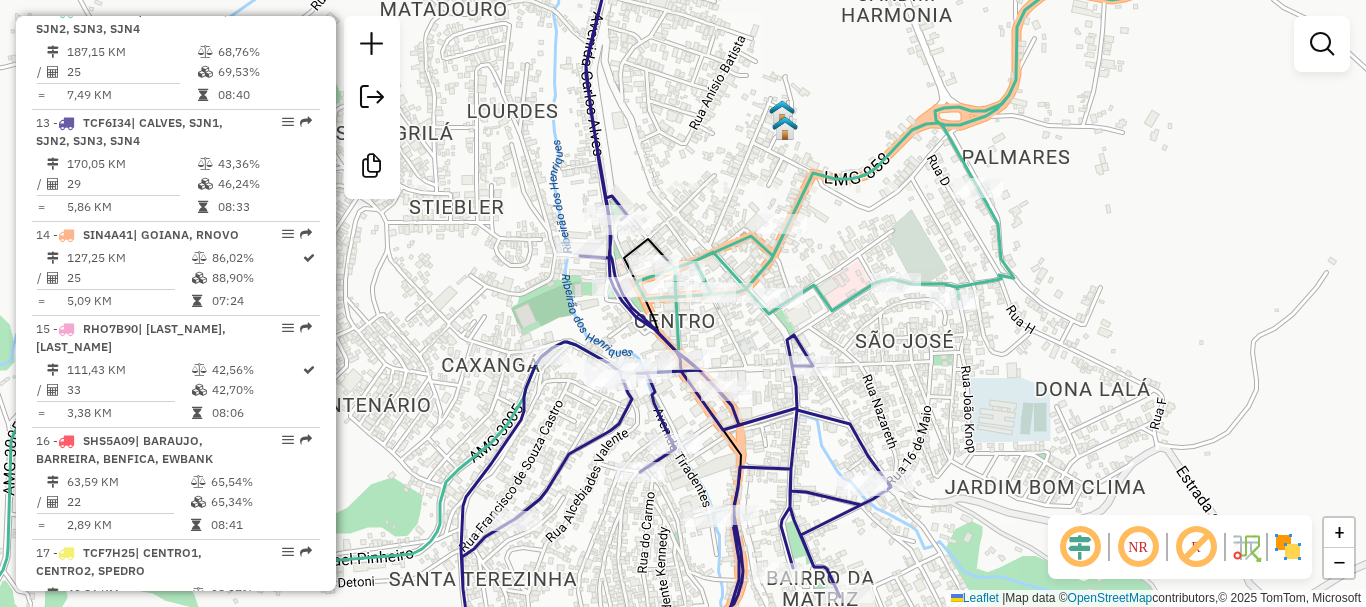 select on "*********" 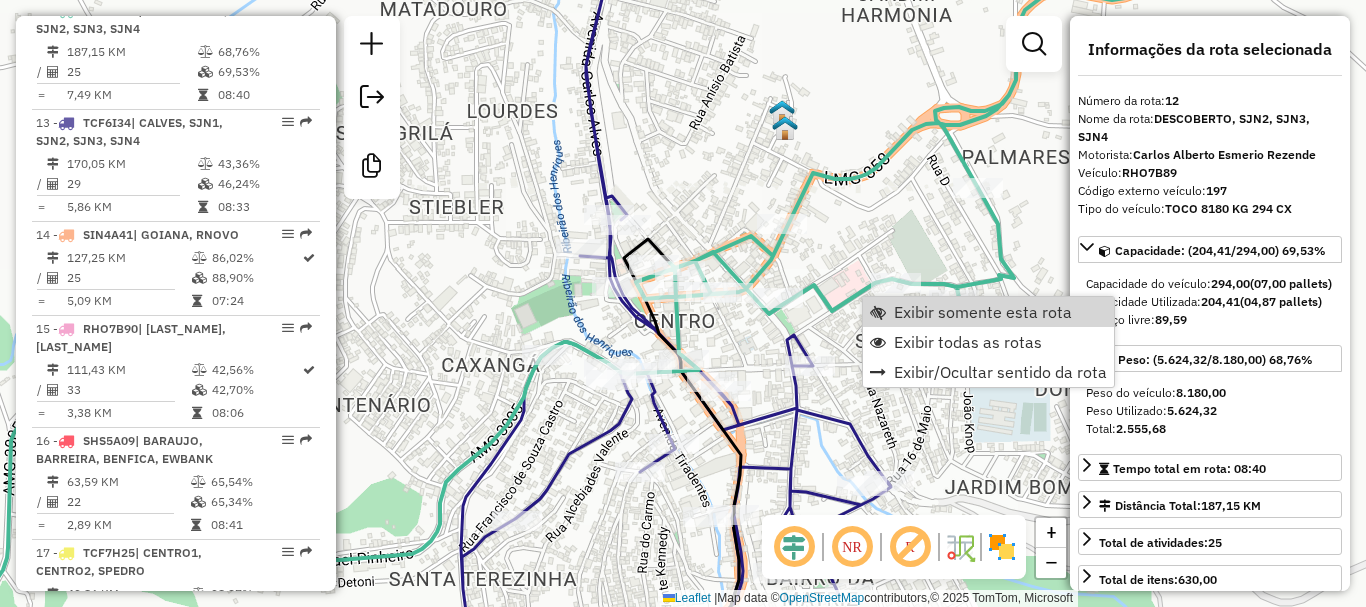 click on "Janela de atendimento Grade de atendimento Capacidade Transportadoras Veículos Cliente Pedidos  Rotas Selecione os dias de semana para filtrar as janelas de atendimento  Seg   Ter   Qua   Qui   Sex   Sáb   Dom  Informe o período da janela de atendimento: De: Até:  Filtrar exatamente a janela do cliente  Considerar janela de atendimento padrão  Selecione os dias de semana para filtrar as grades de atendimento  Seg   Ter   Qua   Qui   Sex   Sáb   Dom   Considerar clientes sem dia de atendimento cadastrado  Clientes fora do dia de atendimento selecionado Filtrar as atividades entre os valores definidos abaixo:  Peso mínimo:   Peso máximo:   Cubagem mínima:   Cubagem máxima:   De:   Até:  Filtrar as atividades entre o tempo de atendimento definido abaixo:  De:   Até:   Considerar capacidade total dos clientes não roteirizados Transportadora: Selecione um ou mais itens Tipo de veículo: Selecione um ou mais itens Veículo: Selecione um ou mais itens Motorista: Selecione um ou mais itens Nome: Rótulo:" 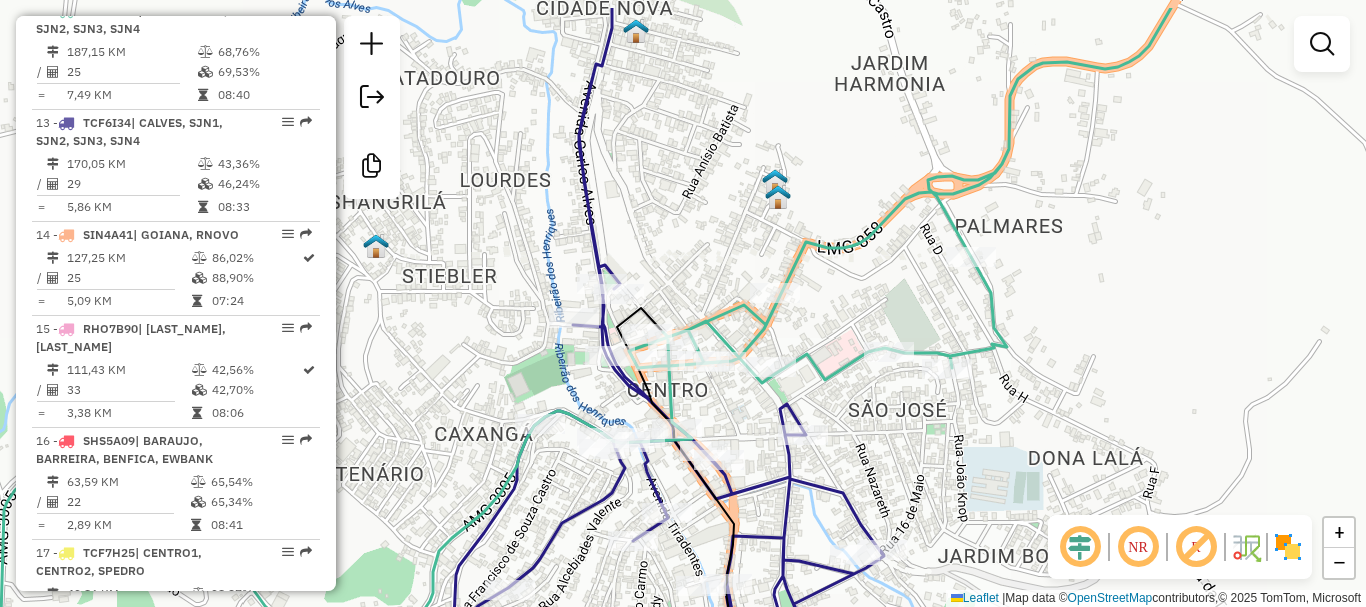 drag, startPoint x: 910, startPoint y: 209, endPoint x: 895, endPoint y: 293, distance: 85.32877 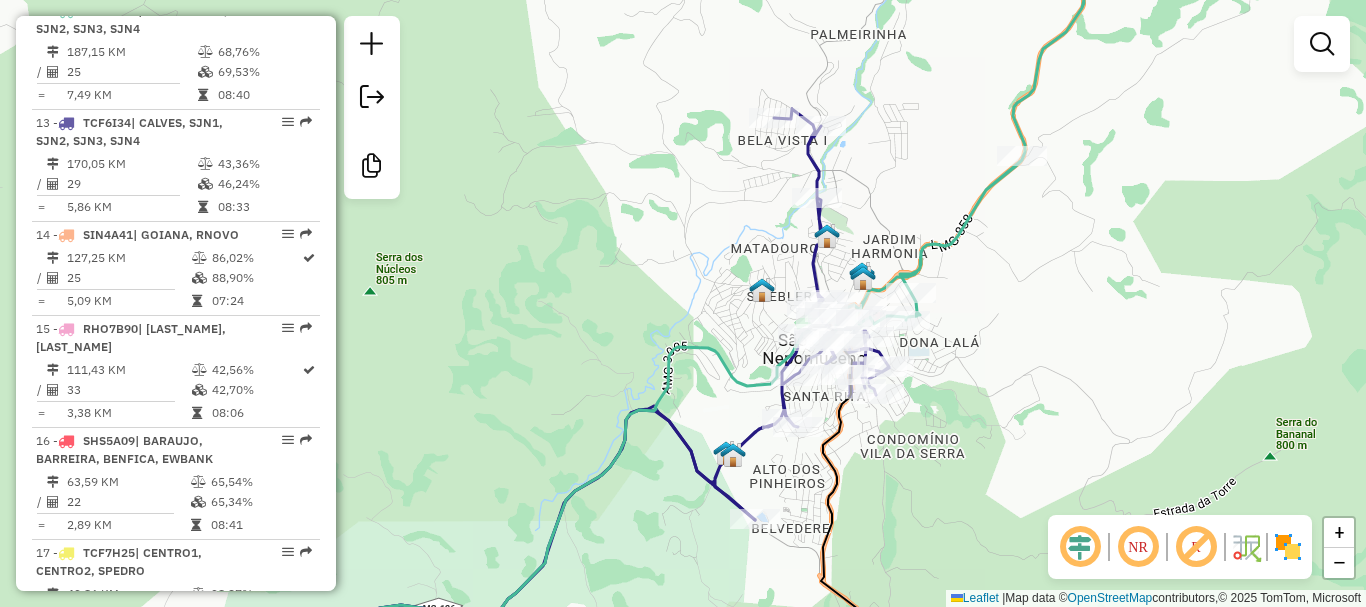 drag, startPoint x: 929, startPoint y: 331, endPoint x: 889, endPoint y: 356, distance: 47.169907 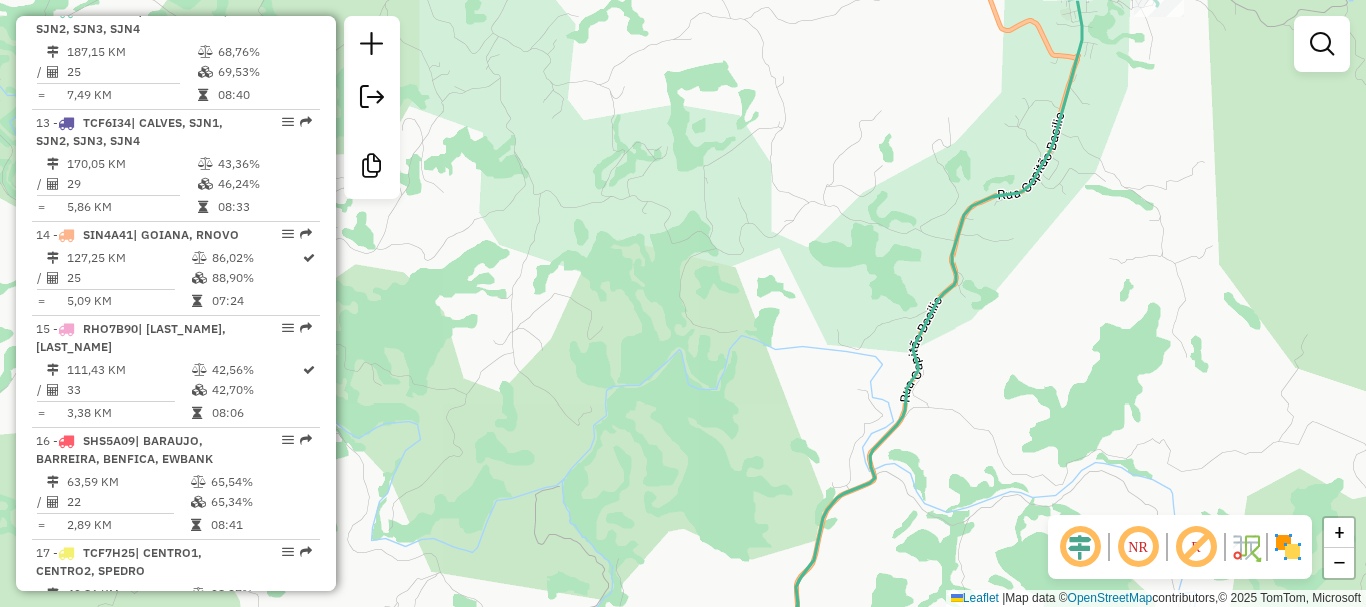 drag, startPoint x: 1050, startPoint y: 193, endPoint x: 1016, endPoint y: 310, distance: 121.84006 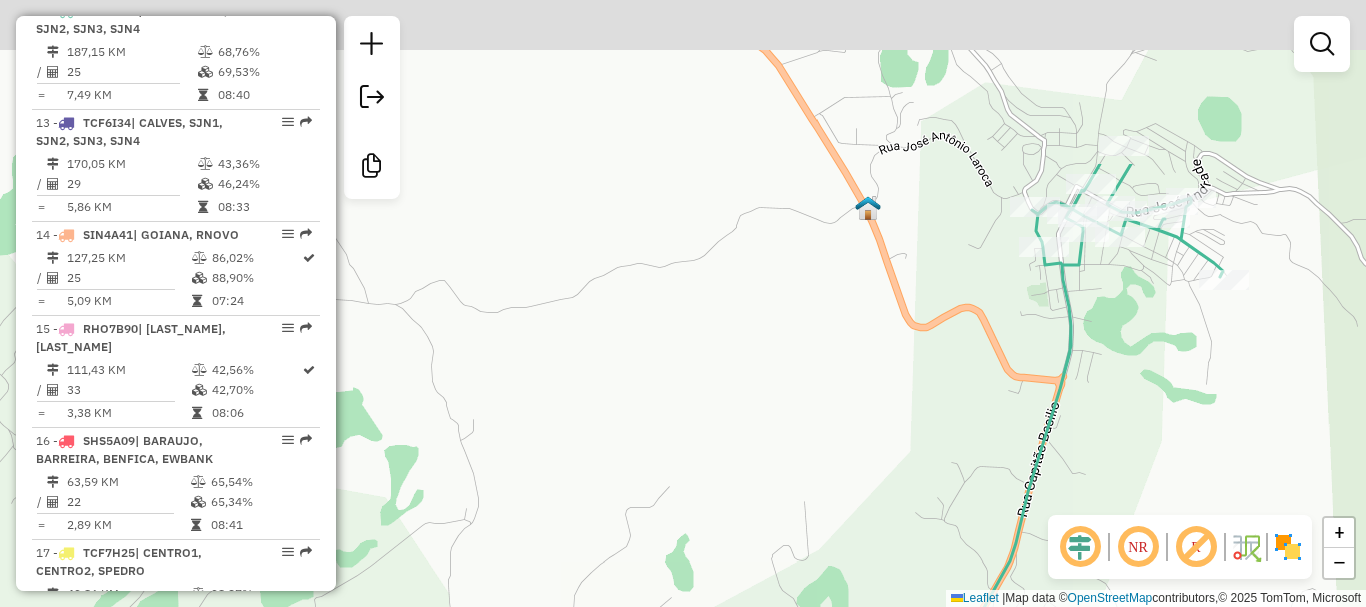 drag, startPoint x: 1042, startPoint y: 129, endPoint x: 1035, endPoint y: 330, distance: 201.12186 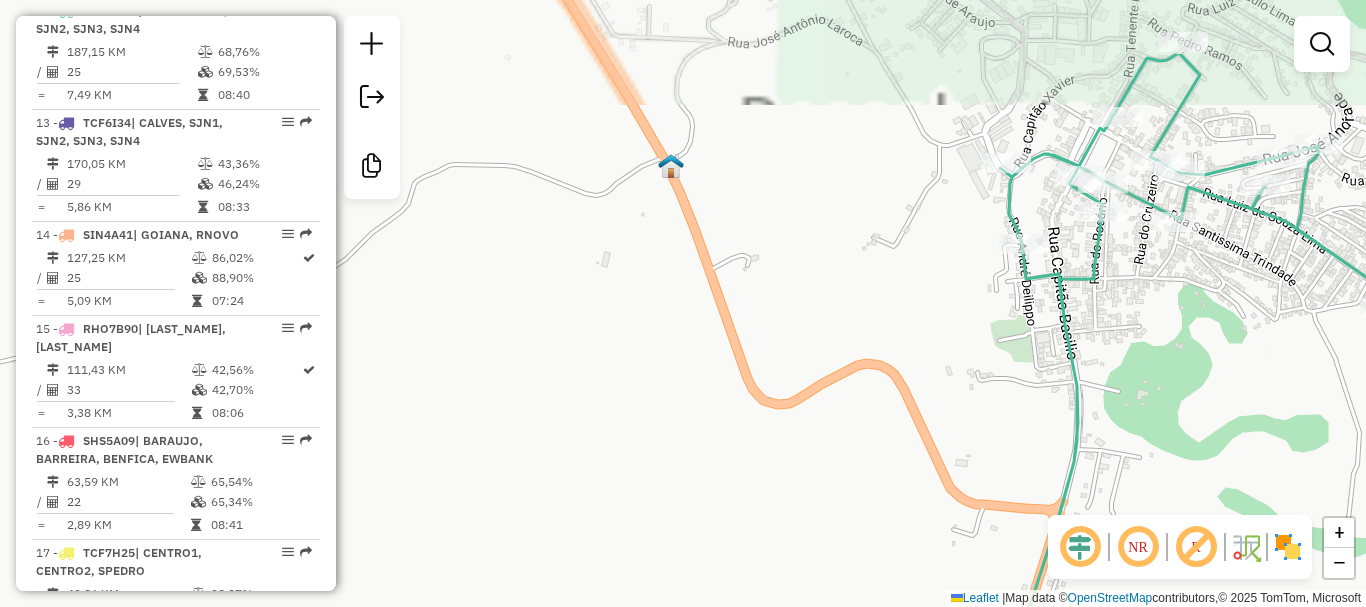 drag, startPoint x: 1125, startPoint y: 248, endPoint x: 1122, endPoint y: 289, distance: 41.109608 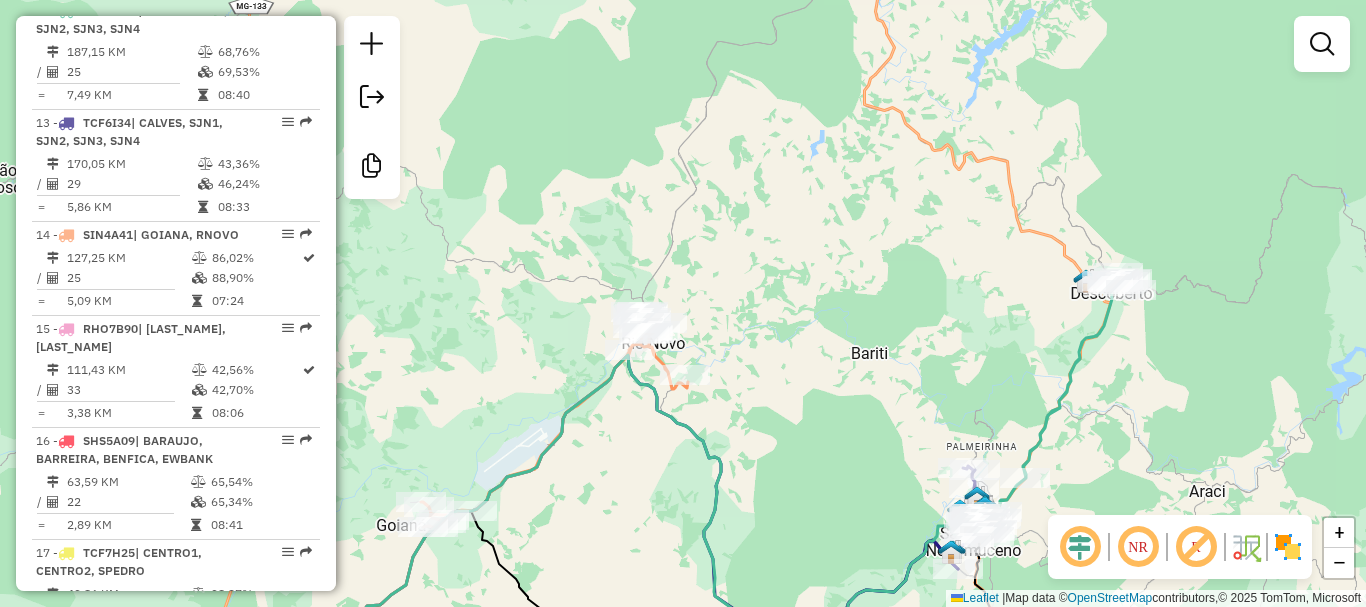drag, startPoint x: 997, startPoint y: 362, endPoint x: 955, endPoint y: 260, distance: 110.308655 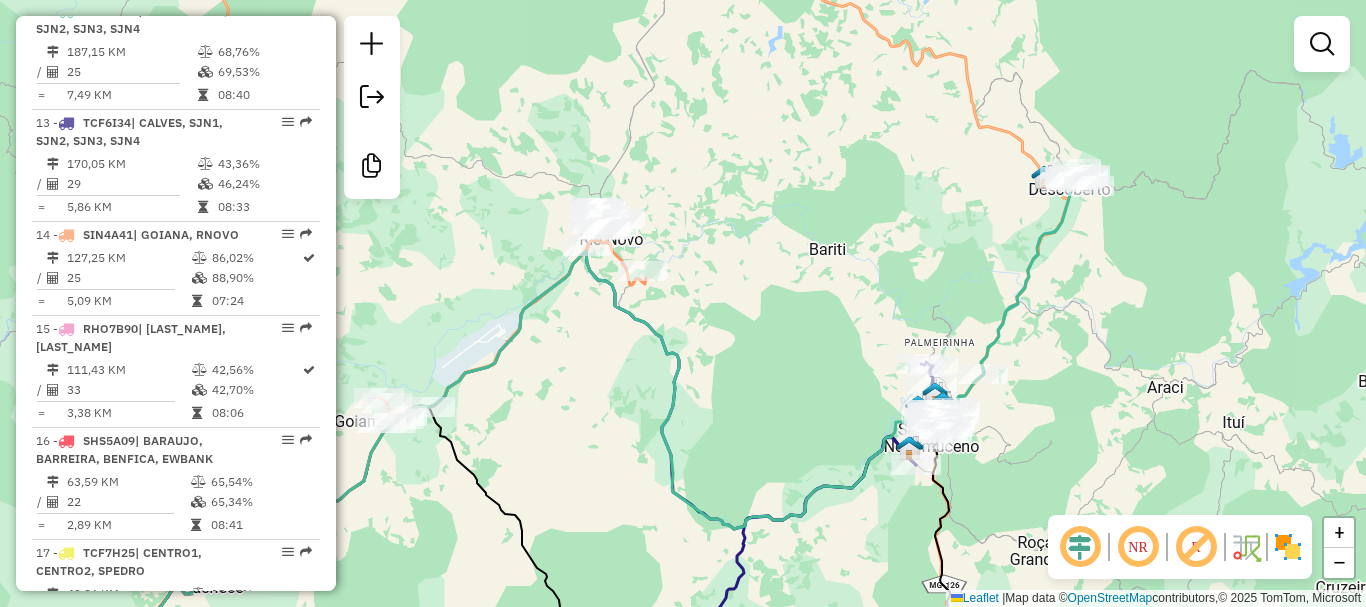 click 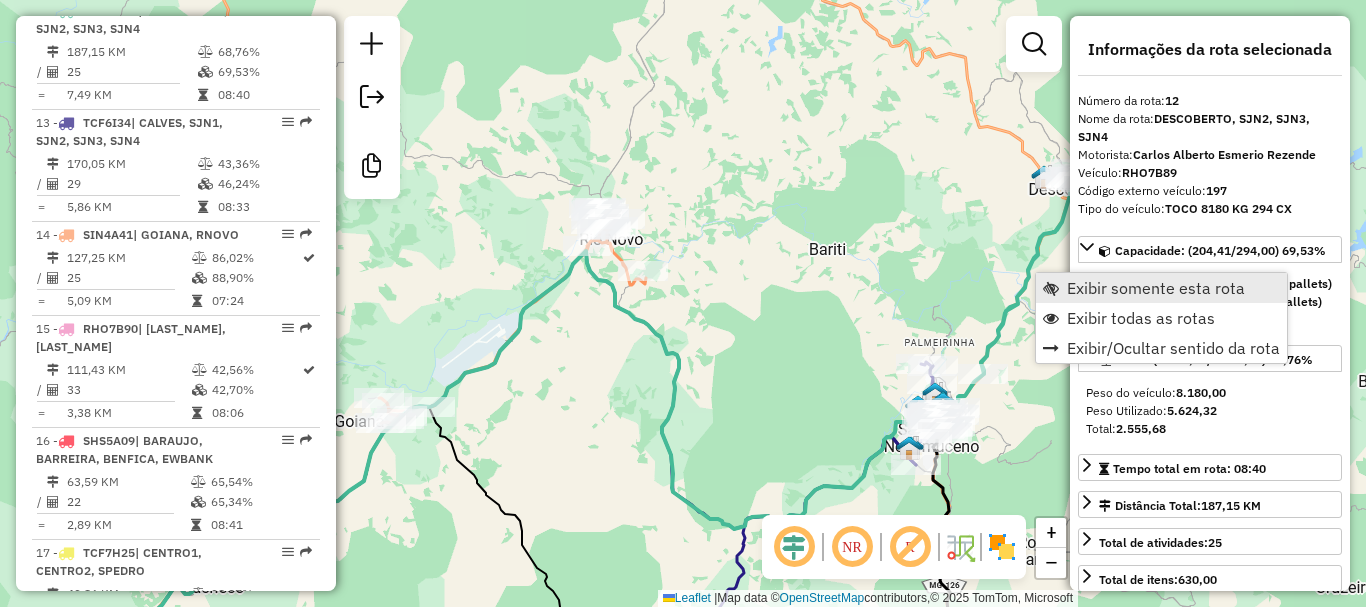 click on "Exibir somente esta rota" at bounding box center (1156, 288) 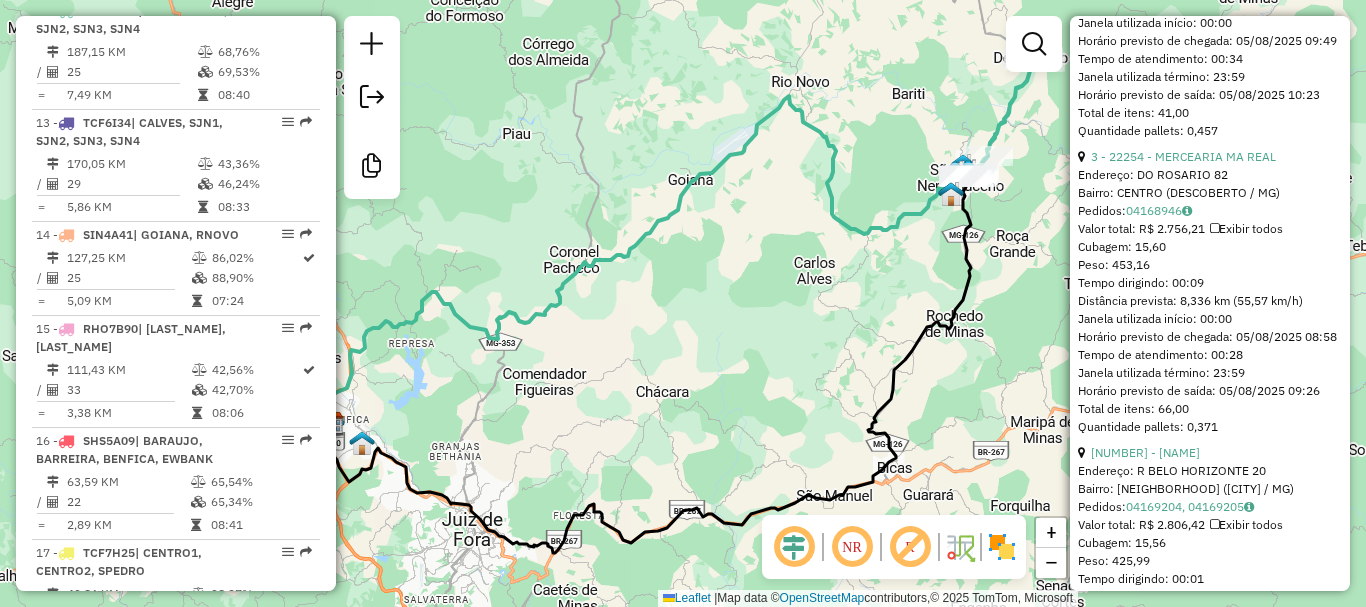 scroll, scrollTop: 1700, scrollLeft: 0, axis: vertical 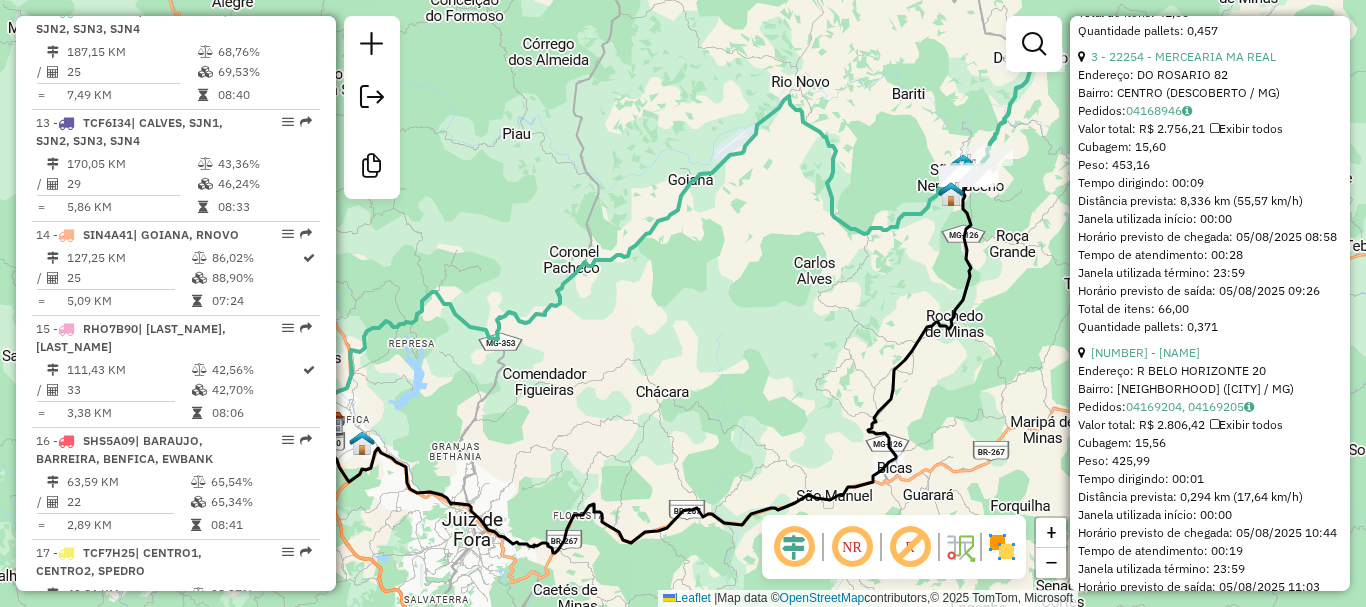 click on "Janela de atendimento Grade de atendimento Capacidade Transportadoras Veículos Cliente Pedidos  Rotas Selecione os dias de semana para filtrar as janelas de atendimento  Seg   Ter   Qua   Qui   Sex   Sáb   Dom  Informe o período da janela de atendimento: De: Até:  Filtrar exatamente a janela do cliente  Considerar janela de atendimento padrão  Selecione os dias de semana para filtrar as grades de atendimento  Seg   Ter   Qua   Qui   Sex   Sáb   Dom   Considerar clientes sem dia de atendimento cadastrado  Clientes fora do dia de atendimento selecionado Filtrar as atividades entre os valores definidos abaixo:  Peso mínimo:   Peso máximo:   Cubagem mínima:   Cubagem máxima:   De:   Até:  Filtrar as atividades entre o tempo de atendimento definido abaixo:  De:   Até:   Considerar capacidade total dos clientes não roteirizados Transportadora: Selecione um ou mais itens Tipo de veículo: Selecione um ou mais itens Veículo: Selecione um ou mais itens Motorista: Selecione um ou mais itens Nome: Rótulo:" 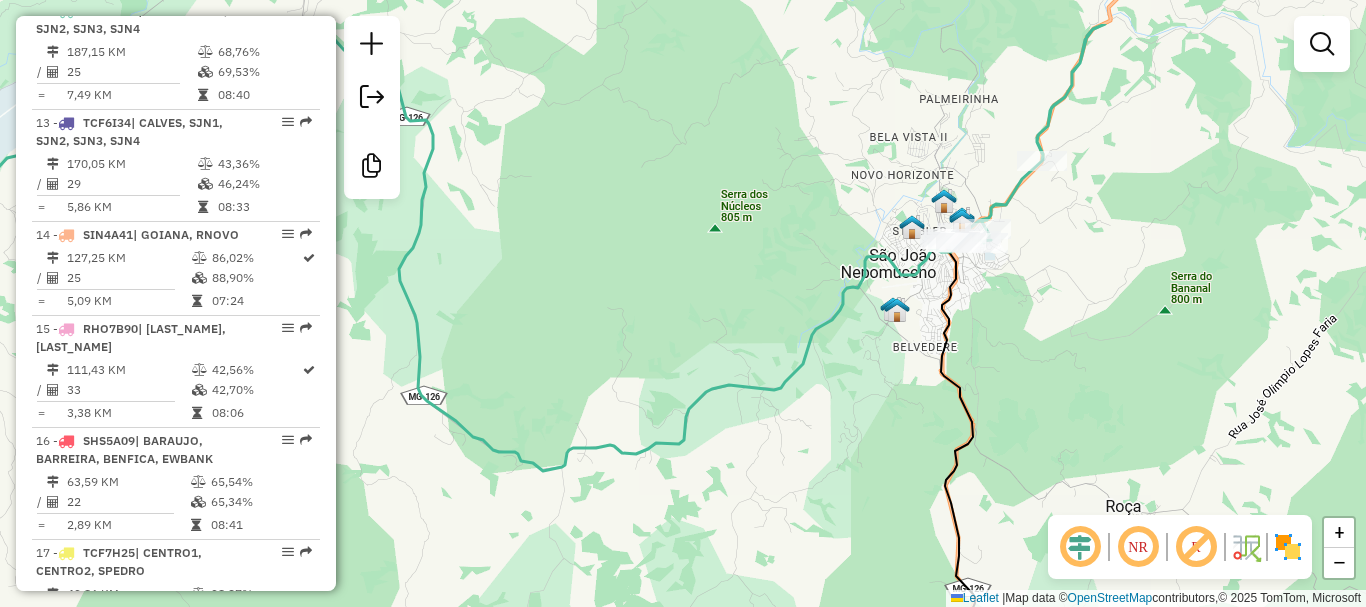 drag, startPoint x: 1003, startPoint y: 188, endPoint x: 992, endPoint y: 274, distance: 86.70064 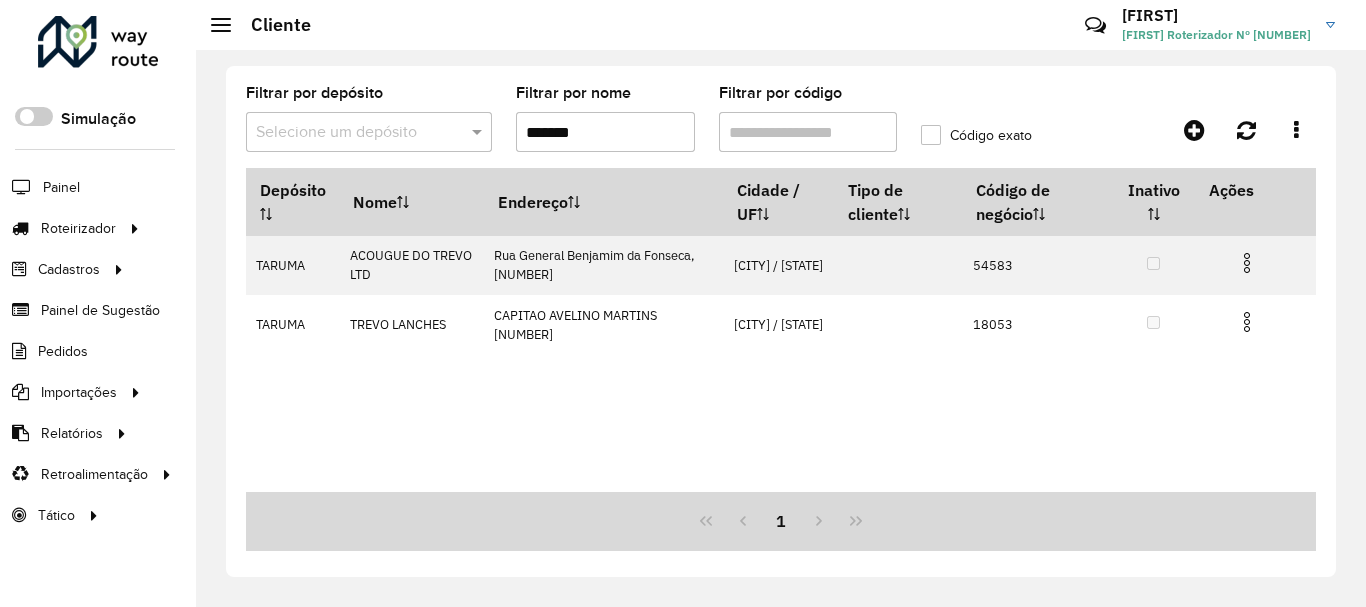 scroll, scrollTop: 0, scrollLeft: 0, axis: both 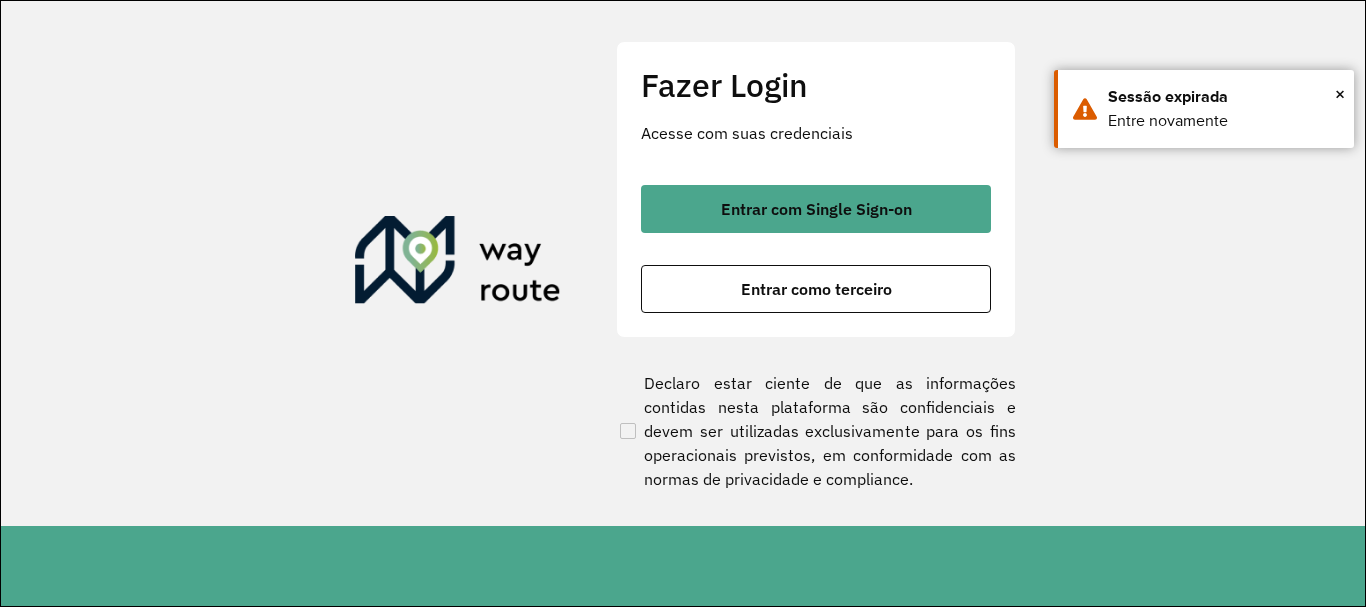 click on "Fazer Login Acesse com suas credenciais    Entrar com Single Sign-on    Entrar como terceiro" 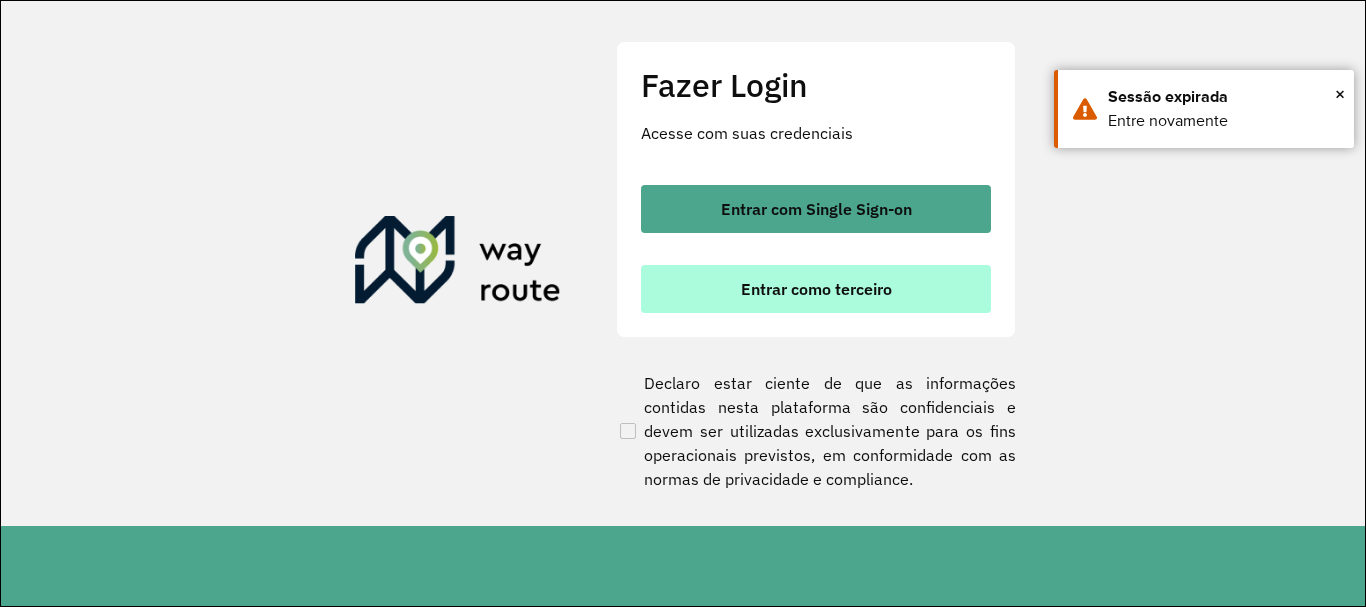 drag, startPoint x: 851, startPoint y: 286, endPoint x: 833, endPoint y: 283, distance: 18.248287 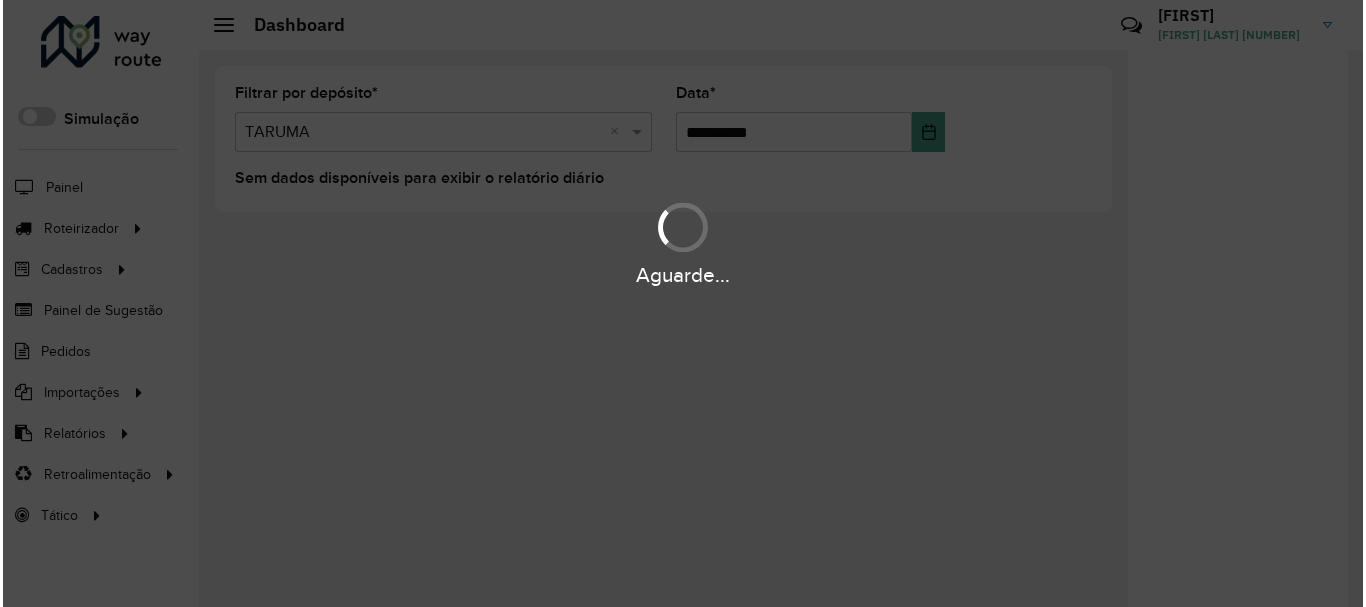 scroll, scrollTop: 0, scrollLeft: 0, axis: both 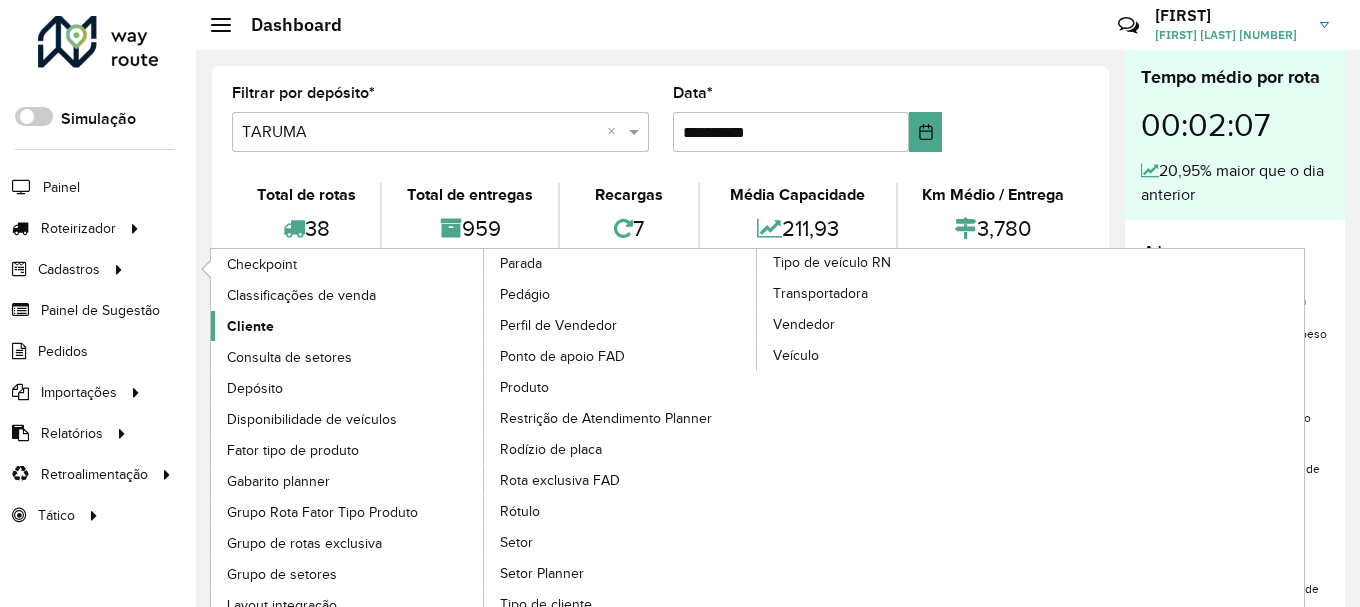 click on "Cliente" 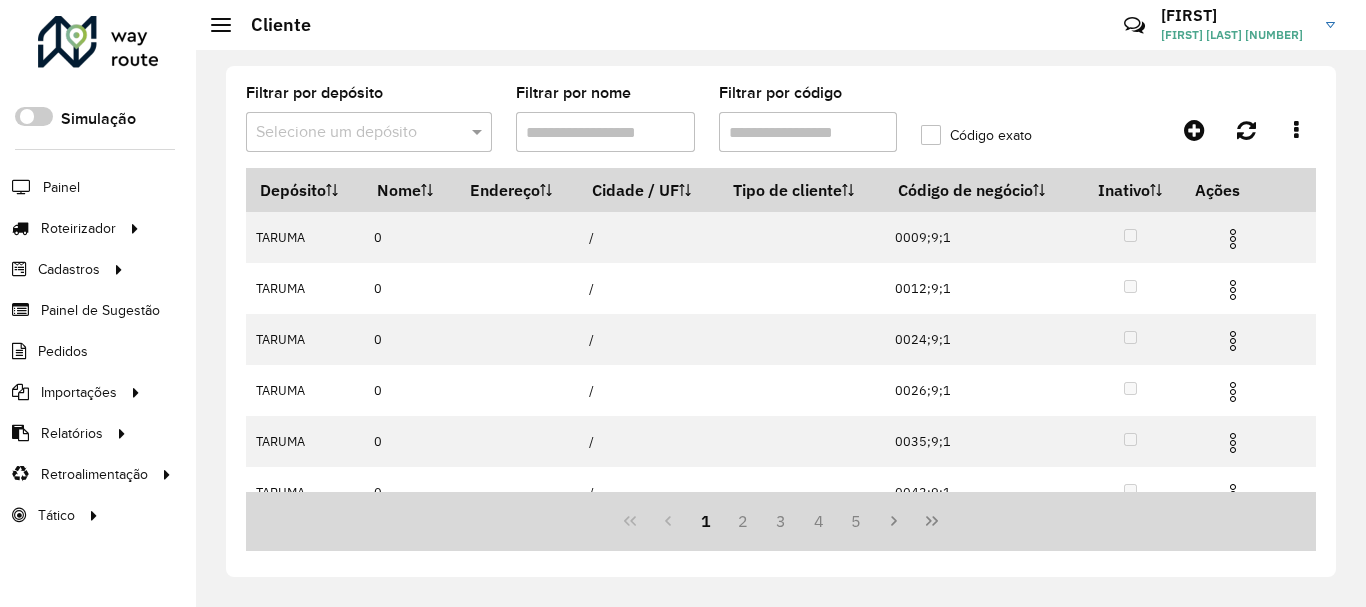 click on "Filtrar por nome" at bounding box center [605, 132] 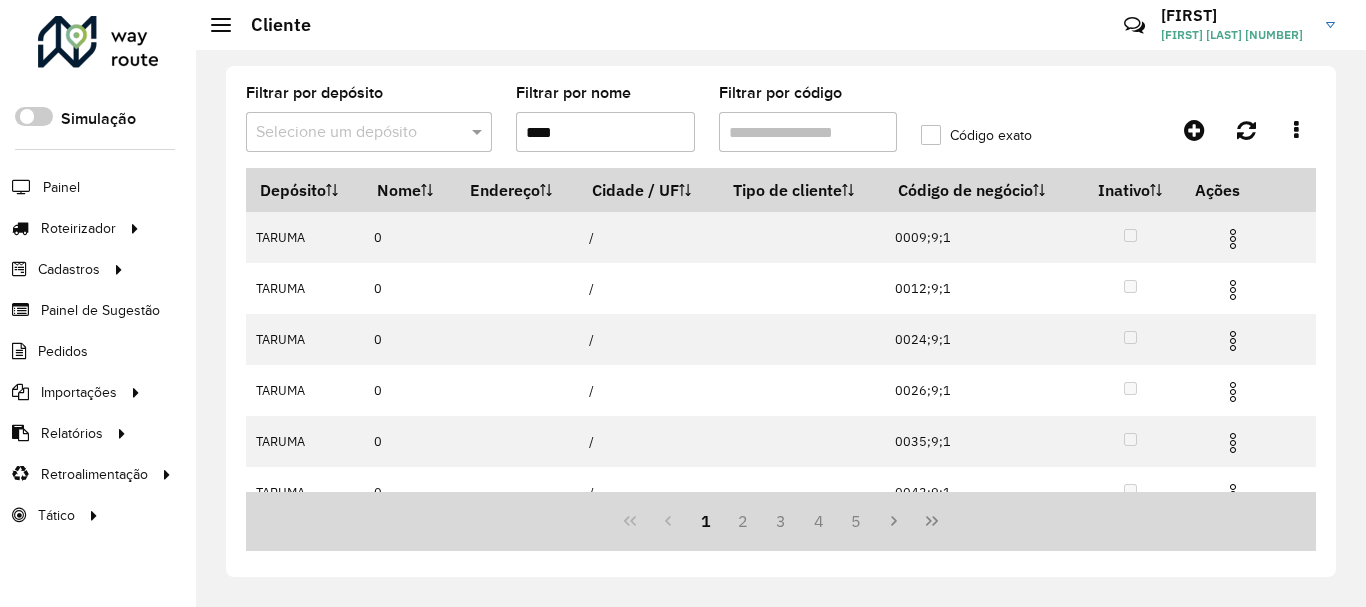 type on "****" 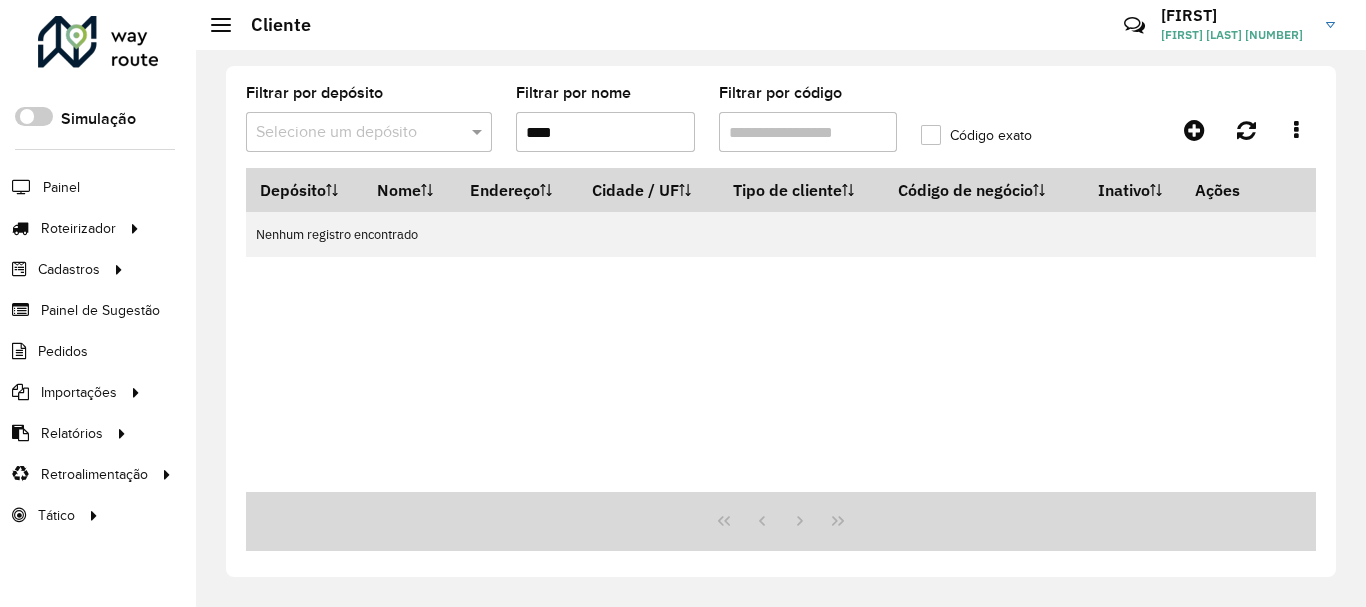 click on "****" at bounding box center (605, 132) 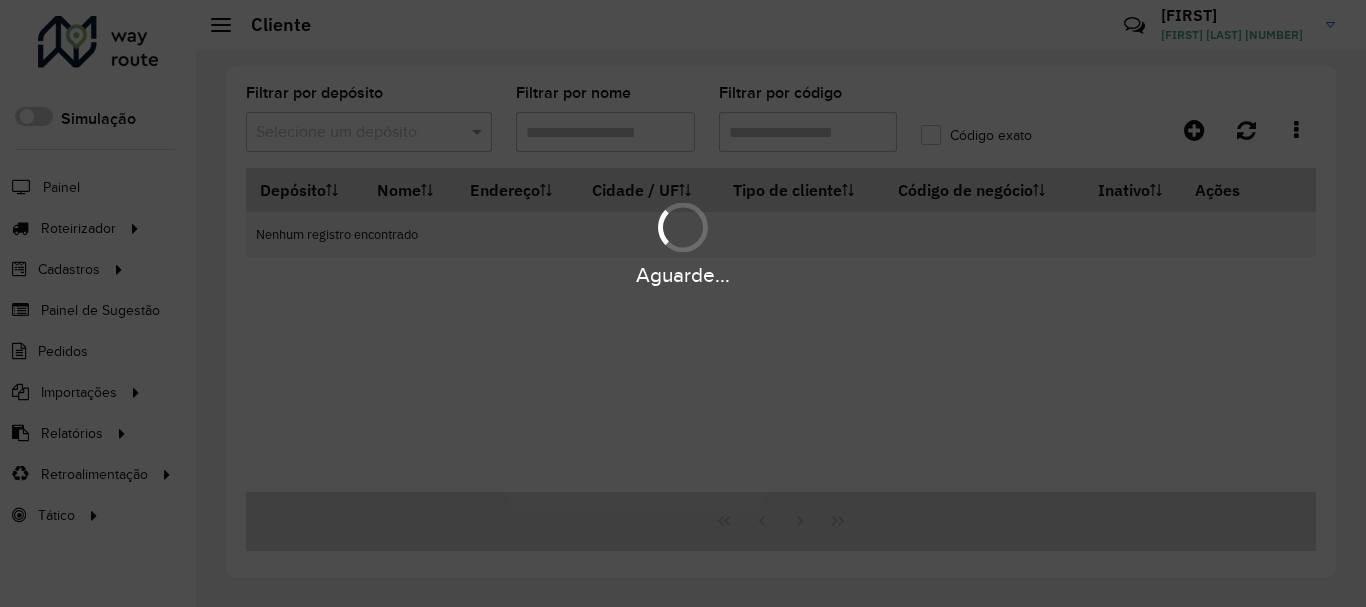 type 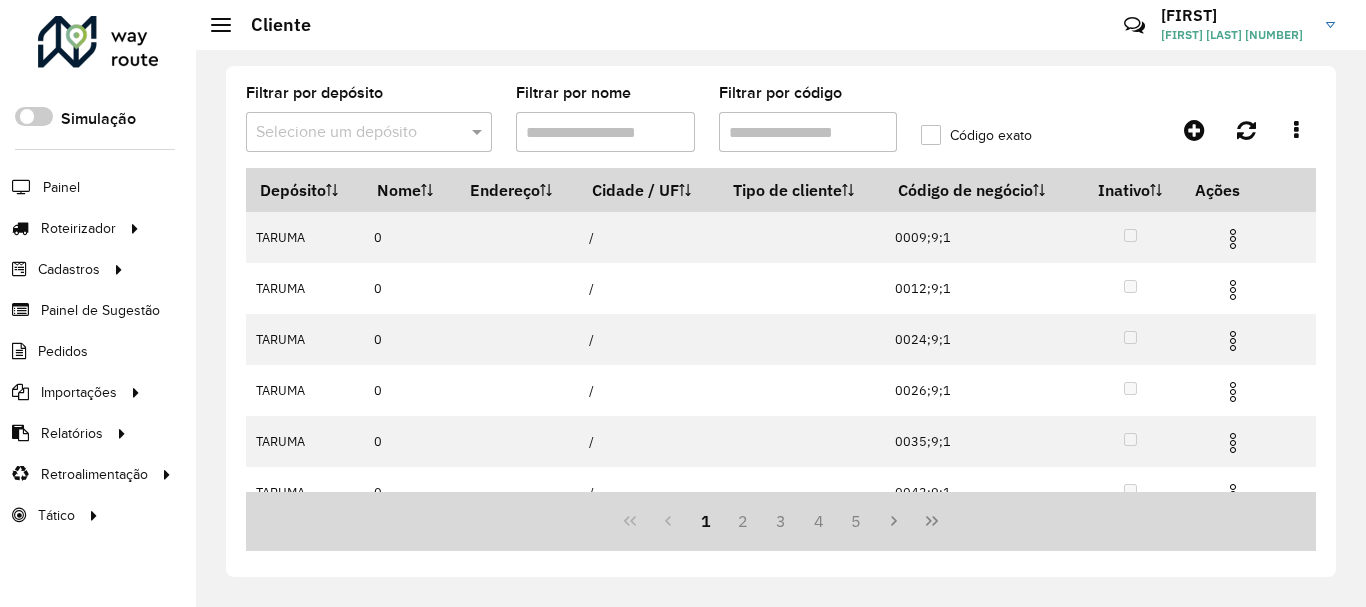 click on "Filtrar por código" at bounding box center [808, 132] 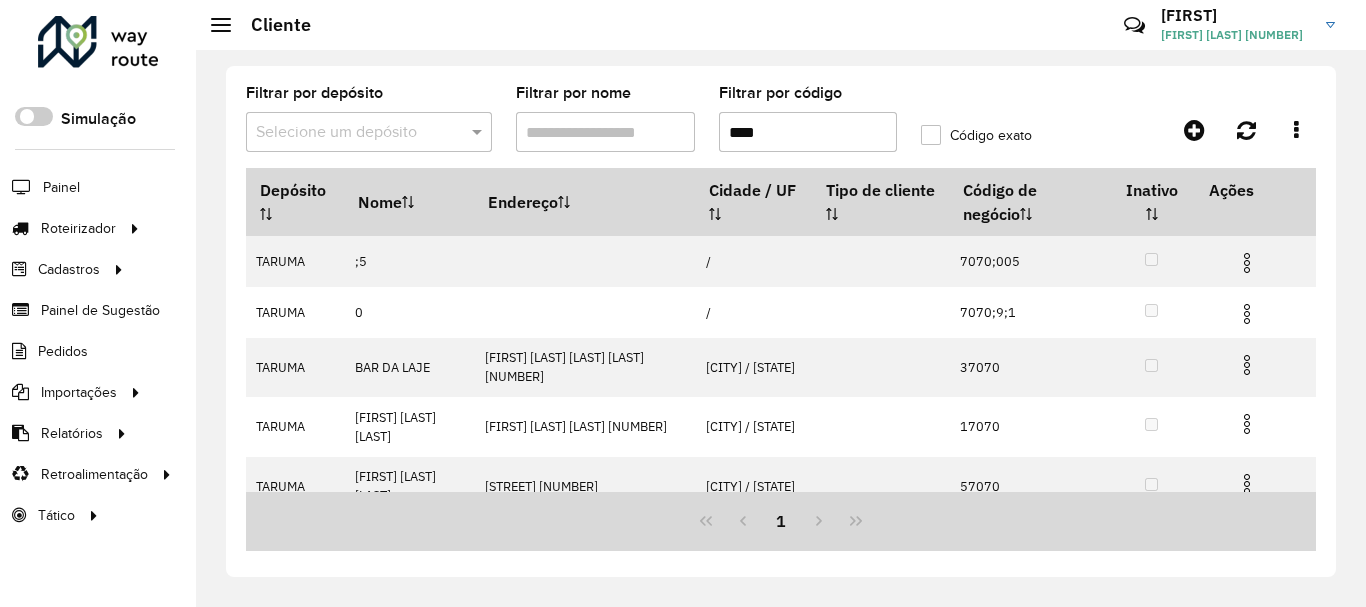 click on "****" at bounding box center (808, 132) 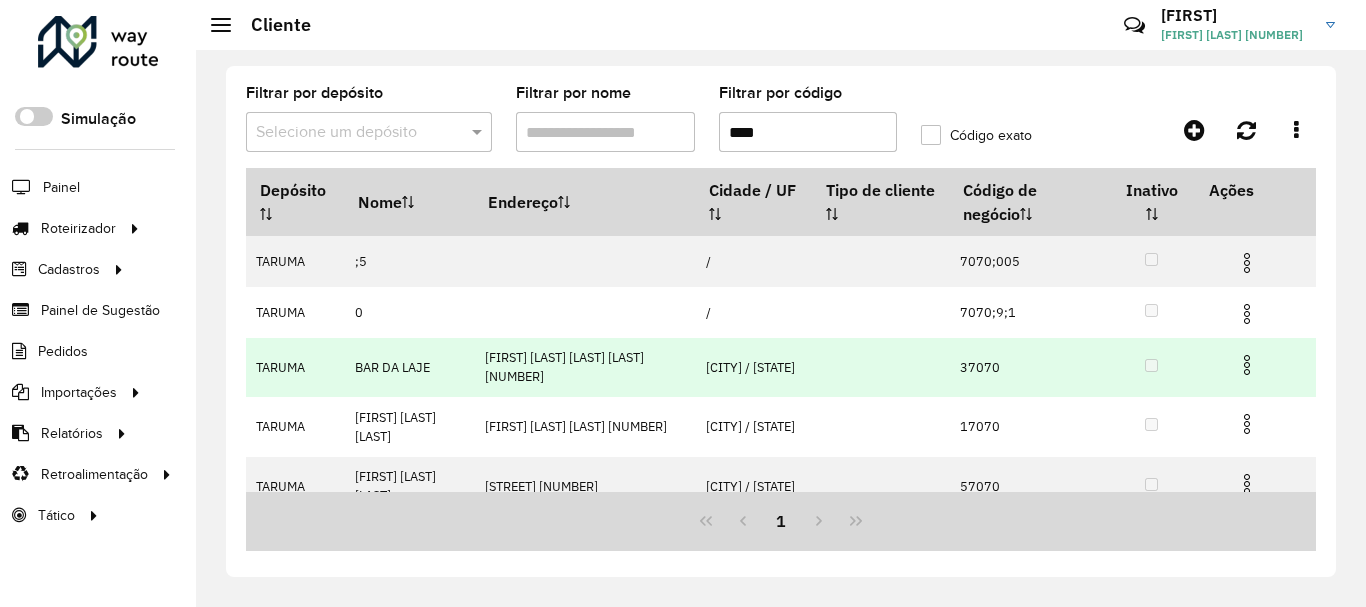 scroll, scrollTop: 84, scrollLeft: 0, axis: vertical 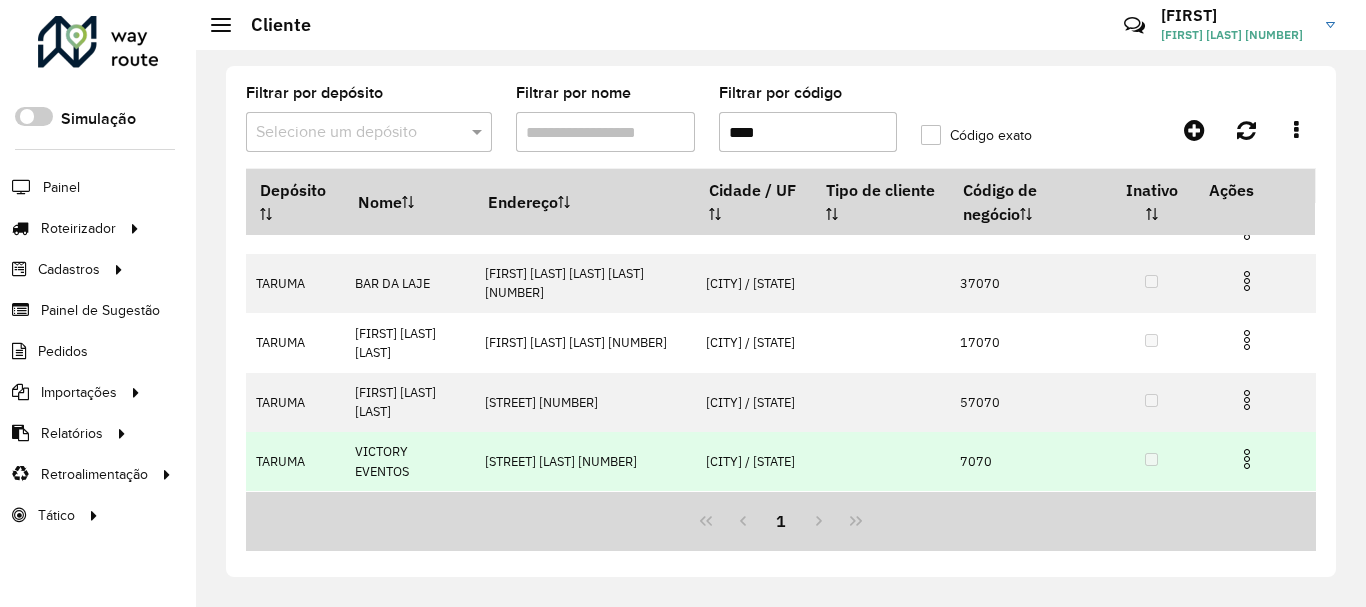 type on "****" 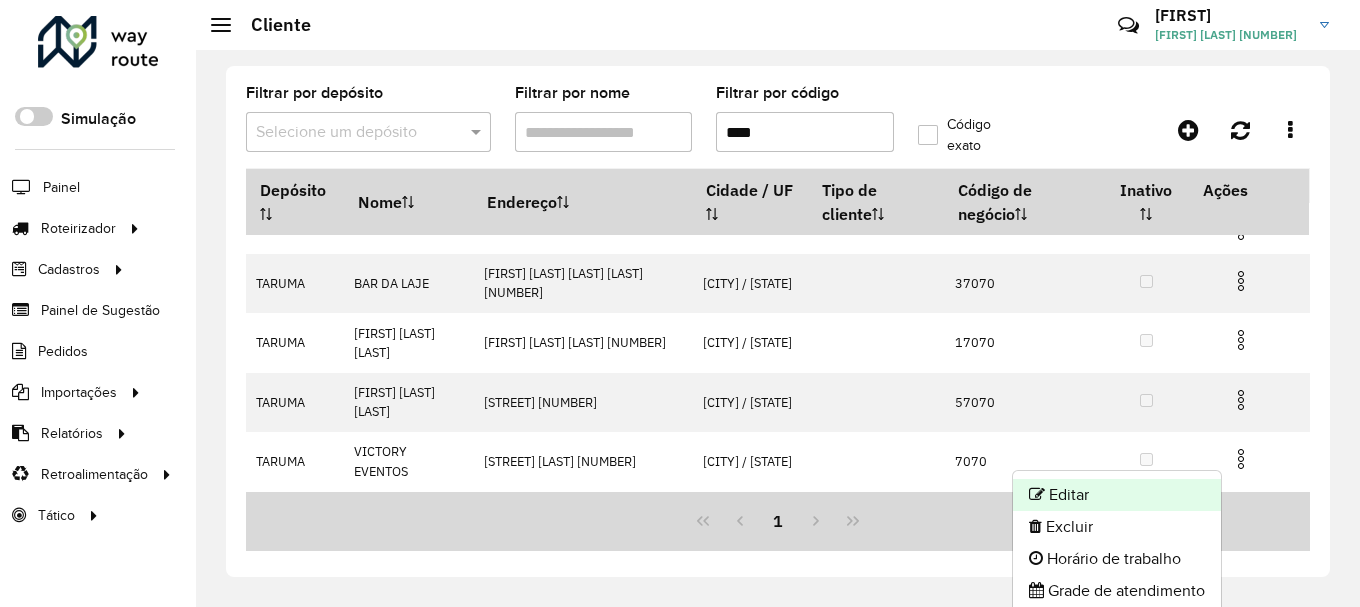 click on "Editar" 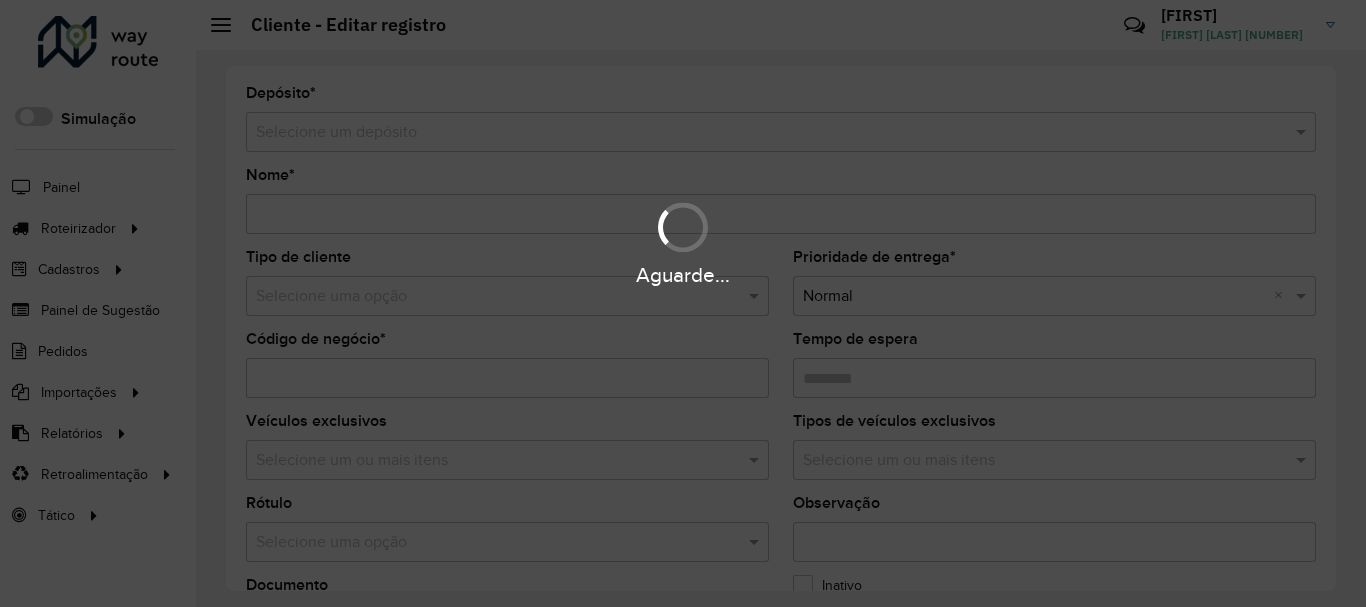 type on "**********" 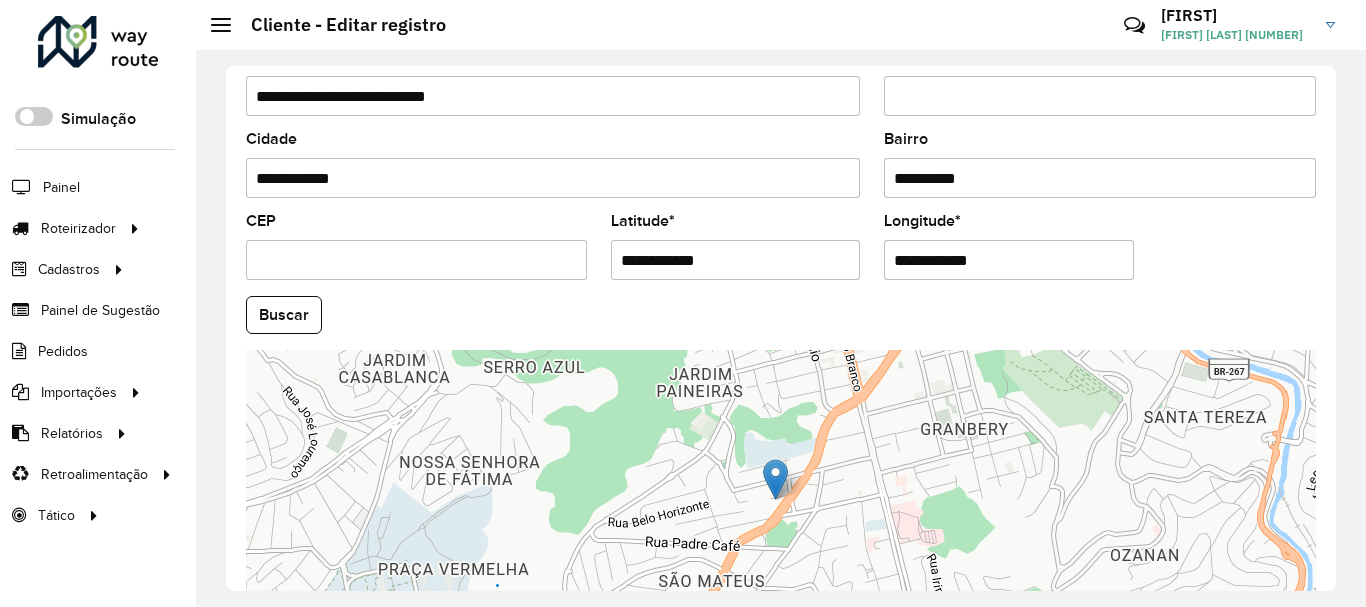scroll, scrollTop: 881, scrollLeft: 0, axis: vertical 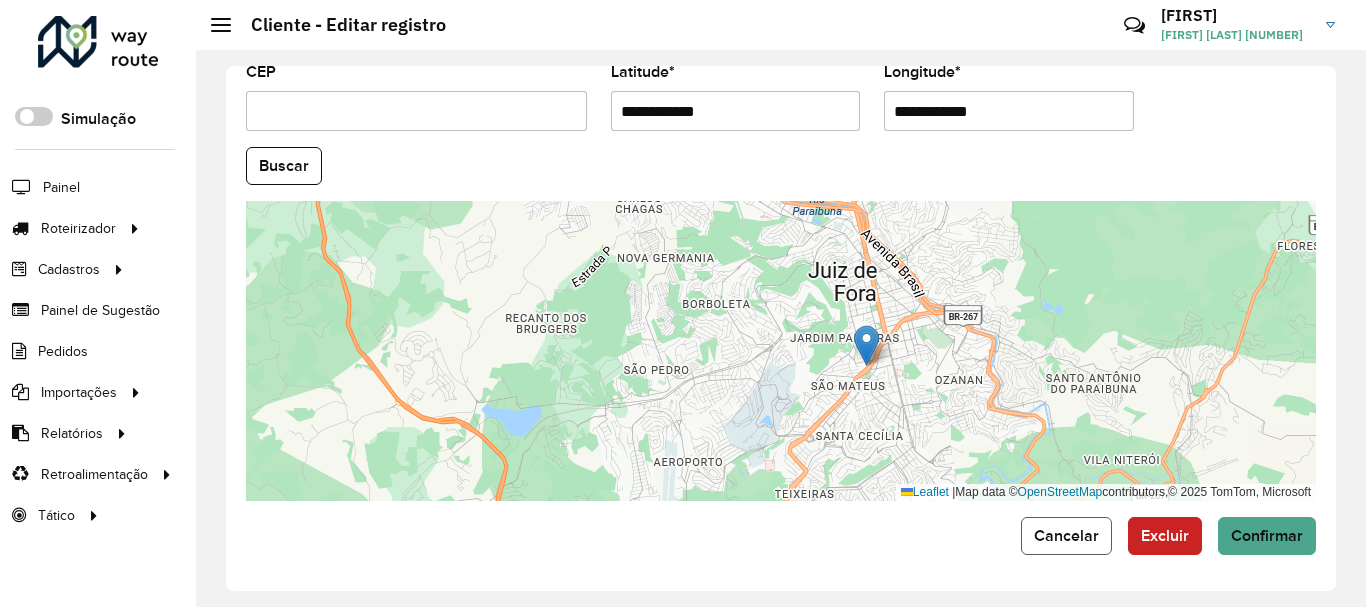 click on "Cancelar" 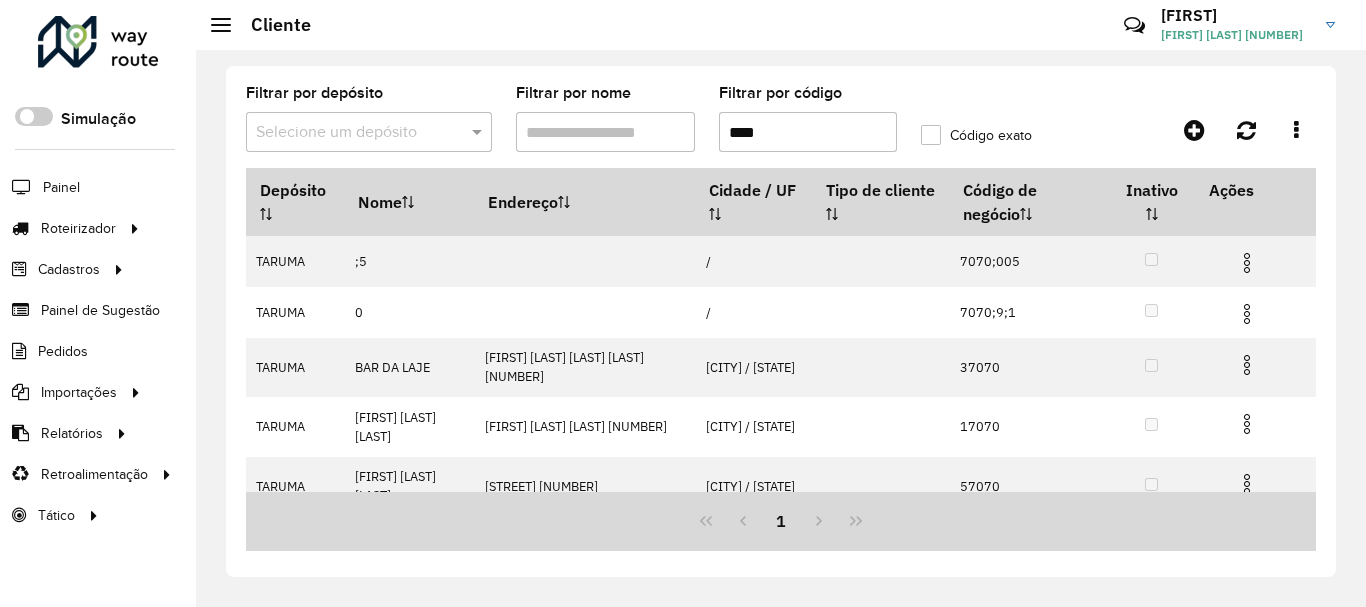 click on "****" at bounding box center [808, 132] 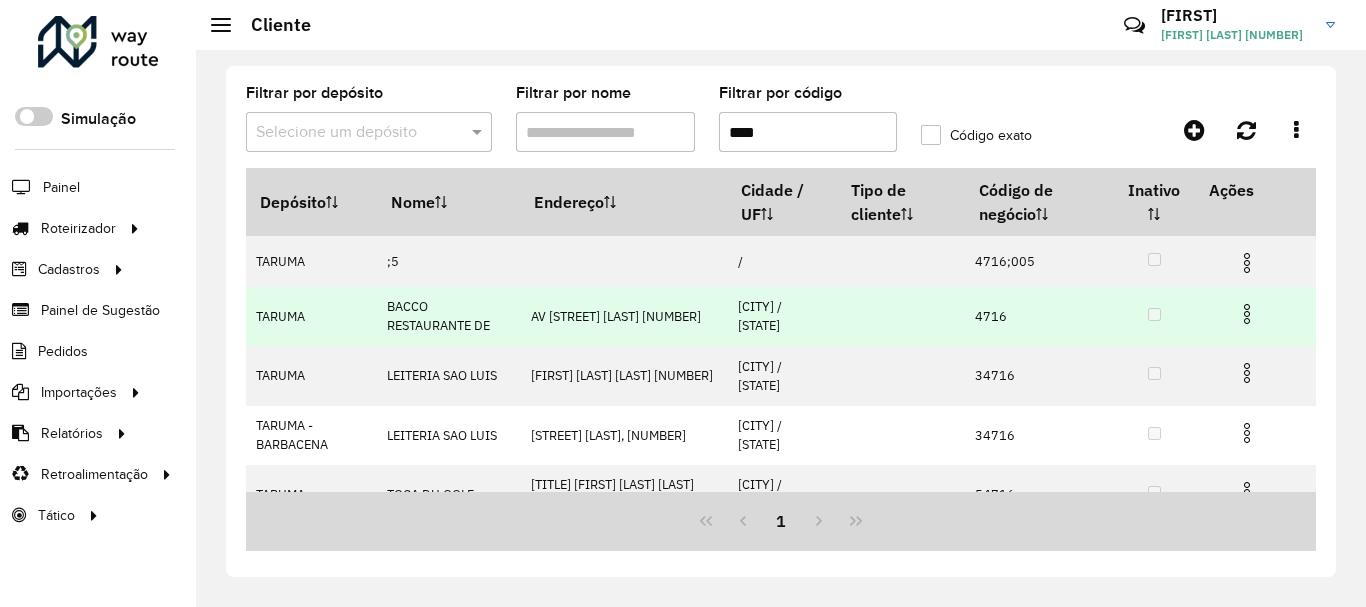 type on "****" 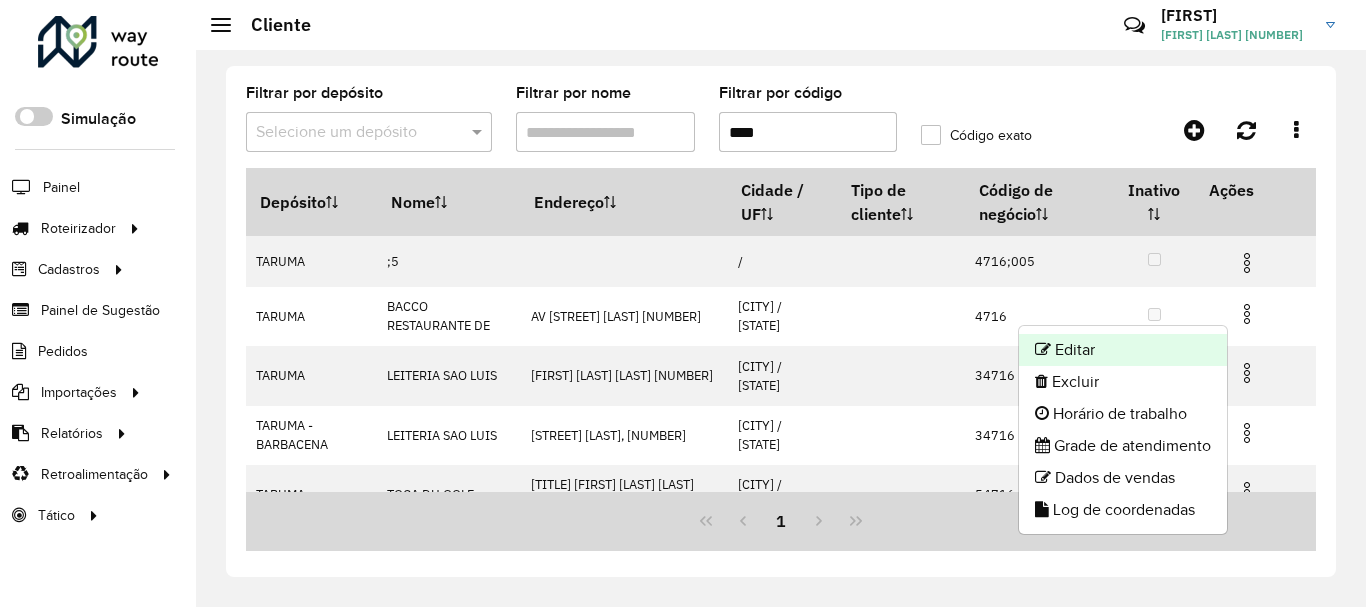 click on "Editar" 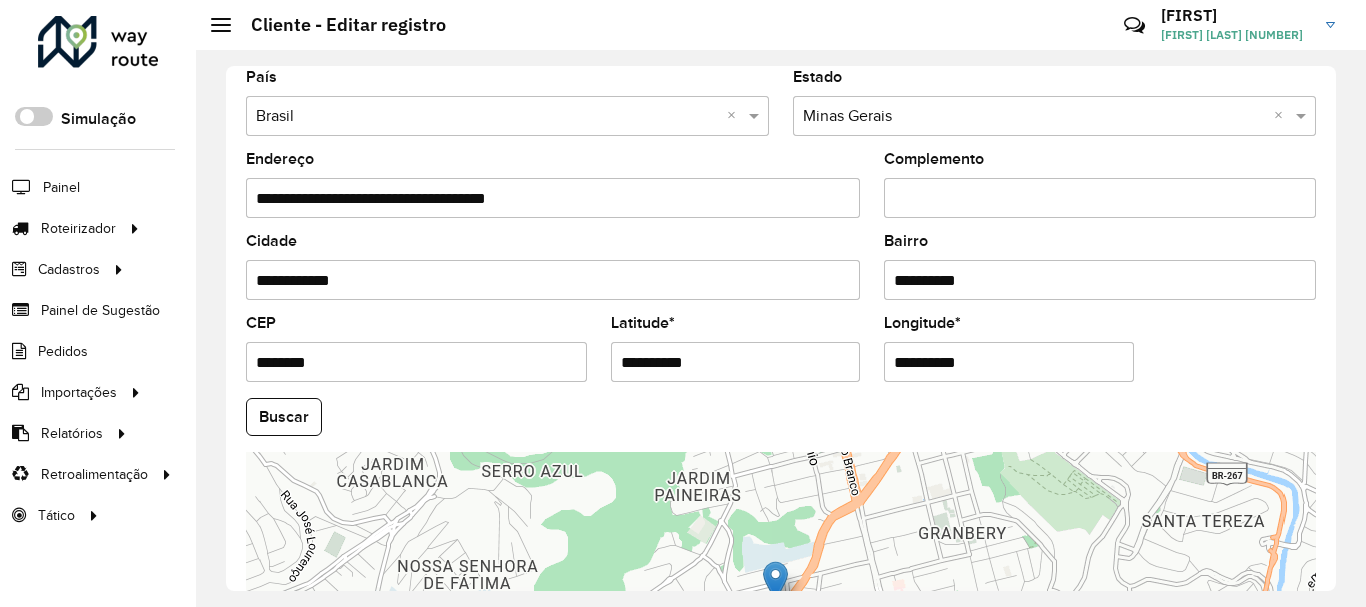 scroll, scrollTop: 881, scrollLeft: 0, axis: vertical 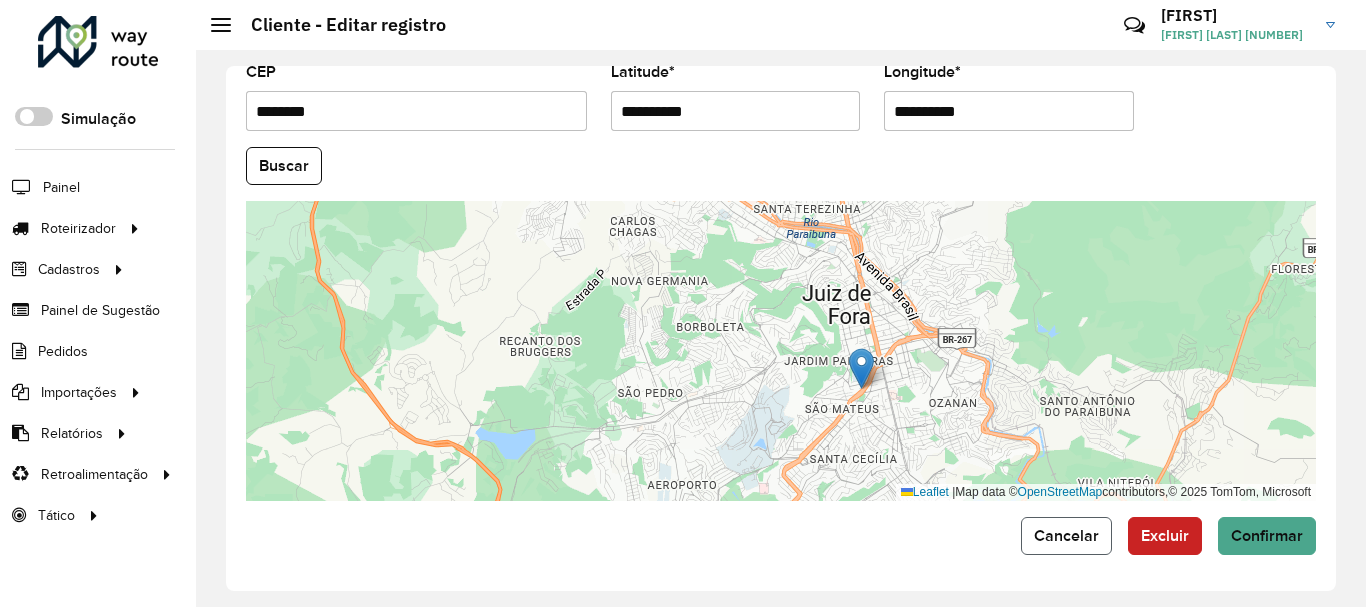 click on "Cancelar" 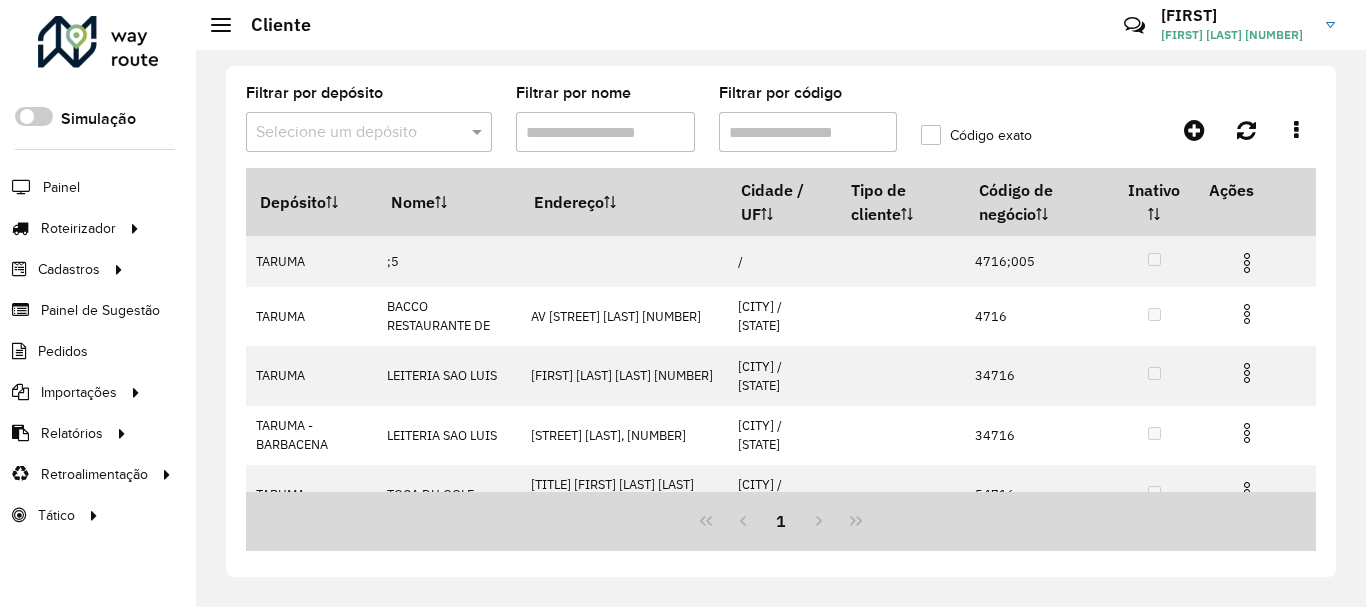 click on "Filtrar por nome" at bounding box center (605, 132) 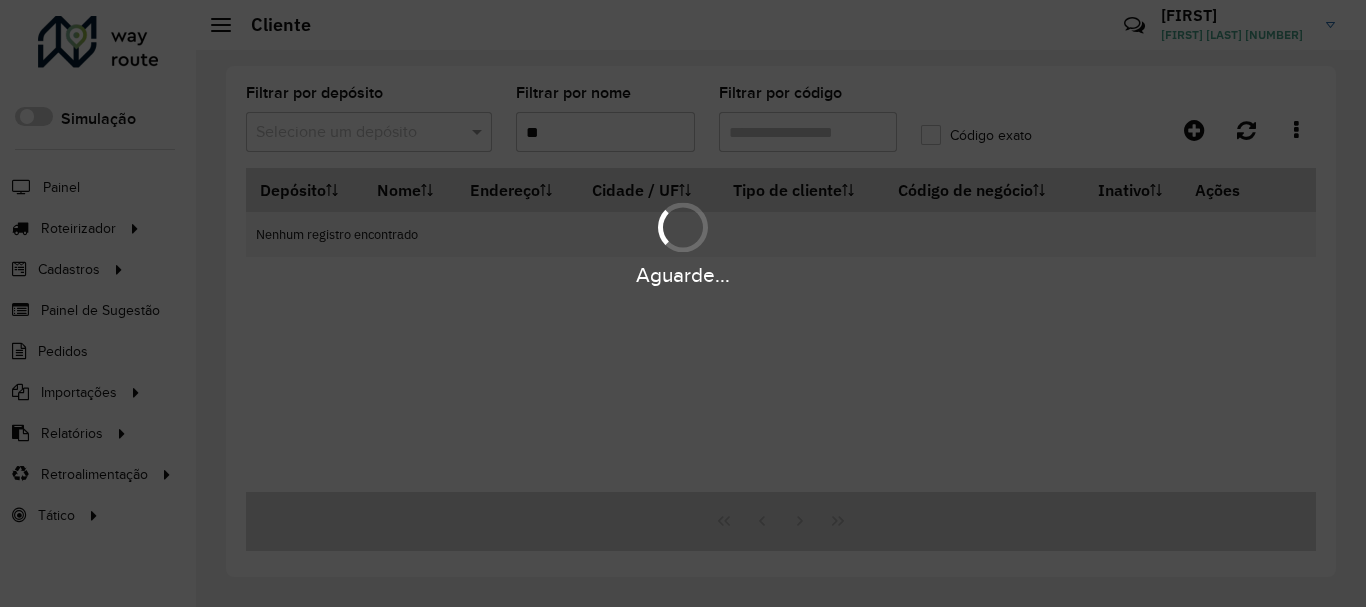 type on "*" 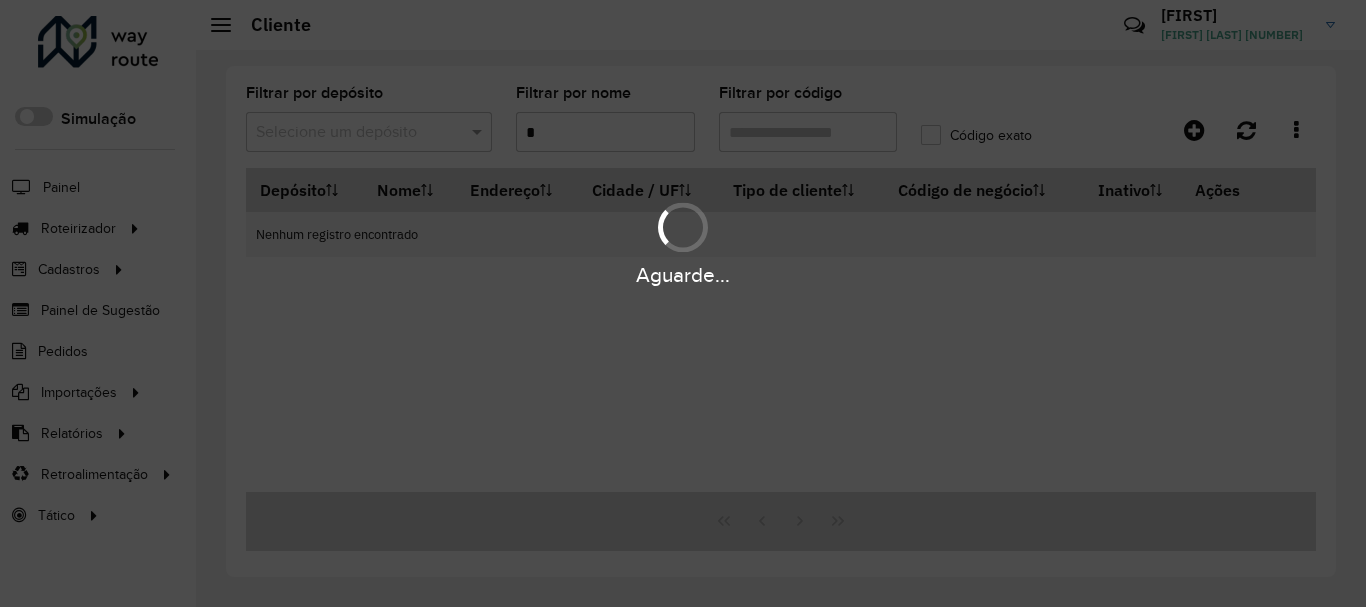 type 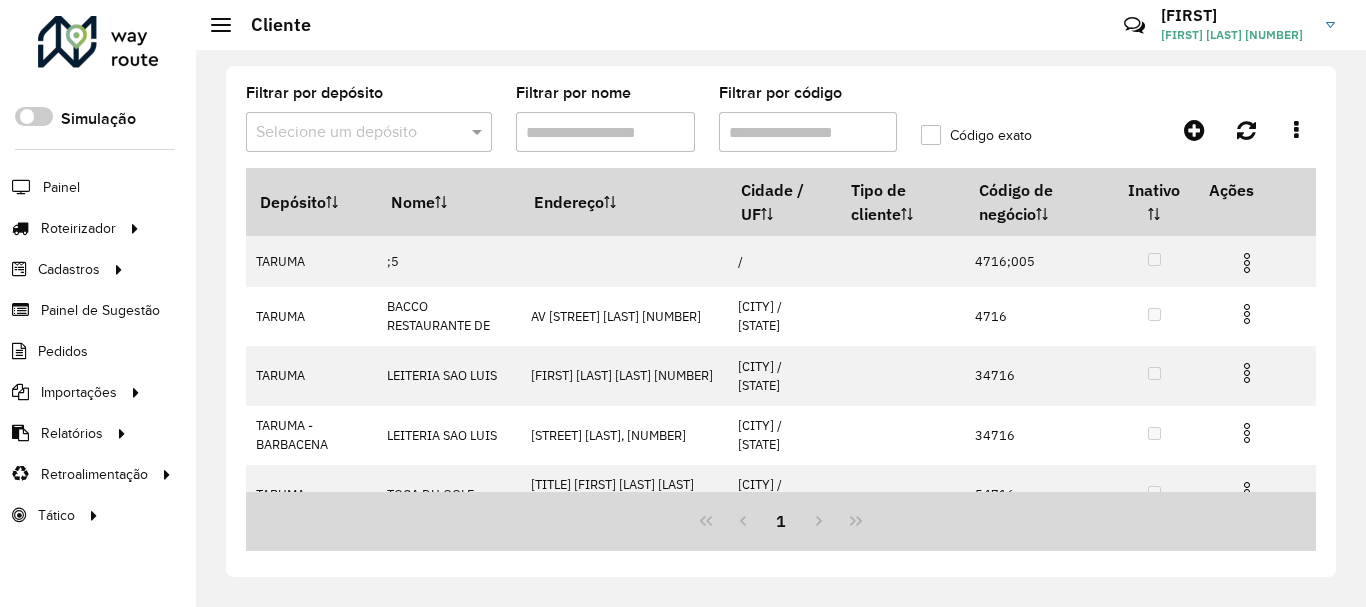 click on "Filtrar por código" at bounding box center (808, 132) 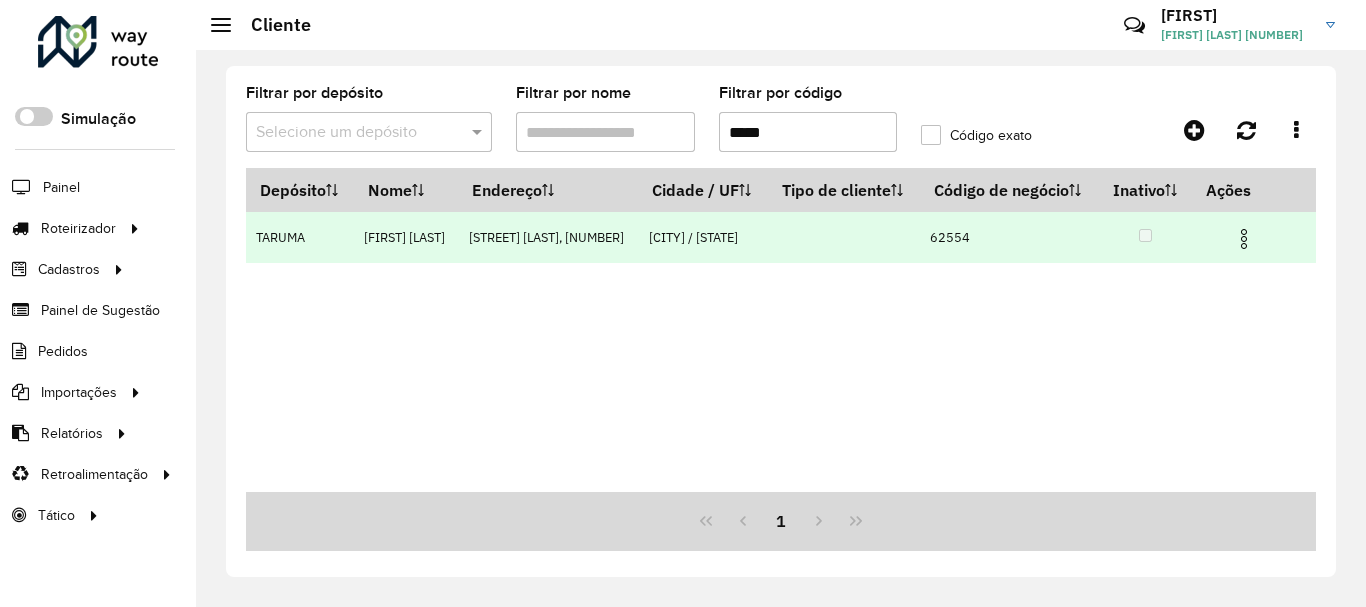 type on "*****" 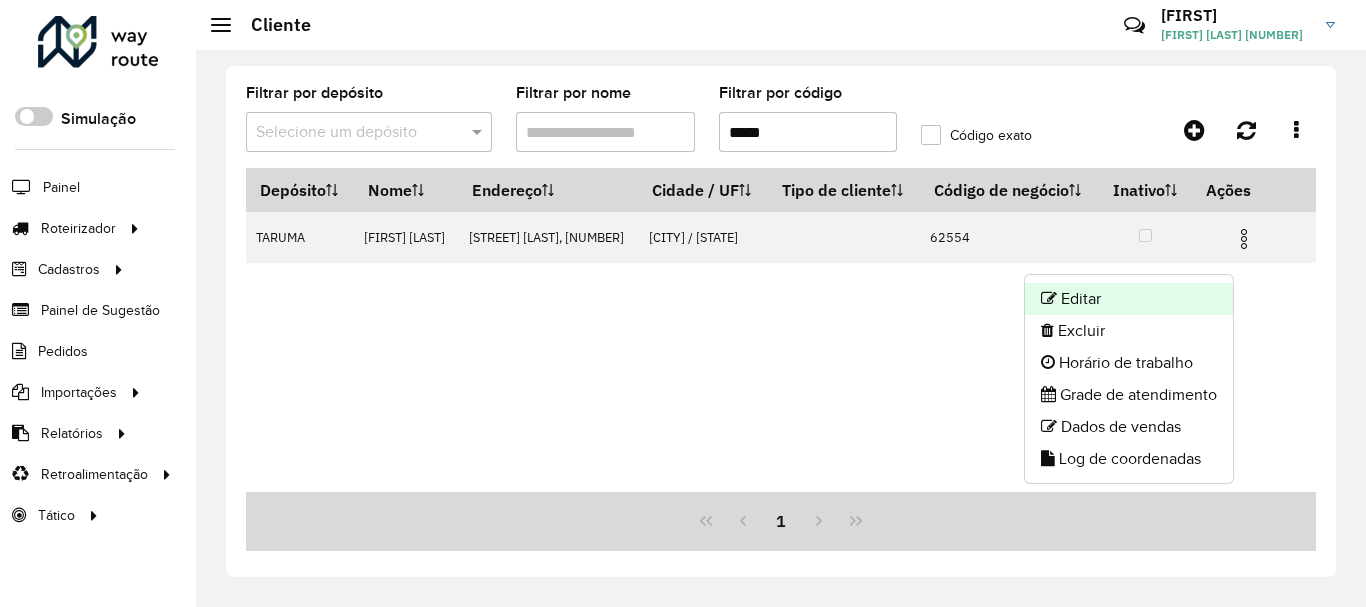 click on "Editar" 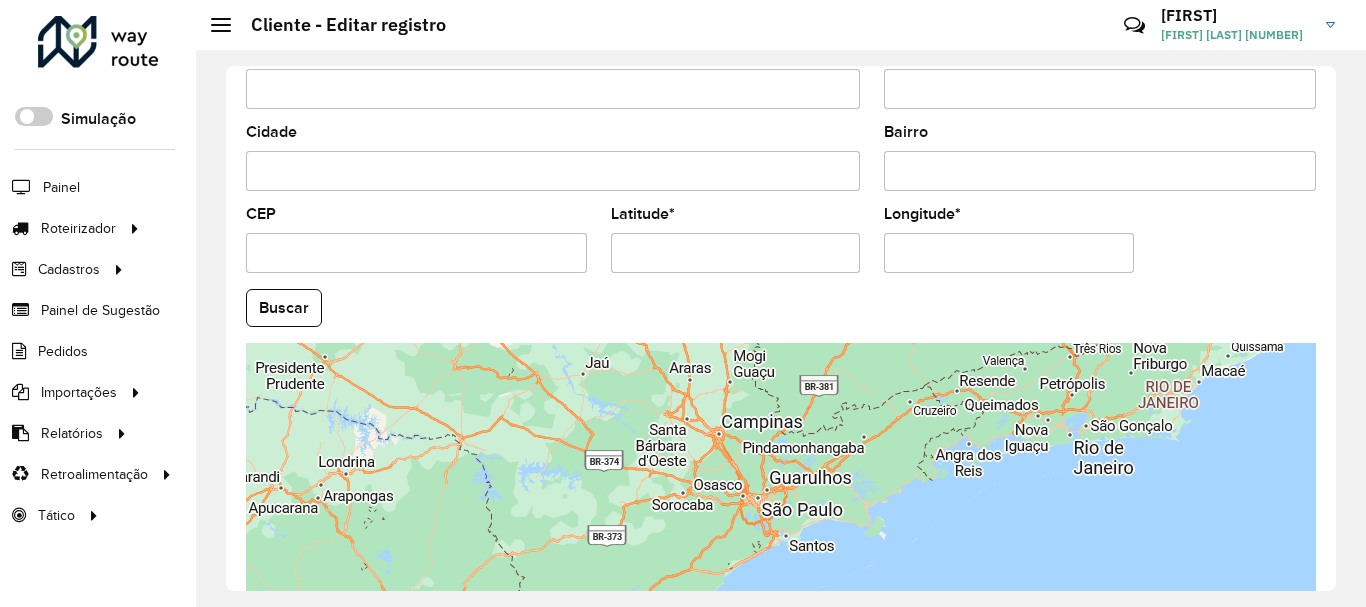 scroll, scrollTop: 881, scrollLeft: 0, axis: vertical 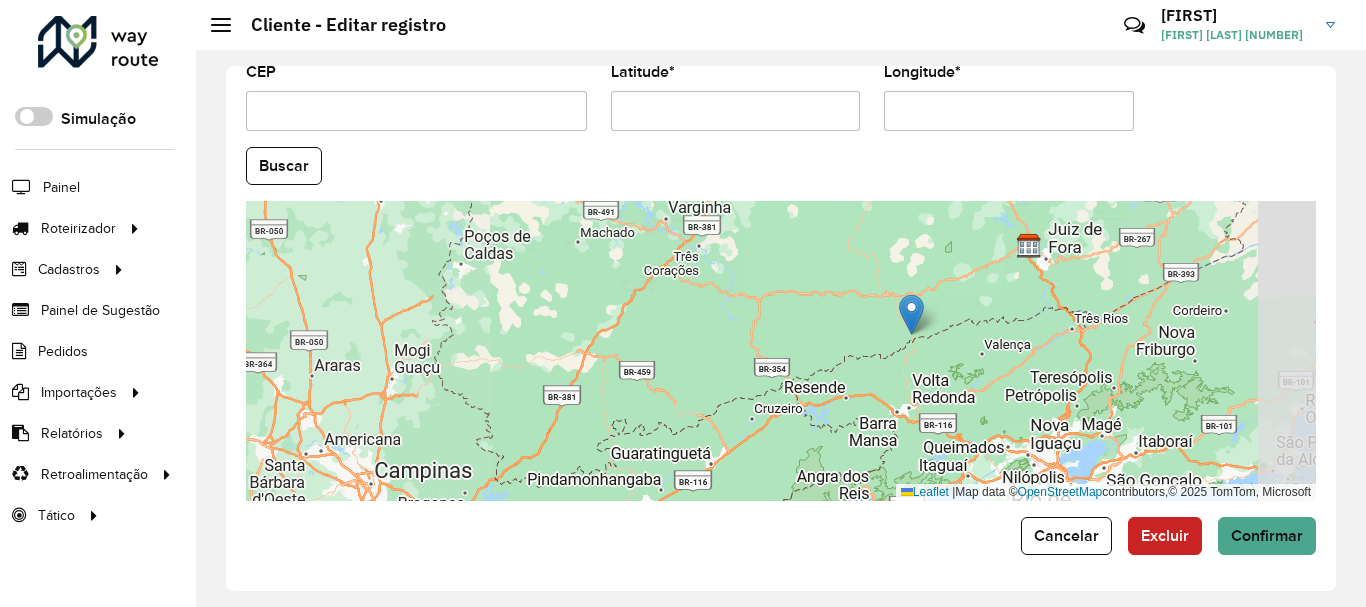 drag, startPoint x: 984, startPoint y: 357, endPoint x: 933, endPoint y: 279, distance: 93.193344 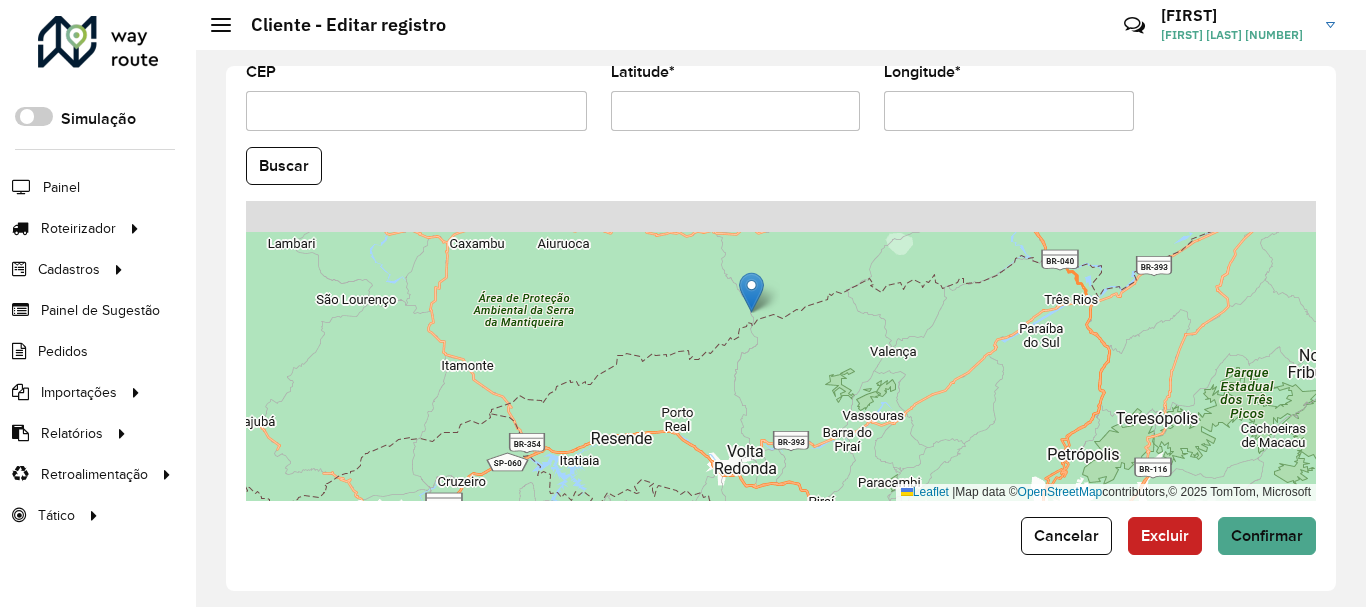 drag, startPoint x: 1000, startPoint y: 286, endPoint x: 809, endPoint y: 353, distance: 202.41048 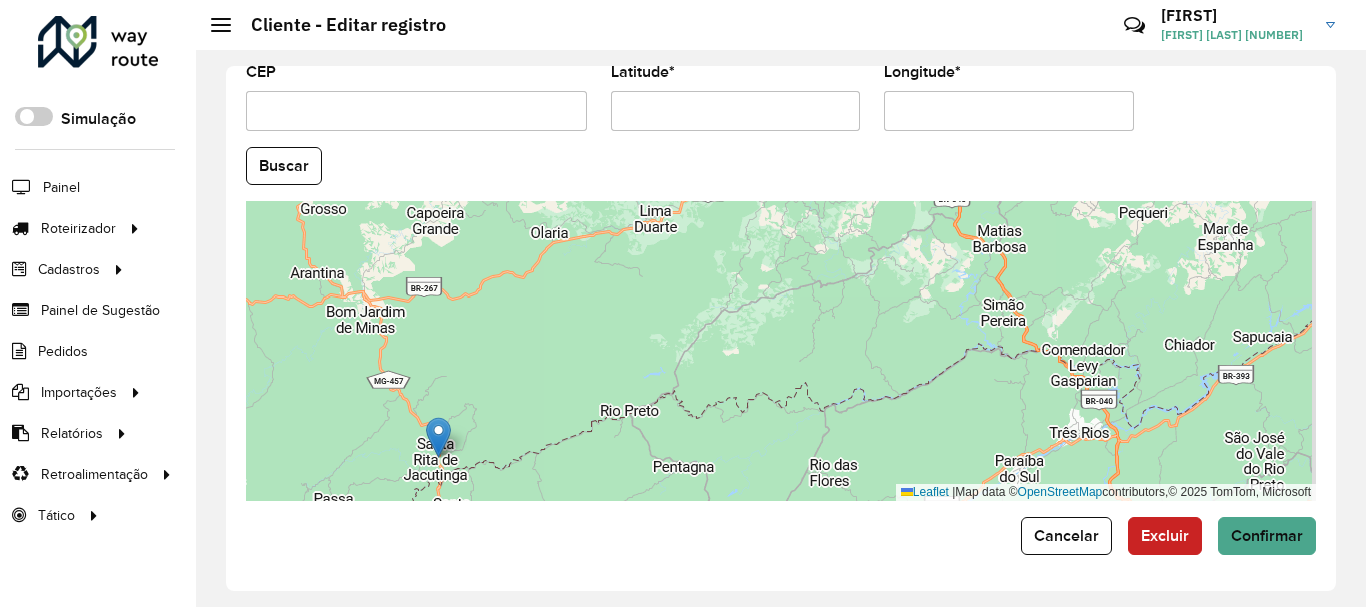 drag, startPoint x: 815, startPoint y: 344, endPoint x: 721, endPoint y: 398, distance: 108.40664 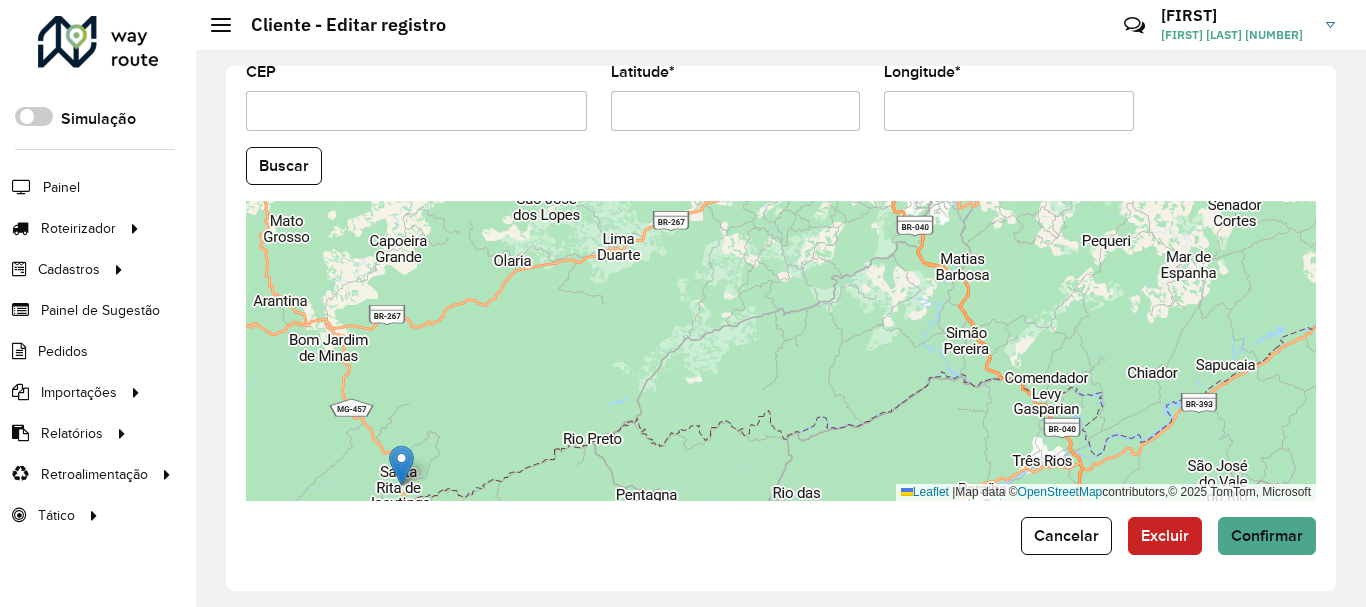 drag, startPoint x: 685, startPoint y: 391, endPoint x: 719, endPoint y: 379, distance: 36.05551 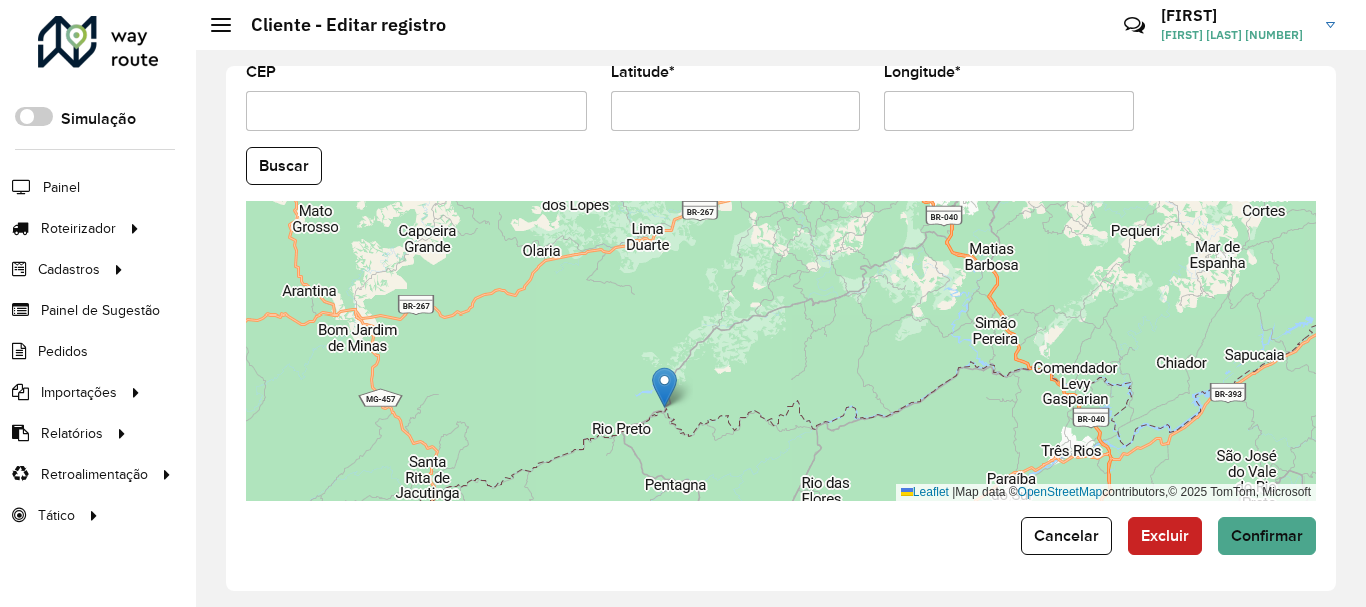 drag, startPoint x: 476, startPoint y: 437, endPoint x: 672, endPoint y: 374, distance: 205.87617 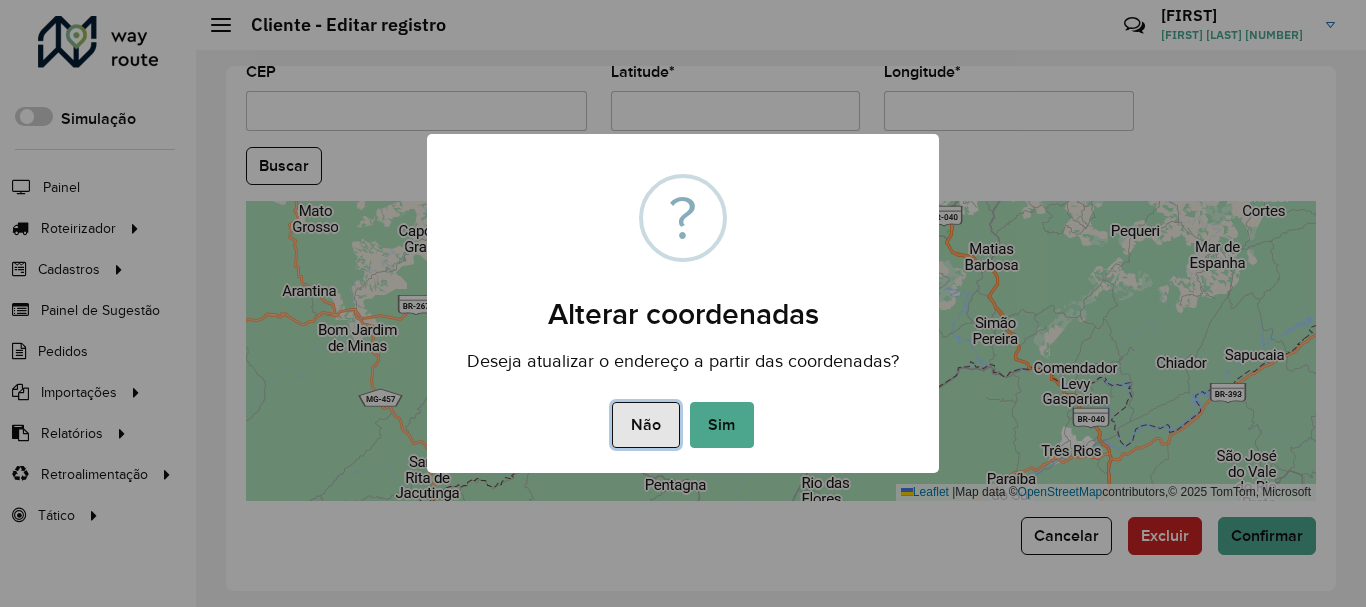 click on "Não" at bounding box center (645, 425) 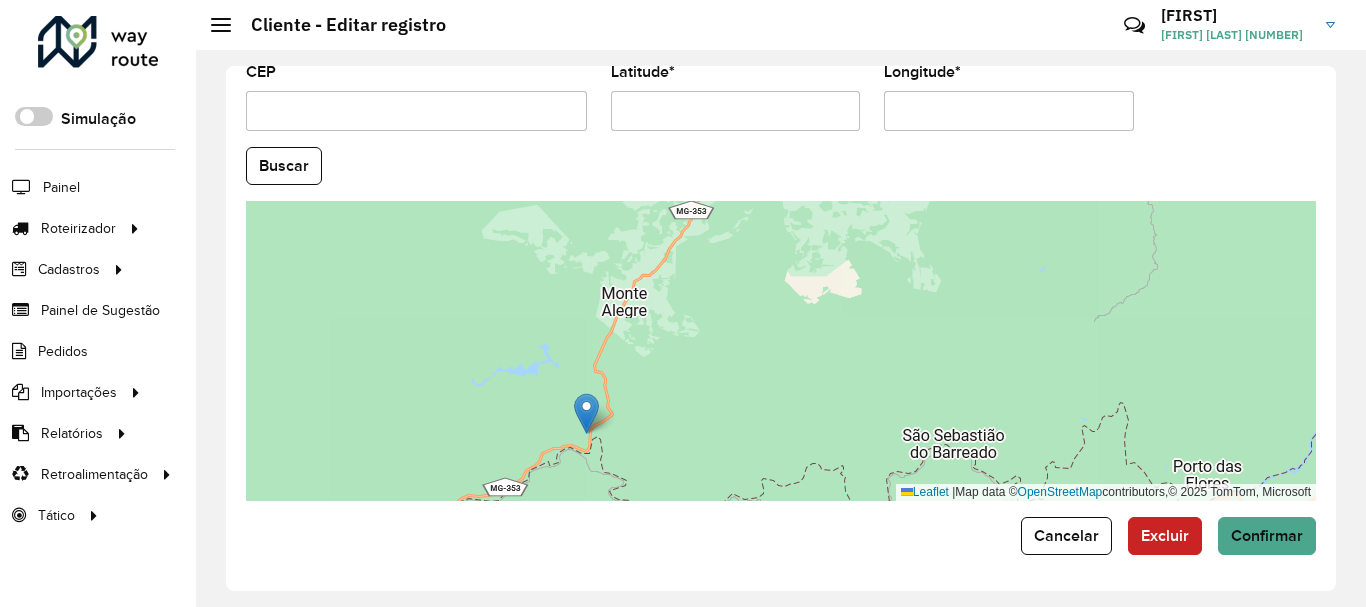 drag, startPoint x: 790, startPoint y: 306, endPoint x: 689, endPoint y: 383, distance: 127.00394 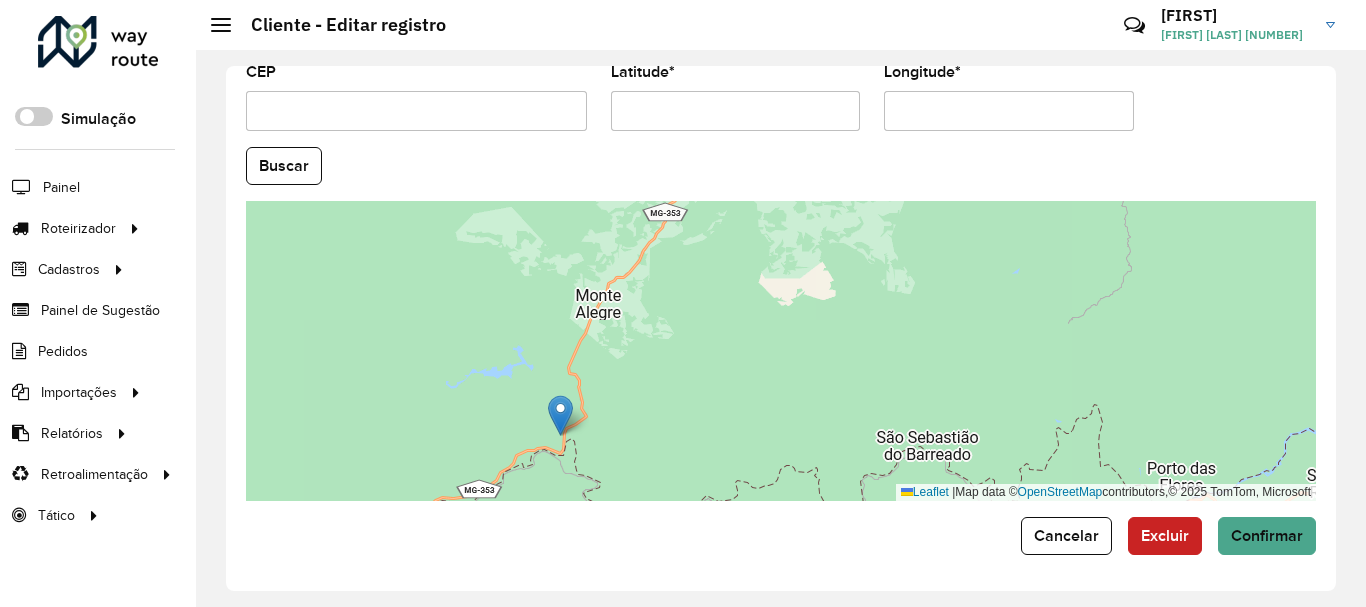 drag, startPoint x: 713, startPoint y: 385, endPoint x: 694, endPoint y: 440, distance: 58.189346 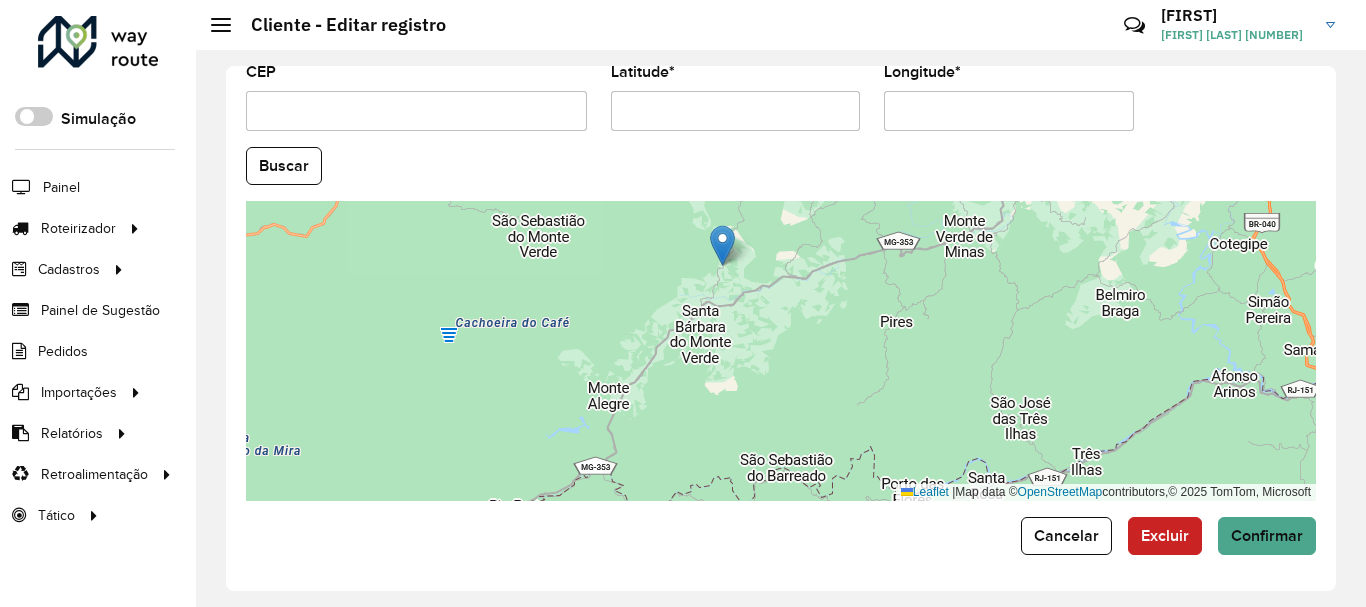 drag, startPoint x: 630, startPoint y: 431, endPoint x: 735, endPoint y: 248, distance: 210.98341 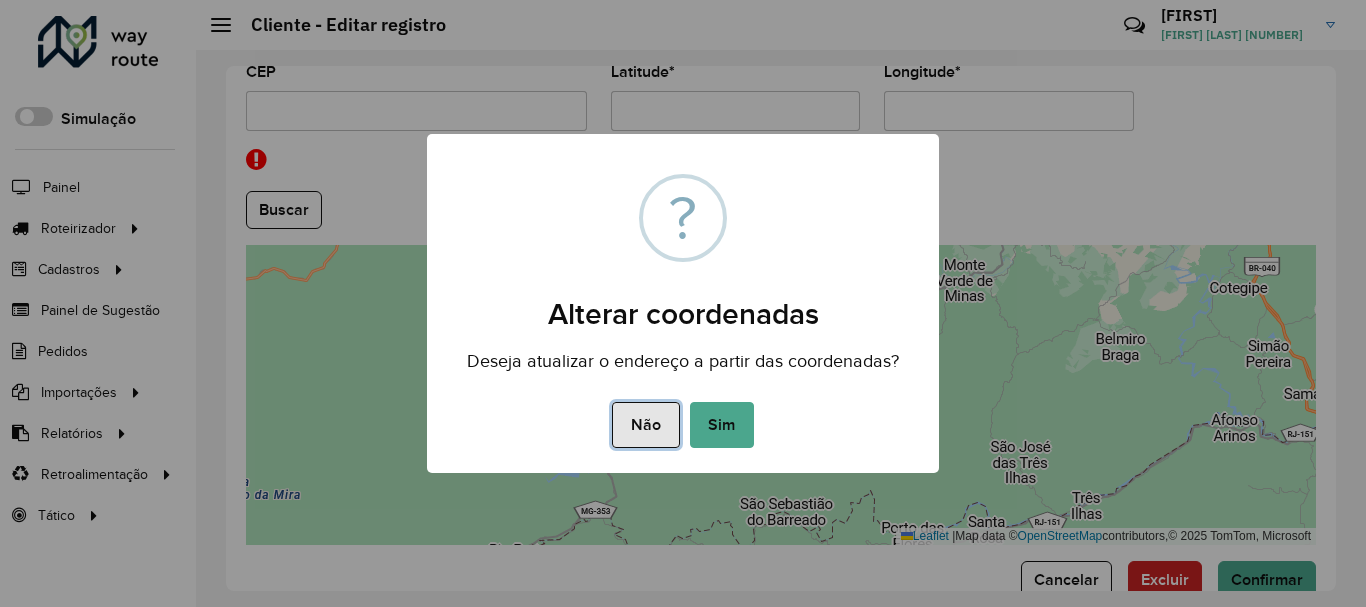 click on "Não" at bounding box center [645, 425] 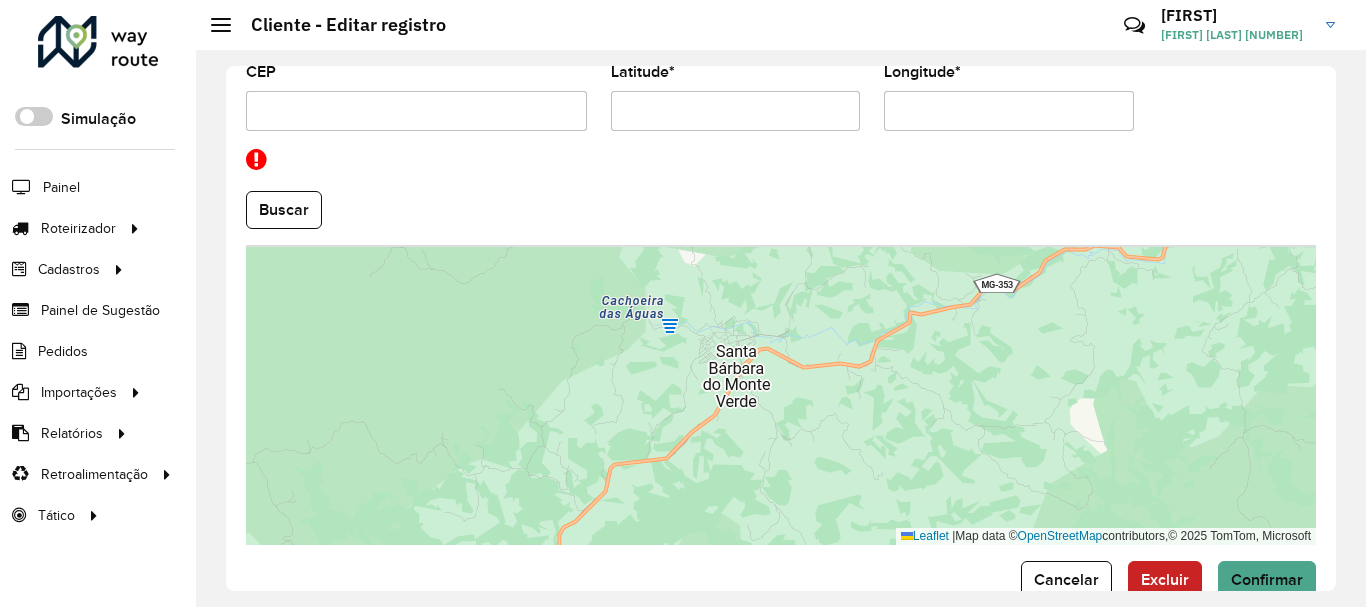 drag, startPoint x: 846, startPoint y: 332, endPoint x: 743, endPoint y: 437, distance: 147.085 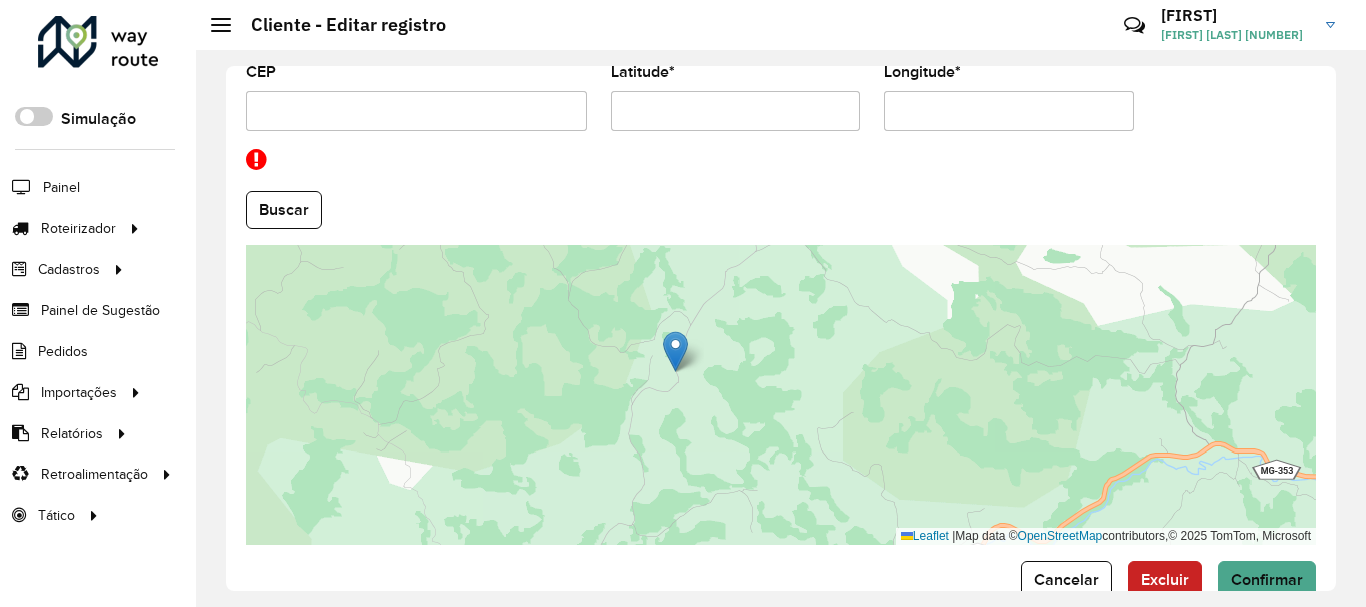 drag, startPoint x: 758, startPoint y: 329, endPoint x: 700, endPoint y: 490, distance: 171.1286 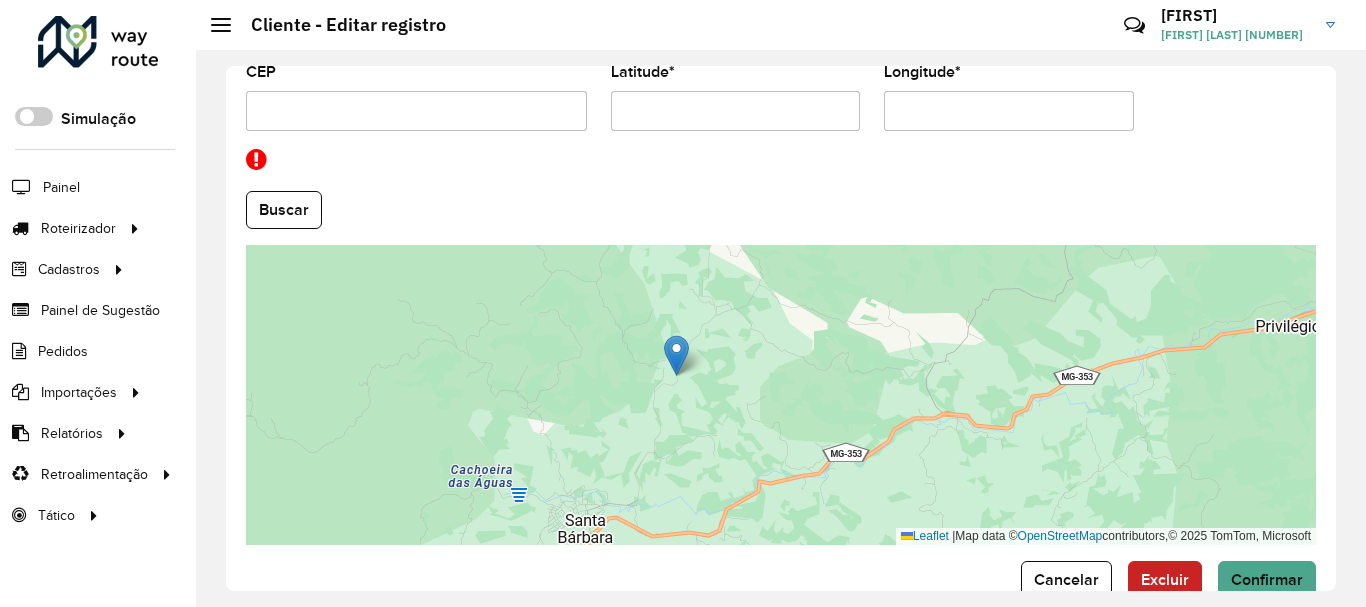 drag, startPoint x: 708, startPoint y: 422, endPoint x: 726, endPoint y: 331, distance: 92.76314 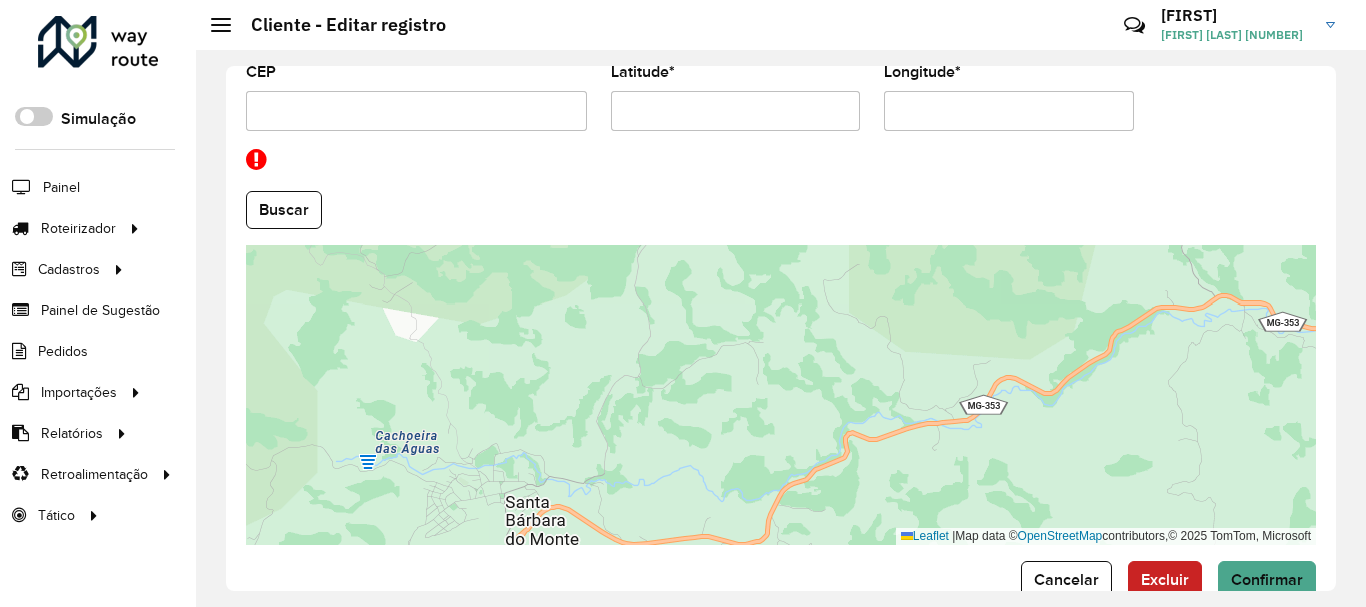 drag, startPoint x: 741, startPoint y: 311, endPoint x: 730, endPoint y: 374, distance: 63.953106 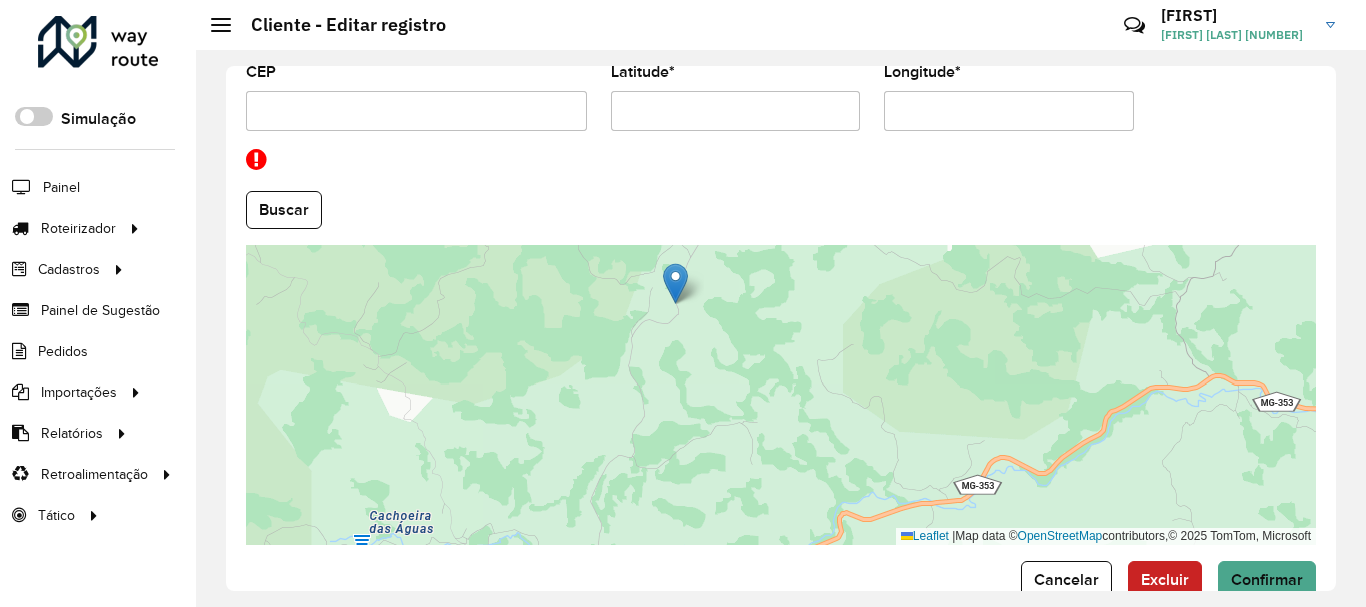 drag, startPoint x: 729, startPoint y: 330, endPoint x: 728, endPoint y: 398, distance: 68.007355 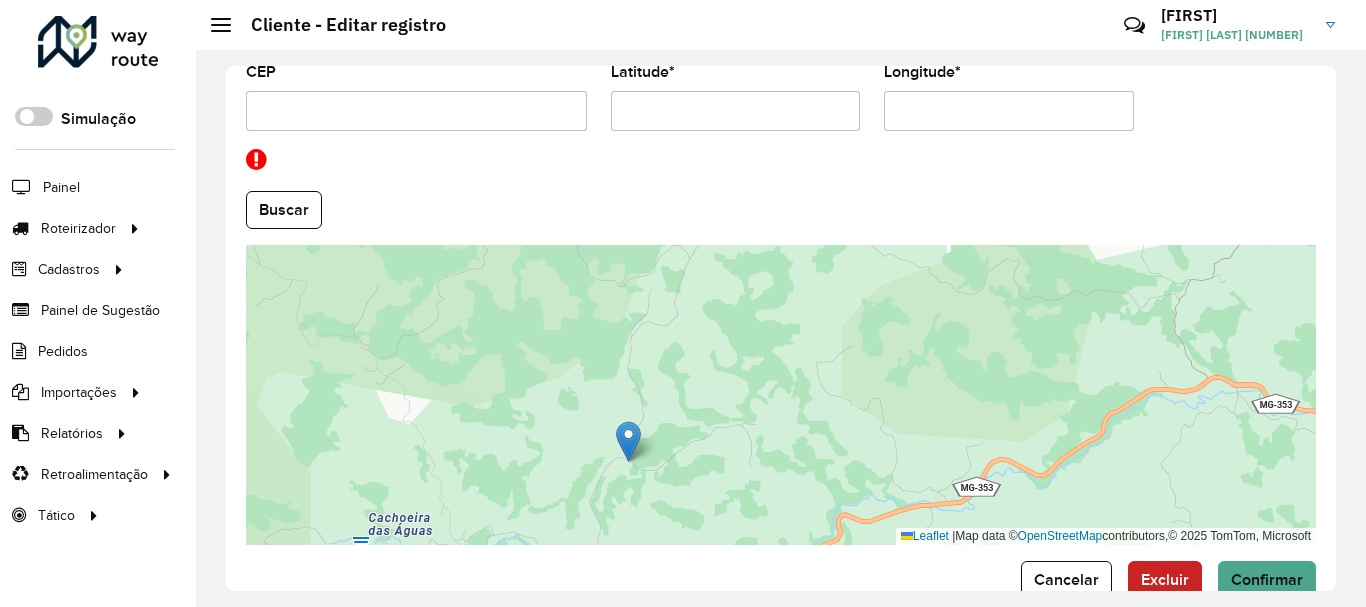 drag, startPoint x: 679, startPoint y: 294, endPoint x: 633, endPoint y: 450, distance: 162.6407 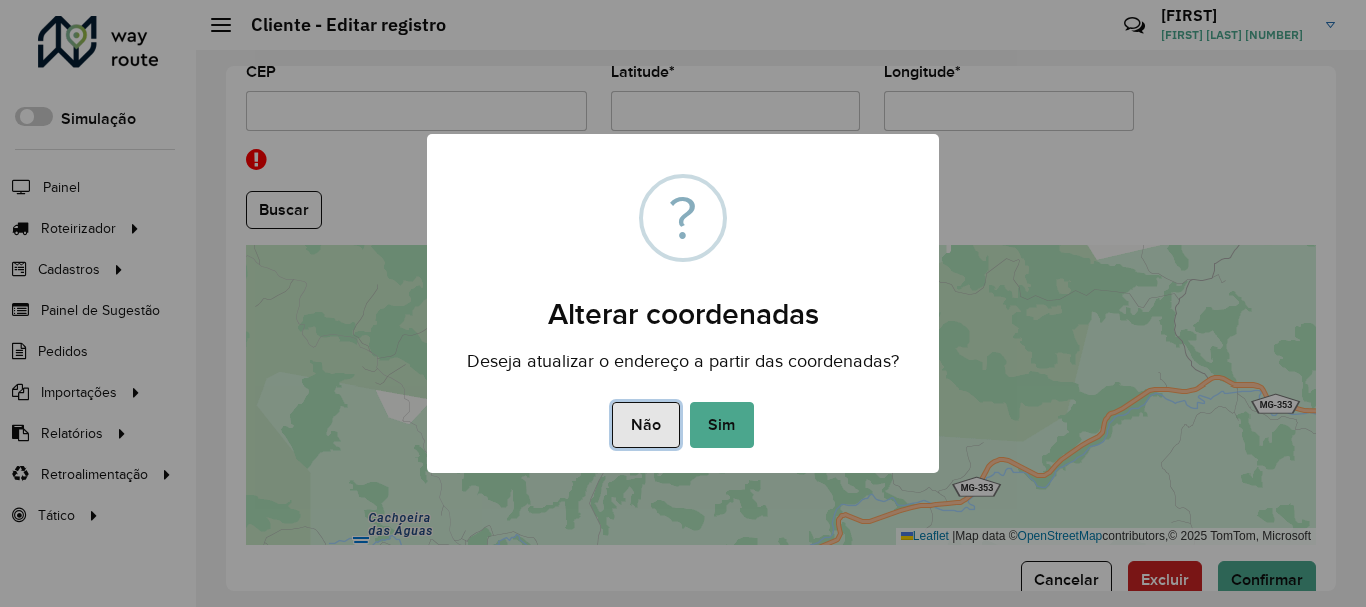 click on "Não" at bounding box center (645, 425) 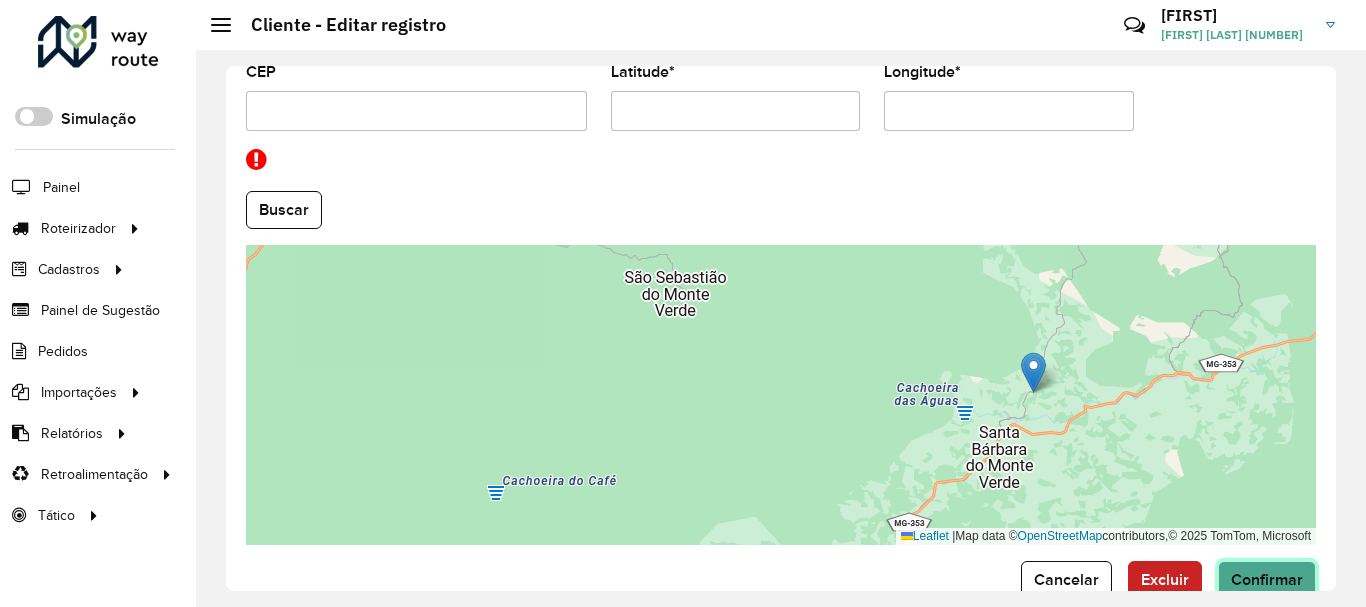 click on "Confirmar" 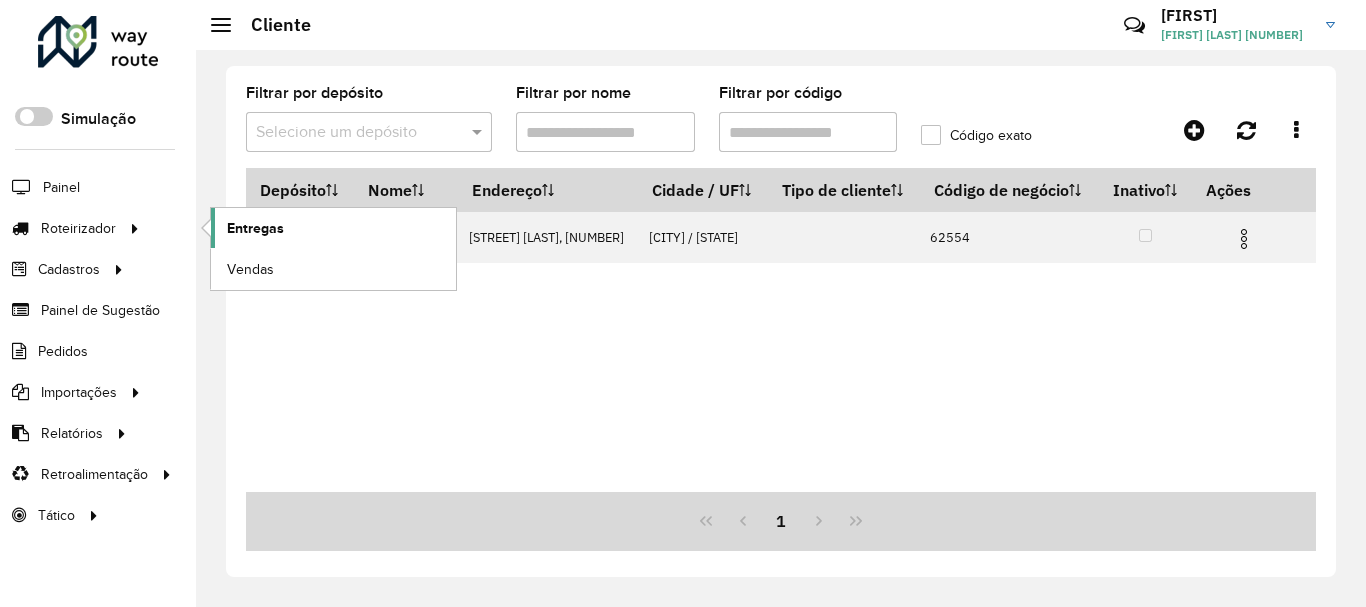 click on "Entregas" 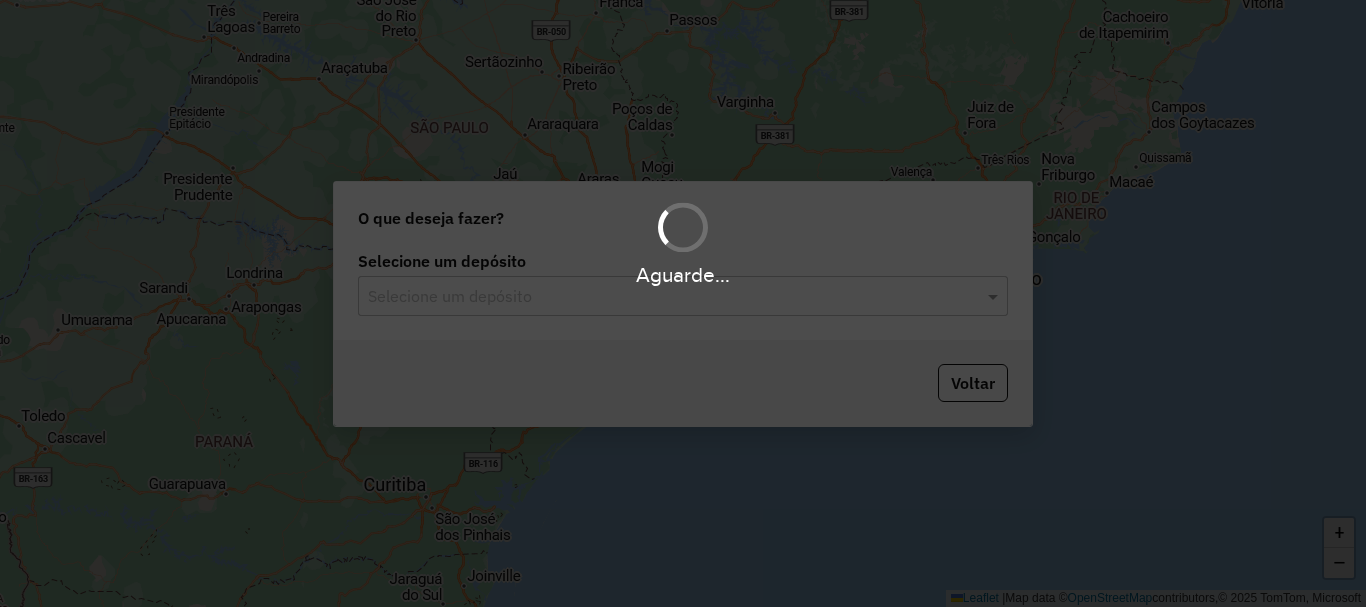 scroll, scrollTop: 0, scrollLeft: 0, axis: both 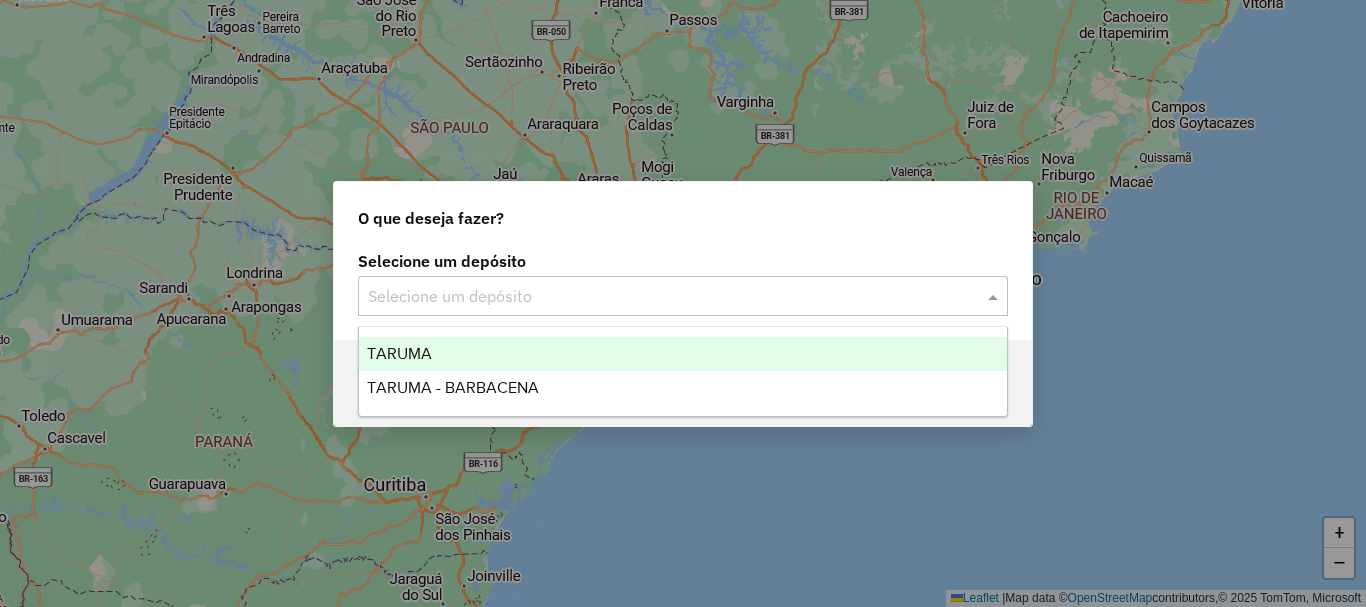 click on "Selecione um depósito" 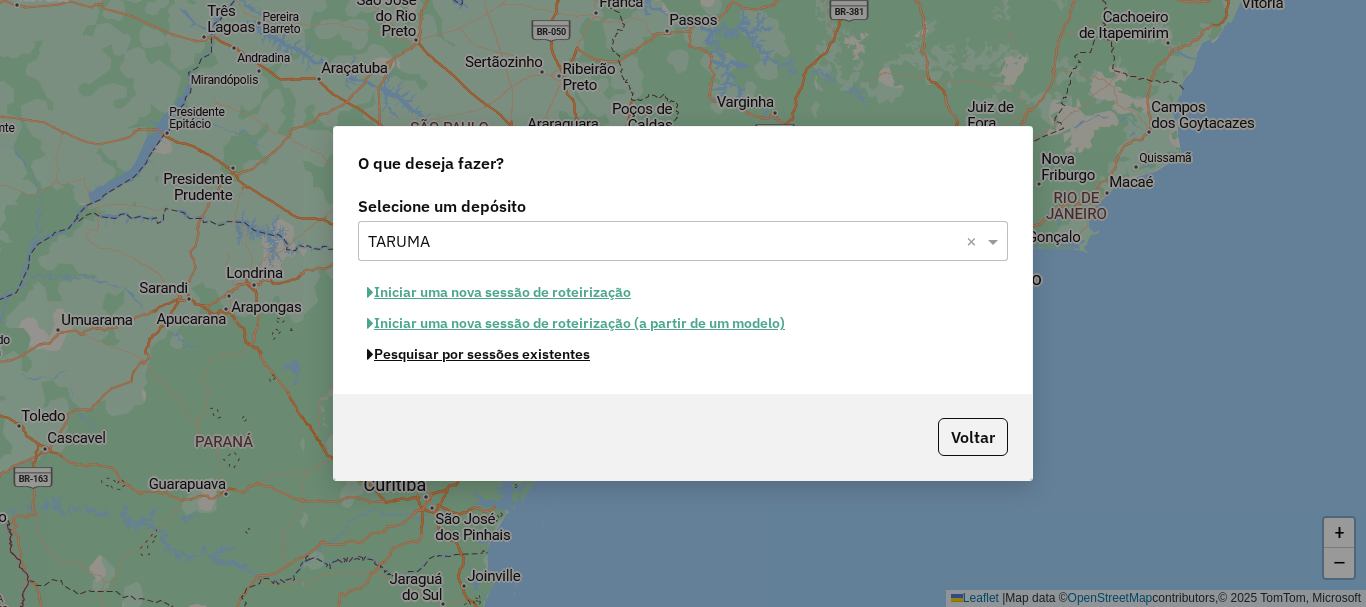click on "Pesquisar por sessões existentes" 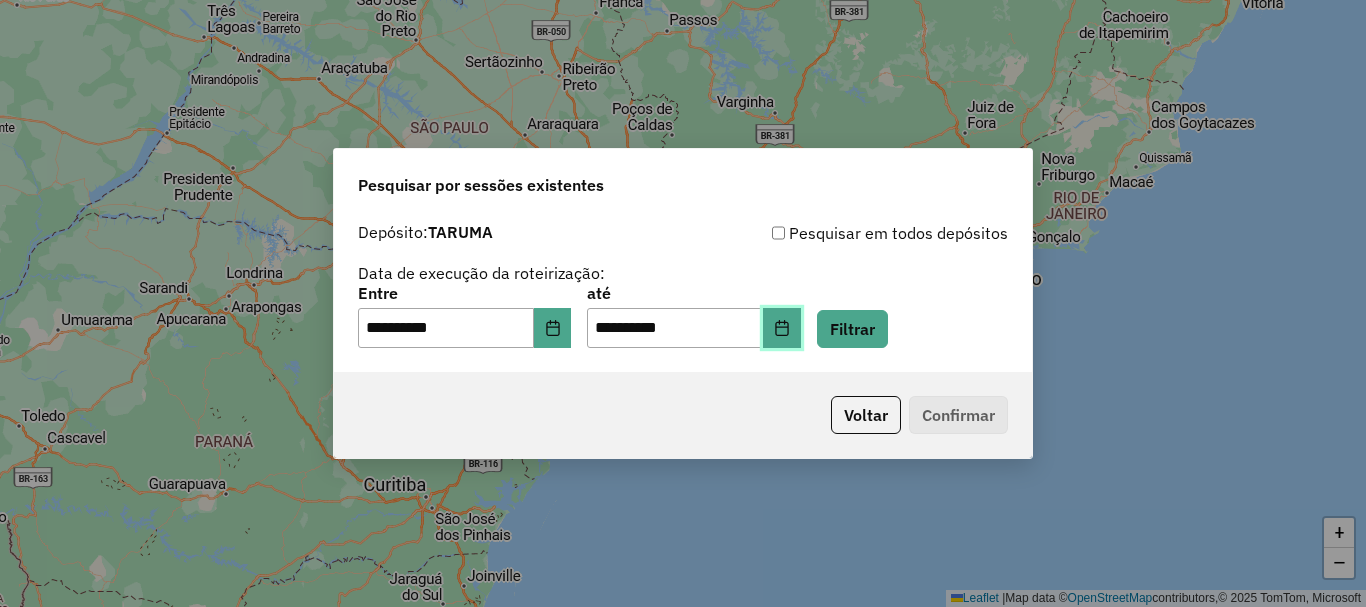 click 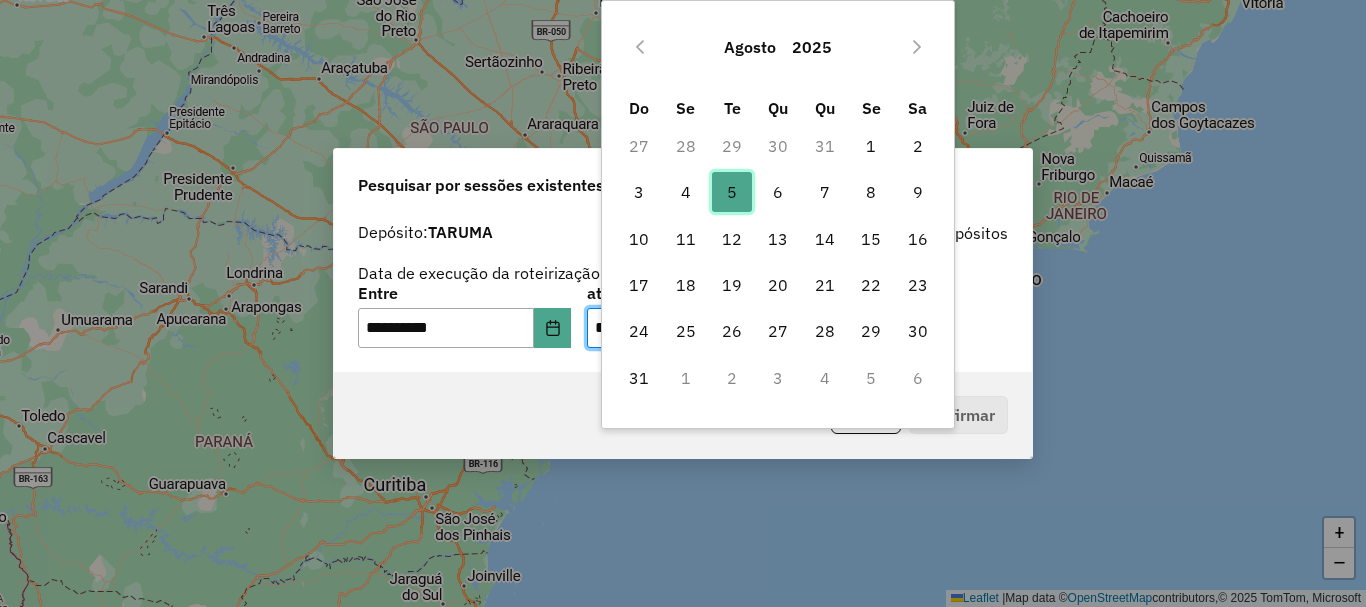 click on "5" at bounding box center (732, 192) 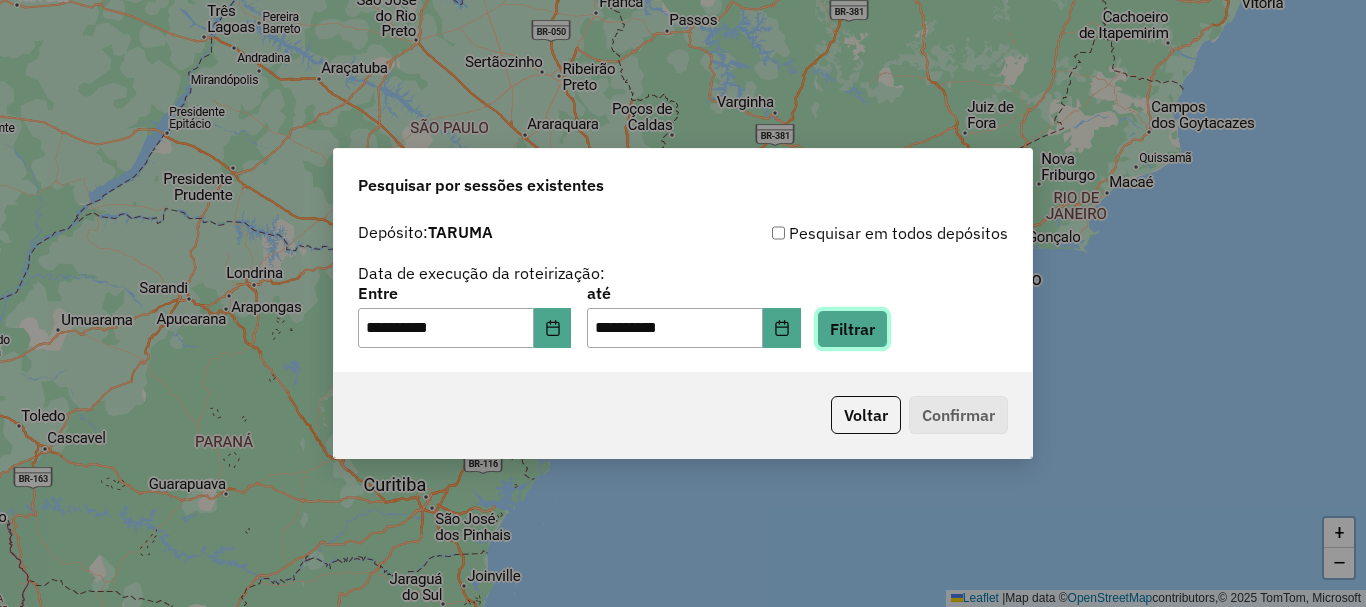 click on "Filtrar" 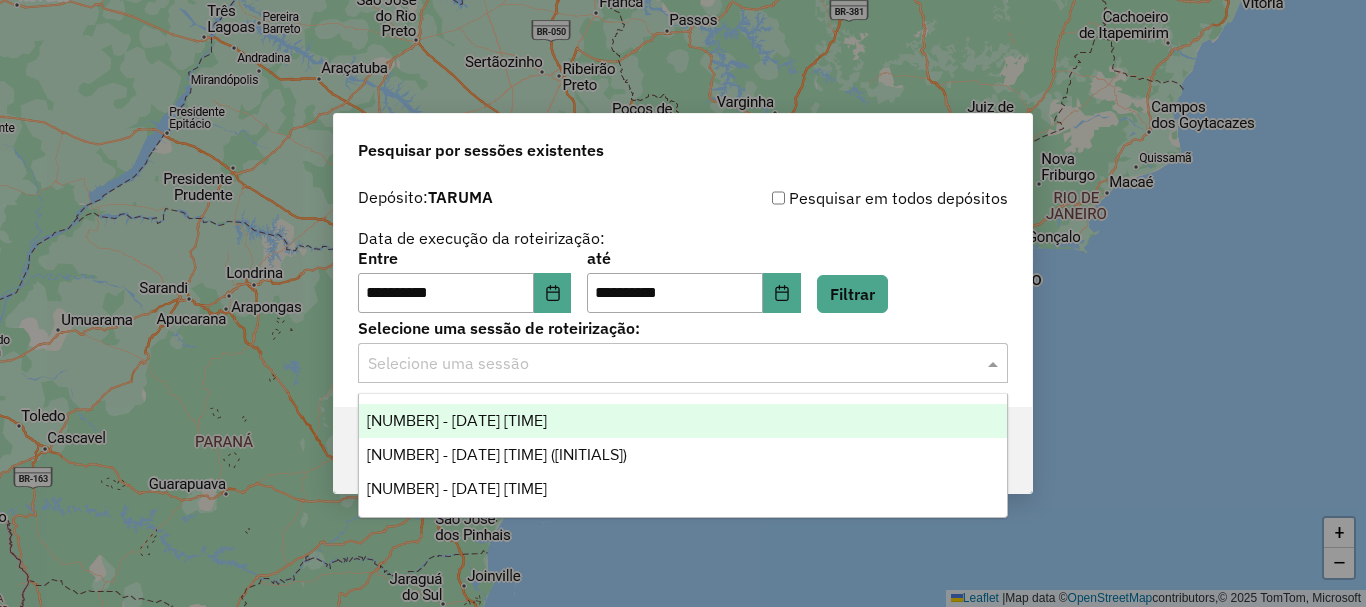click 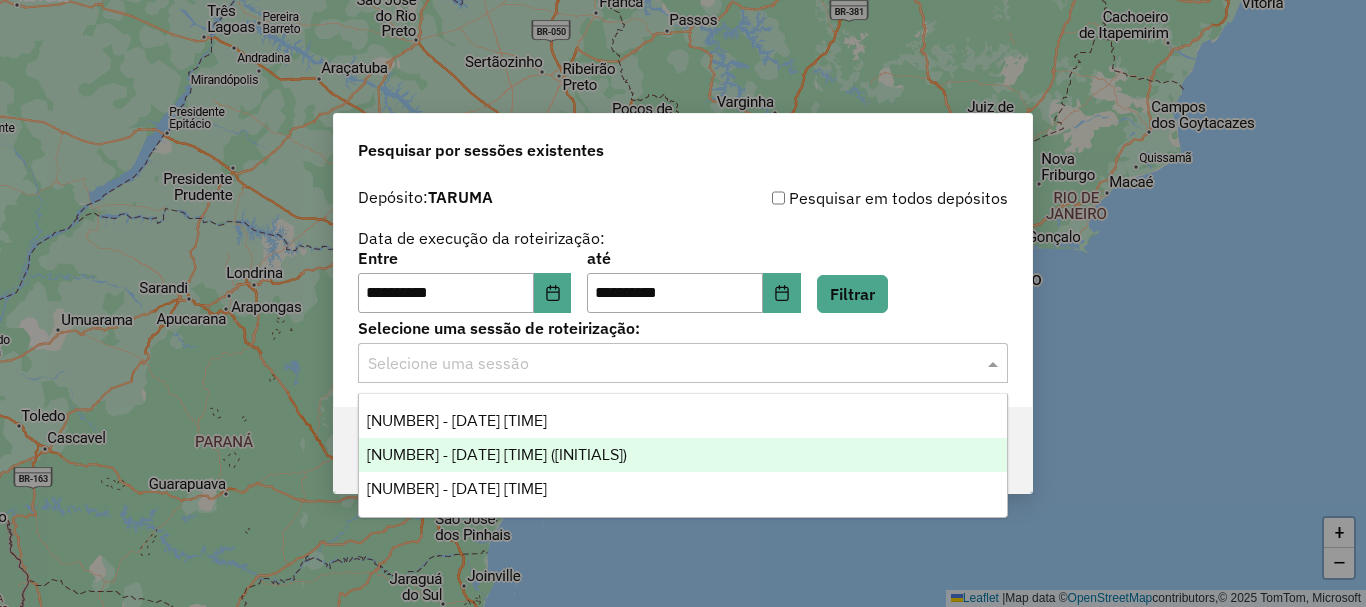 click on "974829 - 05/08/2025 18:07 (JF)" at bounding box center [683, 455] 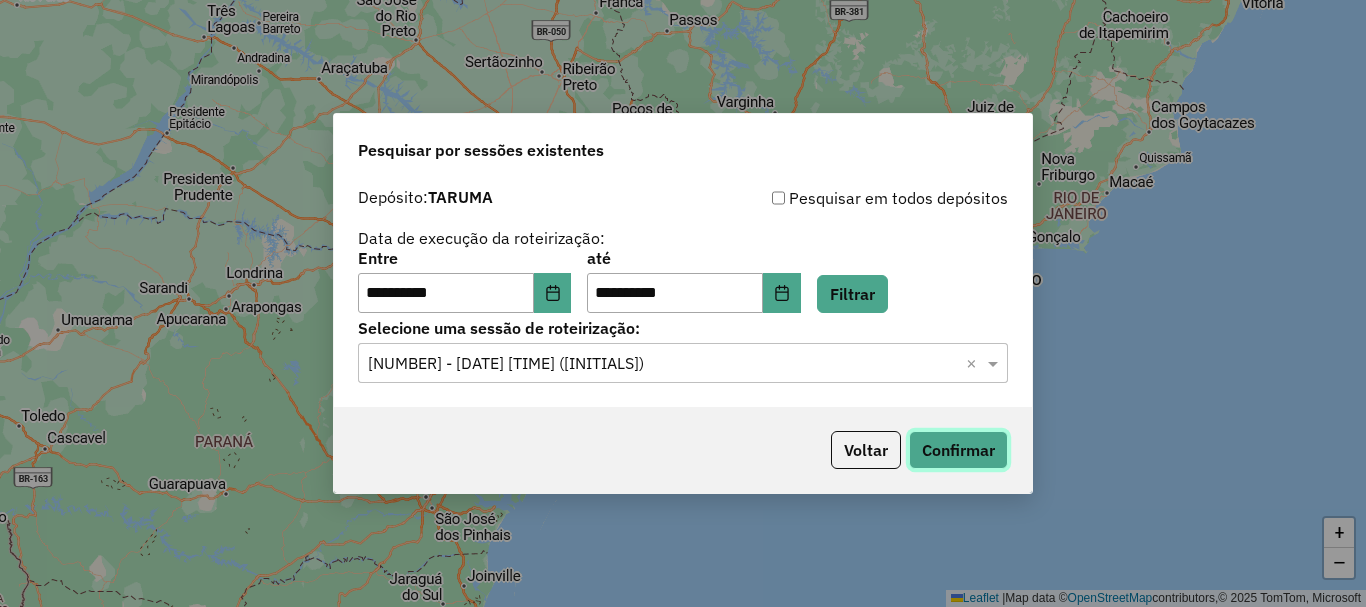 click on "Confirmar" 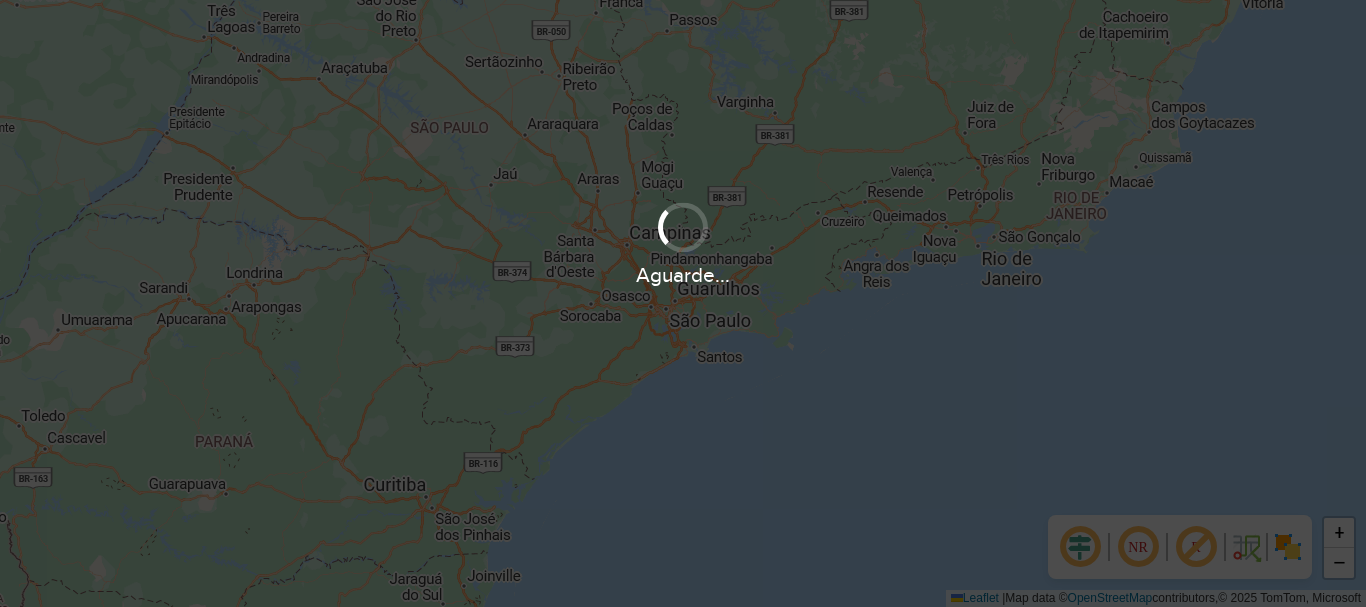 scroll, scrollTop: 0, scrollLeft: 0, axis: both 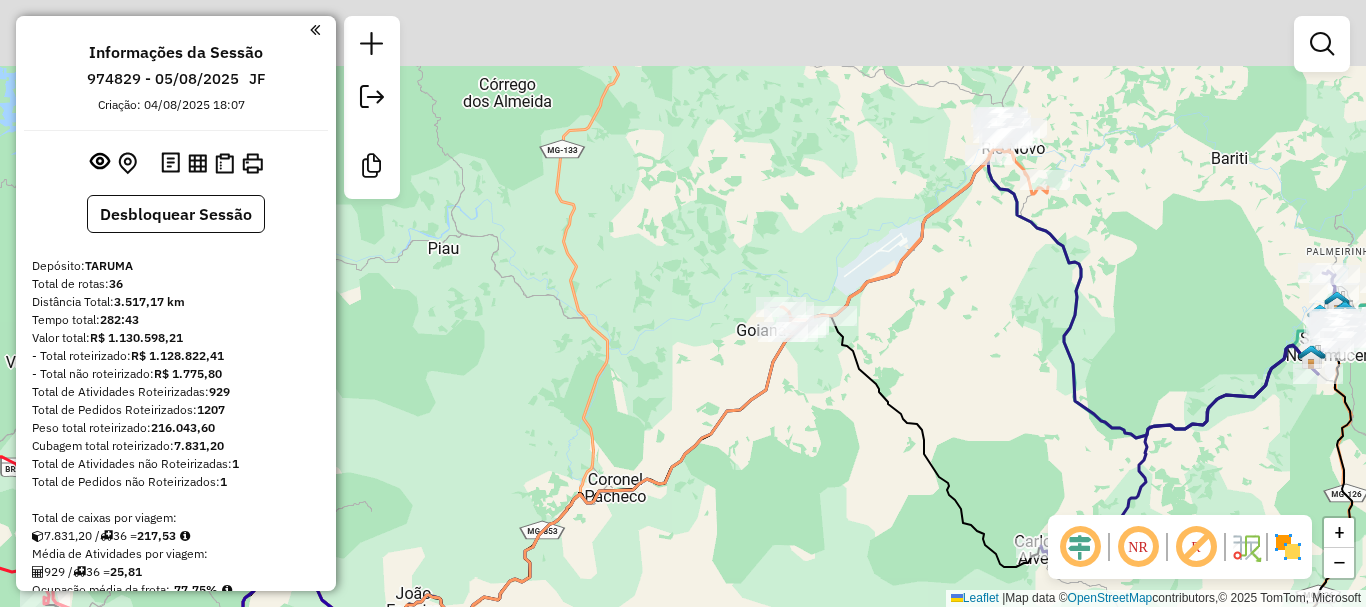 drag, startPoint x: 985, startPoint y: 121, endPoint x: 916, endPoint y: 336, distance: 225.8008 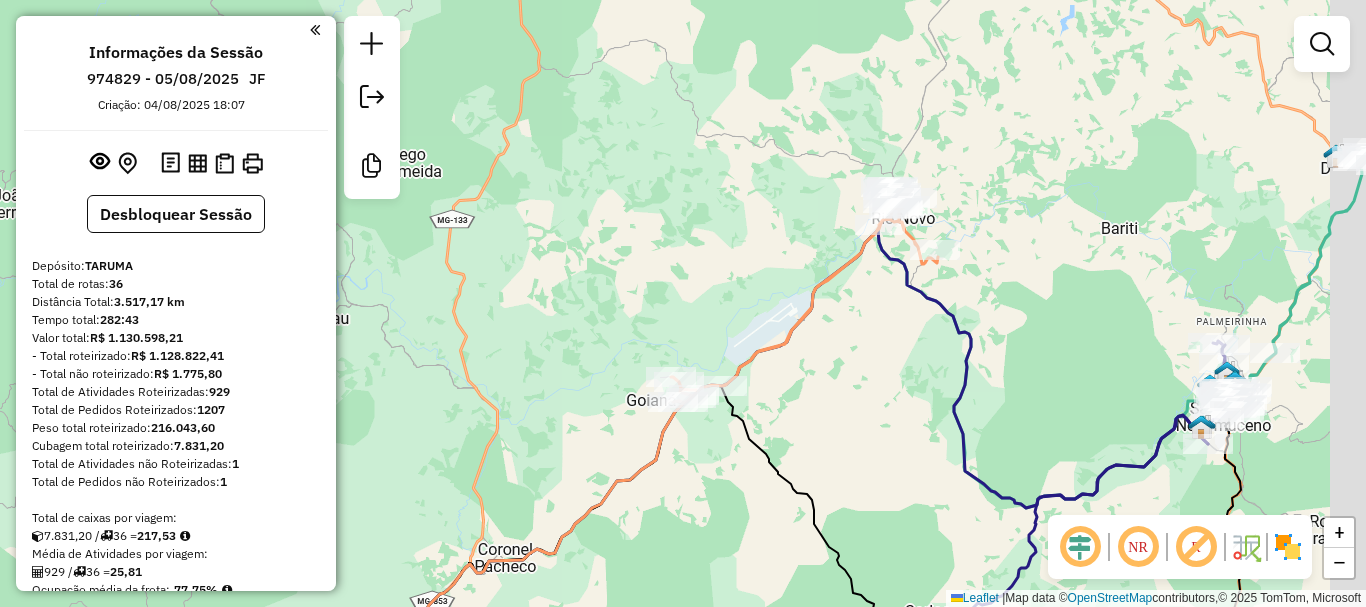 drag, startPoint x: 1141, startPoint y: 338, endPoint x: 853, endPoint y: 135, distance: 352.35352 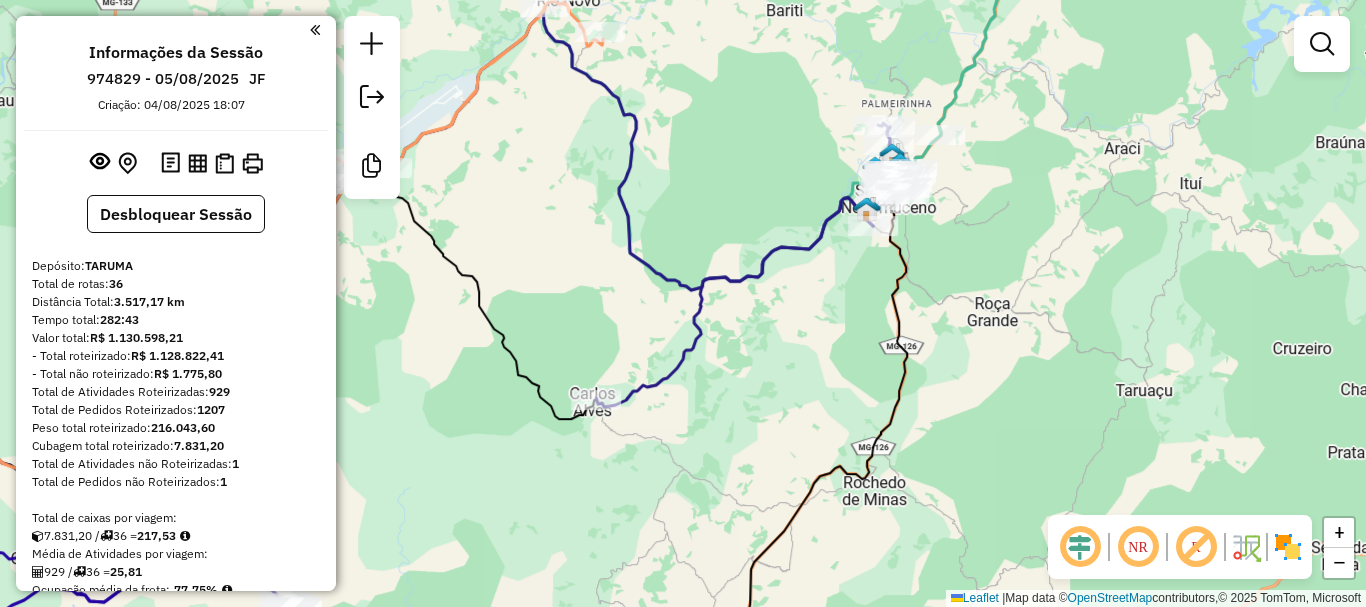 drag, startPoint x: 1019, startPoint y: 87, endPoint x: 884, endPoint y: 479, distance: 414.59497 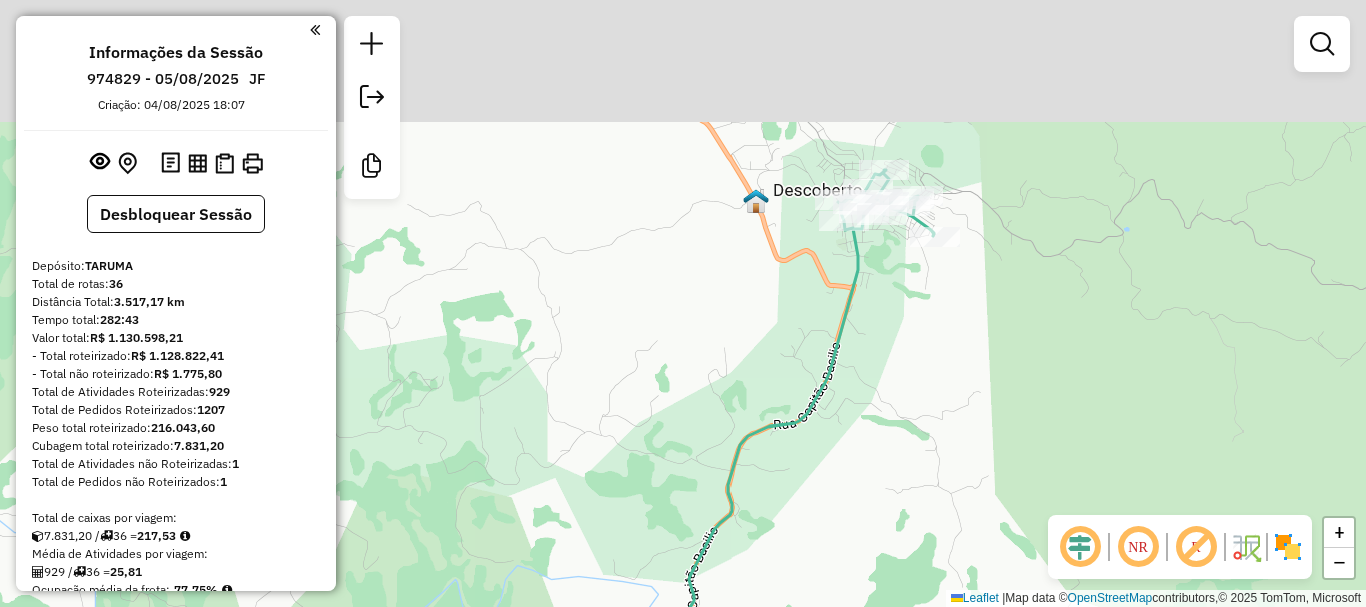 drag, startPoint x: 923, startPoint y: 401, endPoint x: 852, endPoint y: 585, distance: 197.22322 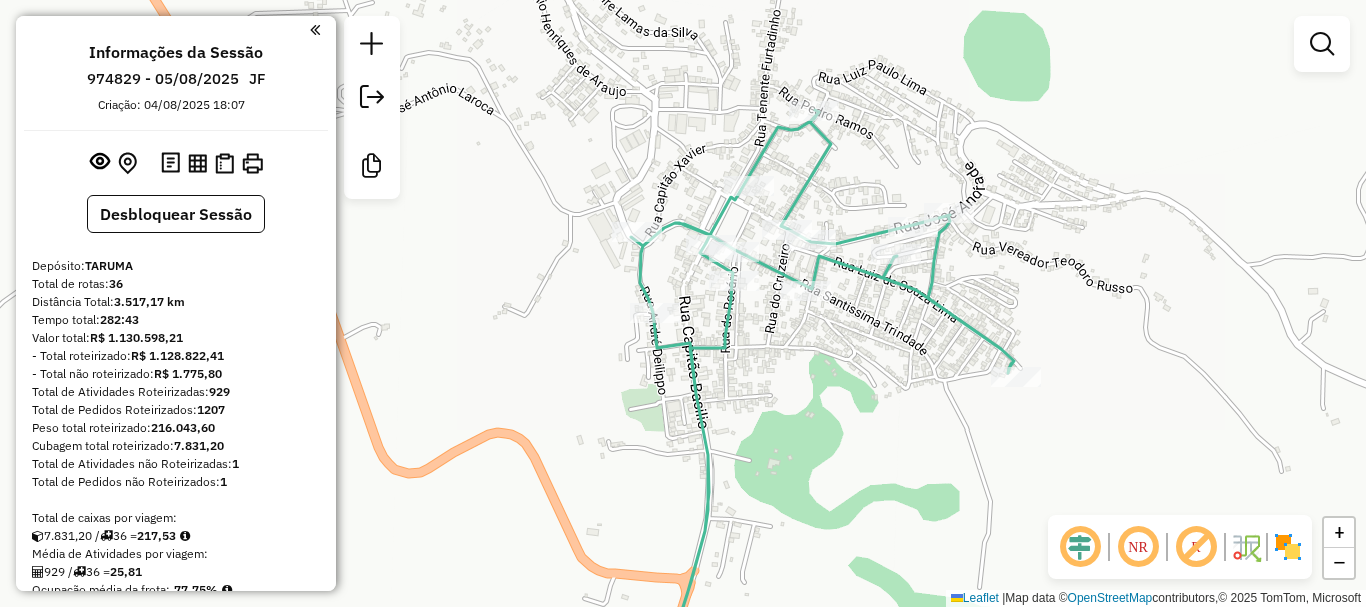drag, startPoint x: 844, startPoint y: 306, endPoint x: 852, endPoint y: 373, distance: 67.47592 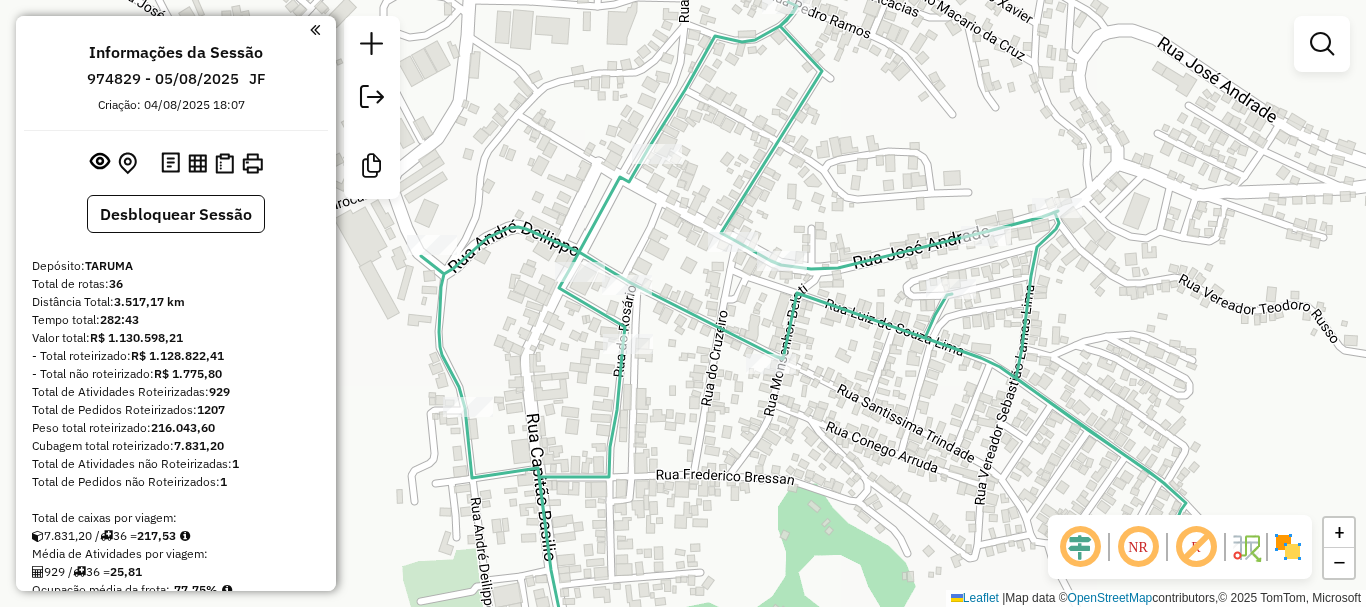 click 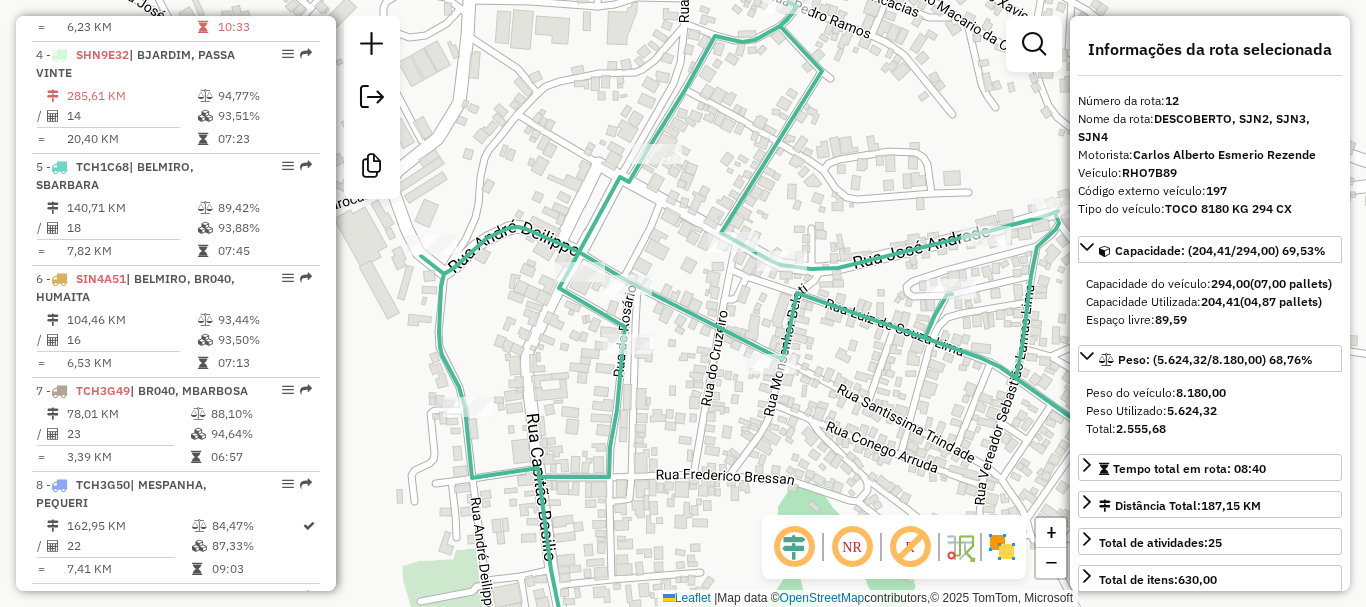 scroll, scrollTop: 1966, scrollLeft: 0, axis: vertical 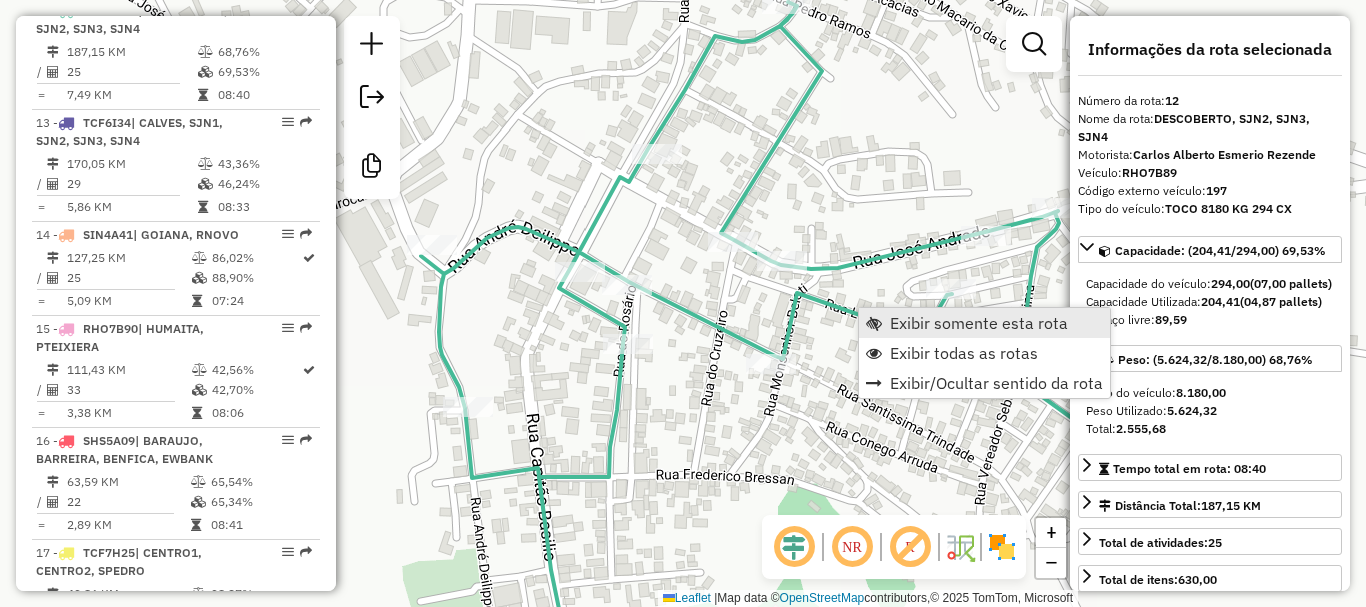 click on "Exibir somente esta rota" at bounding box center [979, 323] 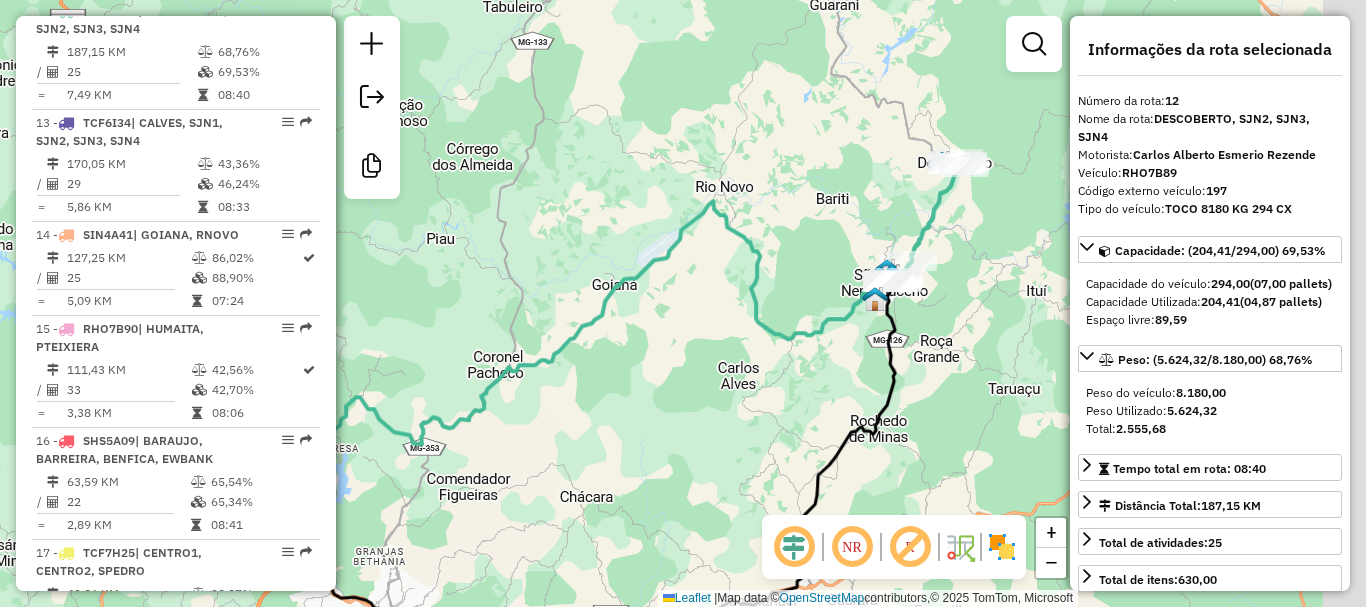 drag, startPoint x: 905, startPoint y: 240, endPoint x: 831, endPoint y: 342, distance: 126.01587 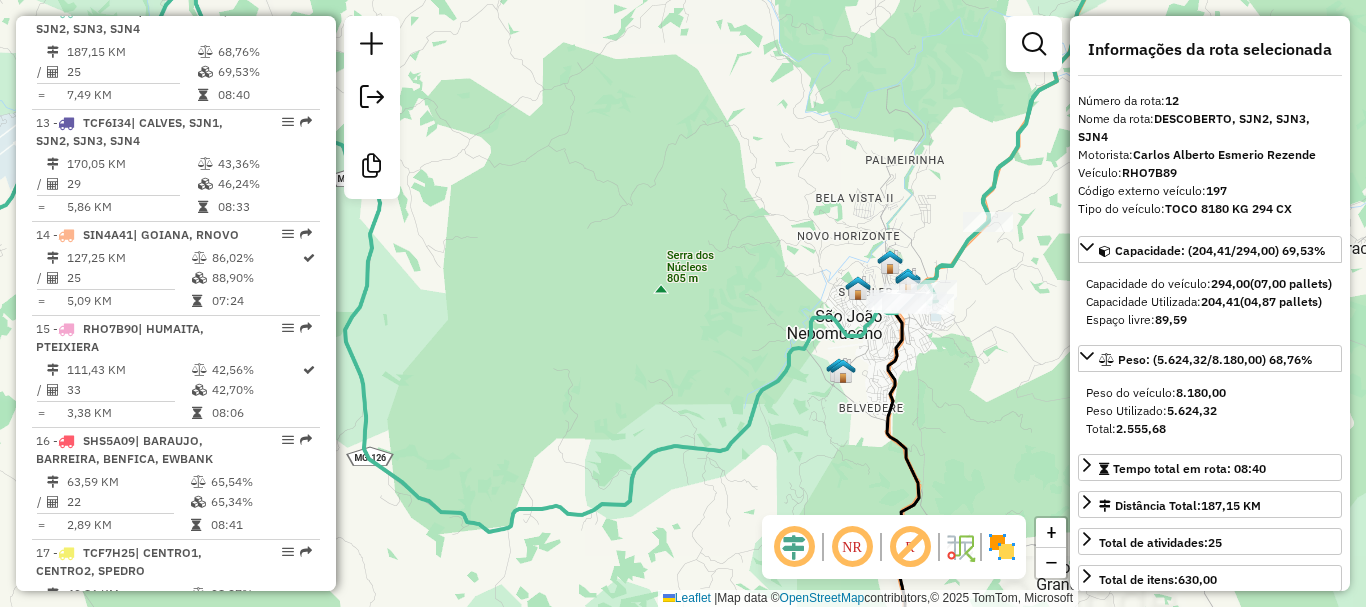 drag, startPoint x: 979, startPoint y: 195, endPoint x: 810, endPoint y: 406, distance: 270.33682 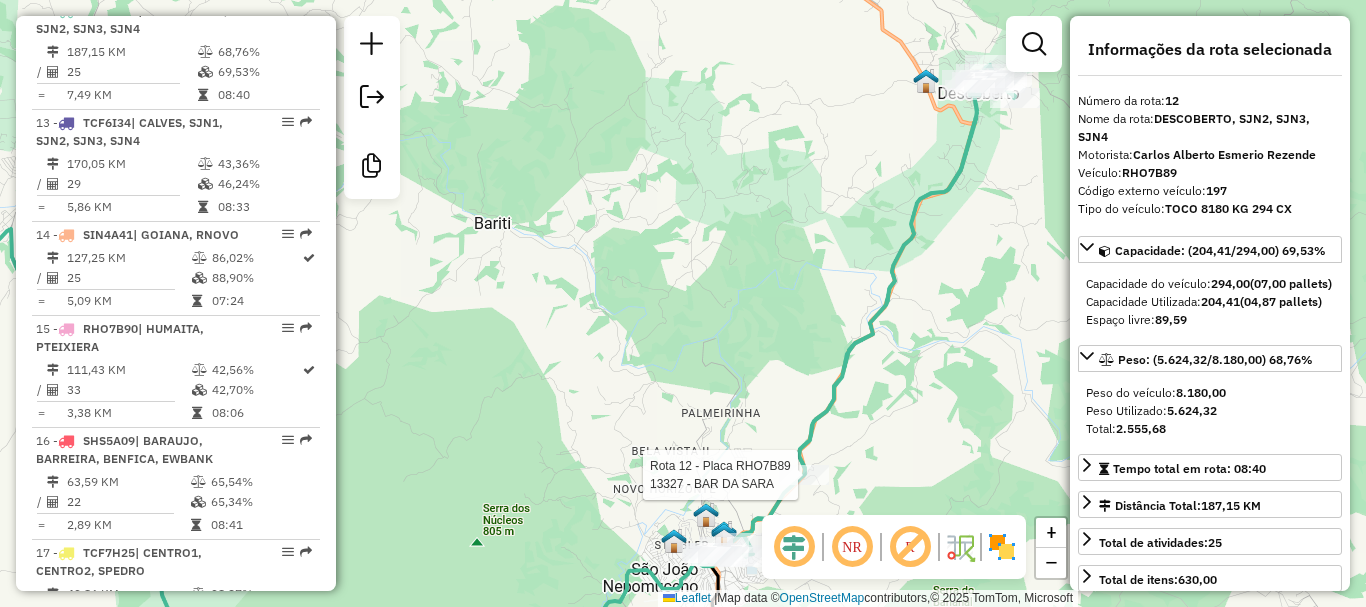 drag, startPoint x: 936, startPoint y: 215, endPoint x: 837, endPoint y: 391, distance: 201.93315 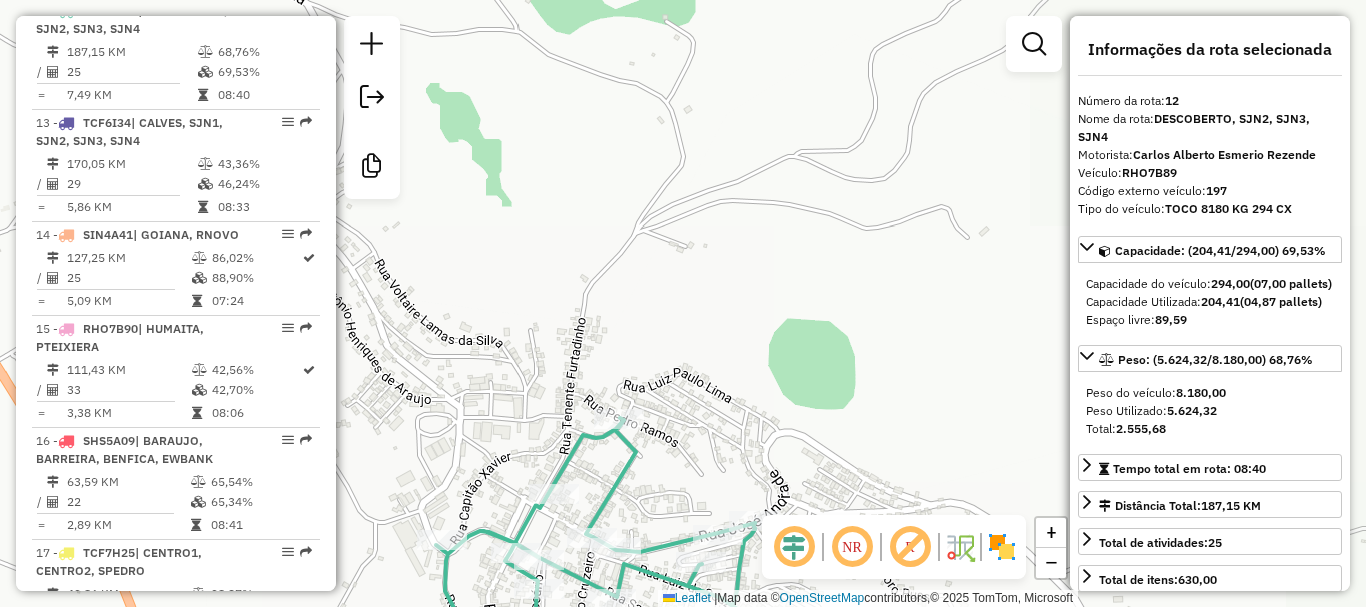 drag, startPoint x: 721, startPoint y: 380, endPoint x: 733, endPoint y: 189, distance: 191.37659 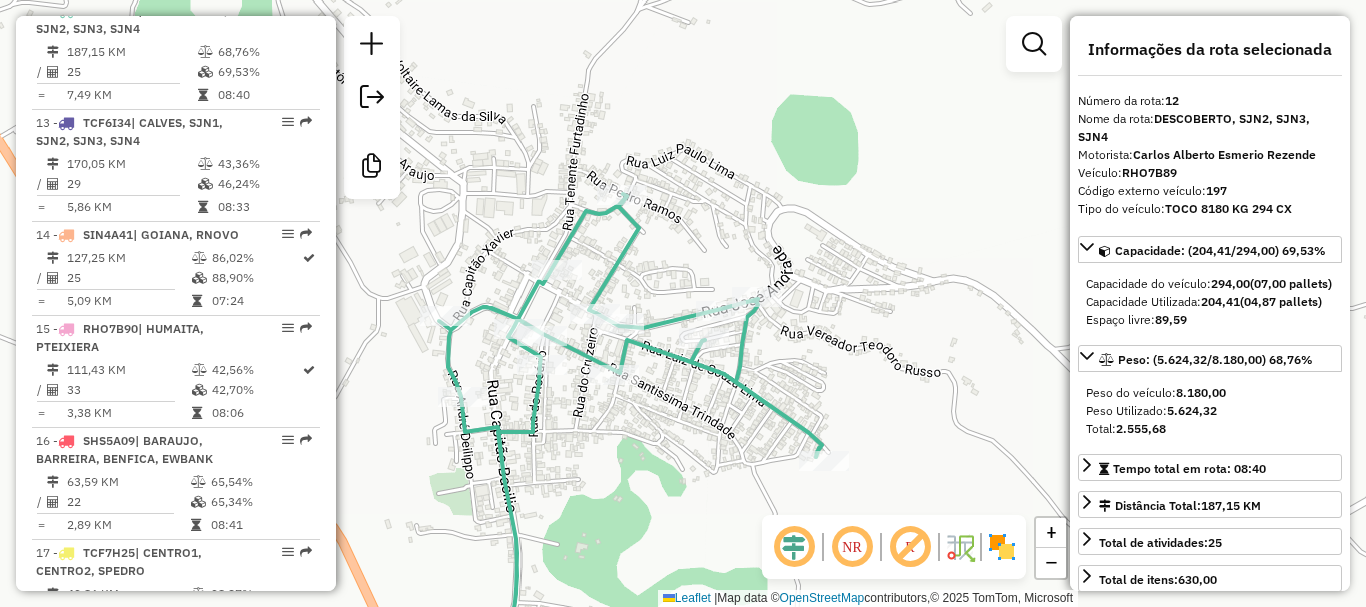 click 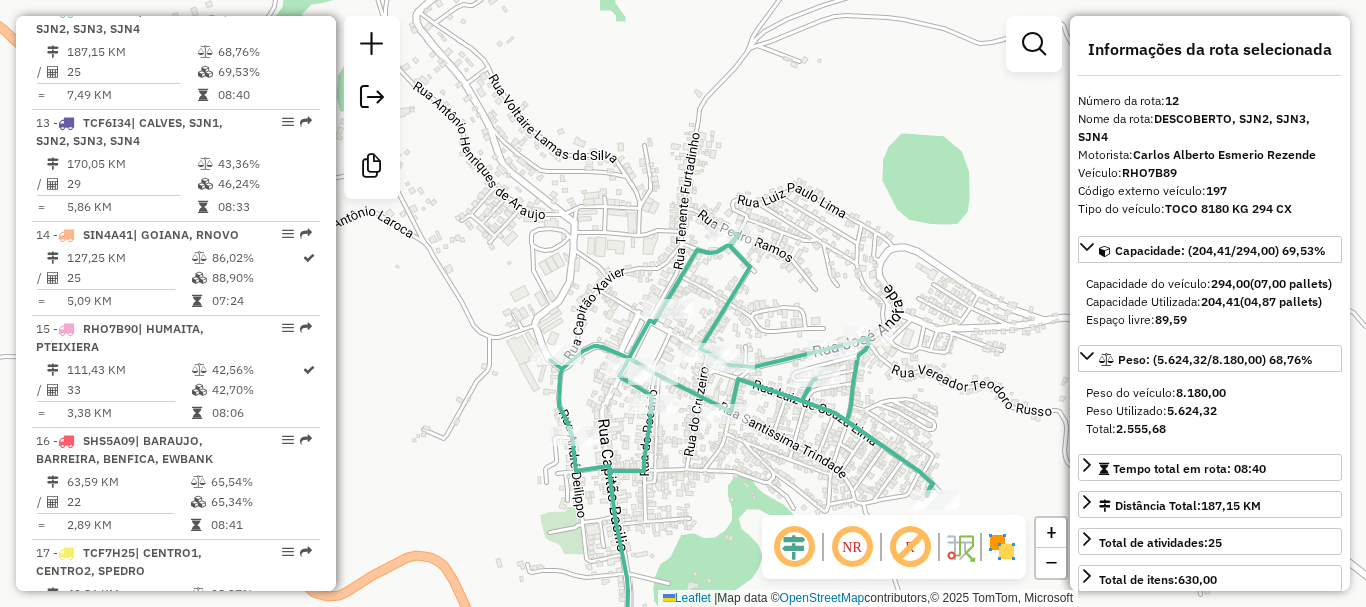 drag, startPoint x: 882, startPoint y: 396, endPoint x: 842, endPoint y: 309, distance: 95.7549 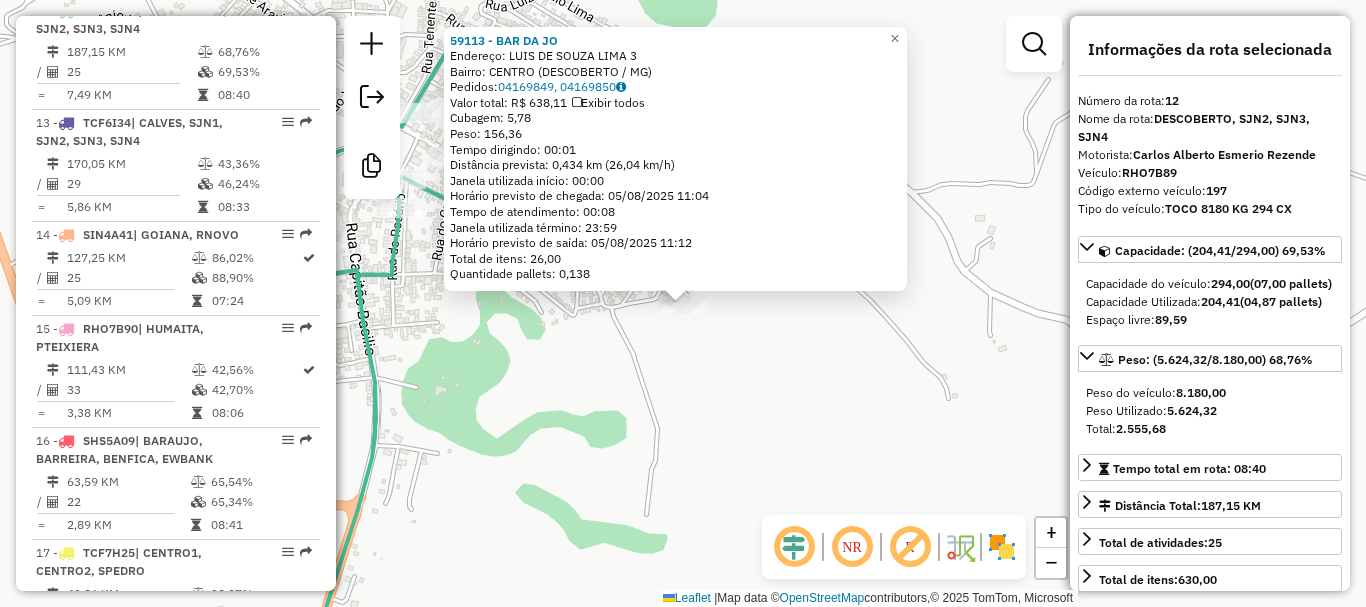 click on "59113 - BAR DA JO  Endereço:  LUIS DE SOUZA LIMA 3   Bairro: CENTRO ([CITY] / MG)   Pedidos:  04169849, 04169850   Valor total: R$ 638,11   Exibir todos   Cubagem: 5,78  Peso: 156,36  Tempo dirigindo: 00:01   Distância prevista: 0,434 km (26,04 km/h)   Janela utilizada início: 00:00   Horário previsto de chegada: 05/08/[YEAR] 11:04   Tempo de atendimento: 00:08   Janela utilizada término: 23:59   Horário previsto de saída: 05/08/[YEAR] 11:12   Total de itens: 26,00   Quantidade pallets: 0,138  × Janela de atendimento Grade de atendimento Capacidade Transportadoras Veículos Cliente Pedidos  Rotas Selecione os dias de semana para filtrar as janelas de atendimento  Seg   Ter   Qua   Qui   Sex   Sáb   Dom  Informe o período da janela de atendimento: De: Até:  Filtrar exatamente a janela do cliente  Considerar janela de atendimento padrão  Selecione os dias de semana para filtrar as grades de atendimento  Seg   Ter   Qua   Qui   Sex   Sáb   Dom   Considerar clientes sem dia de atendimento cadastrado" 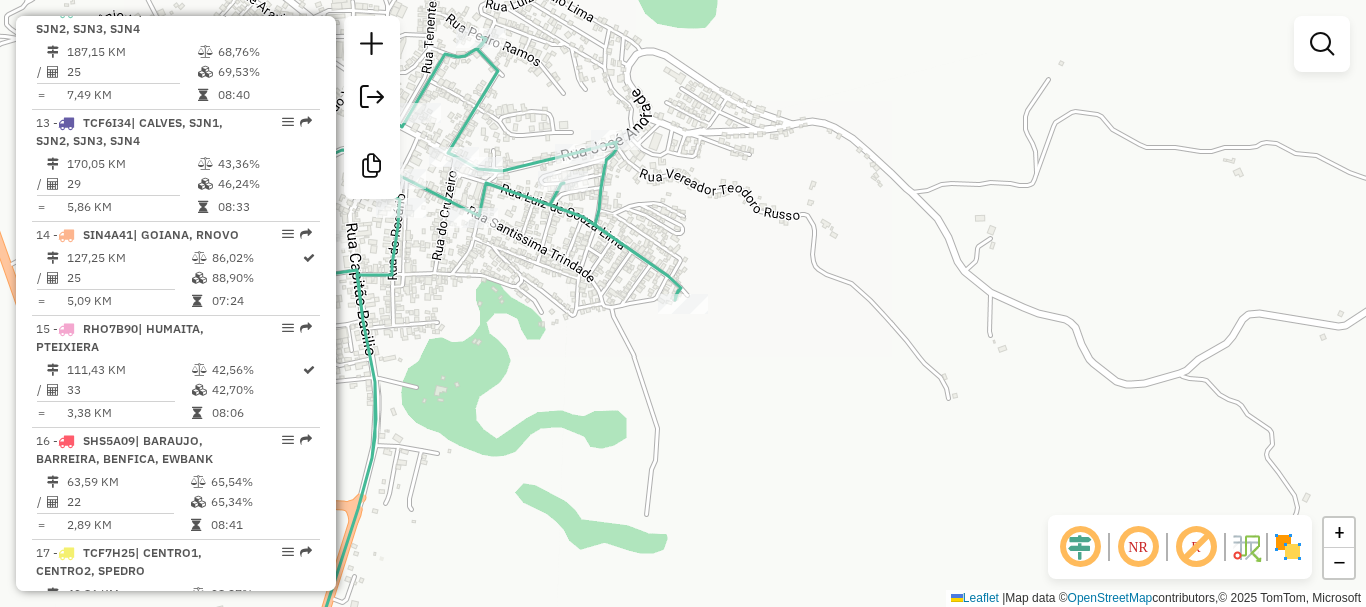 drag, startPoint x: 557, startPoint y: 306, endPoint x: 684, endPoint y: 389, distance: 151.71684 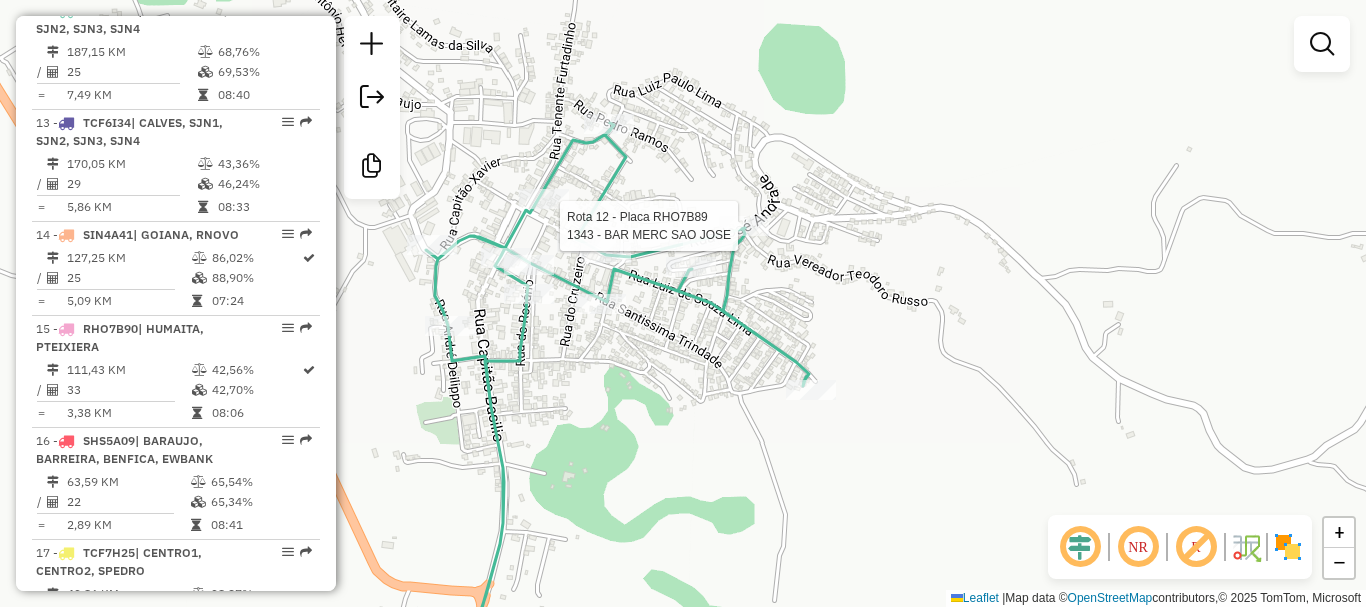 select on "**********" 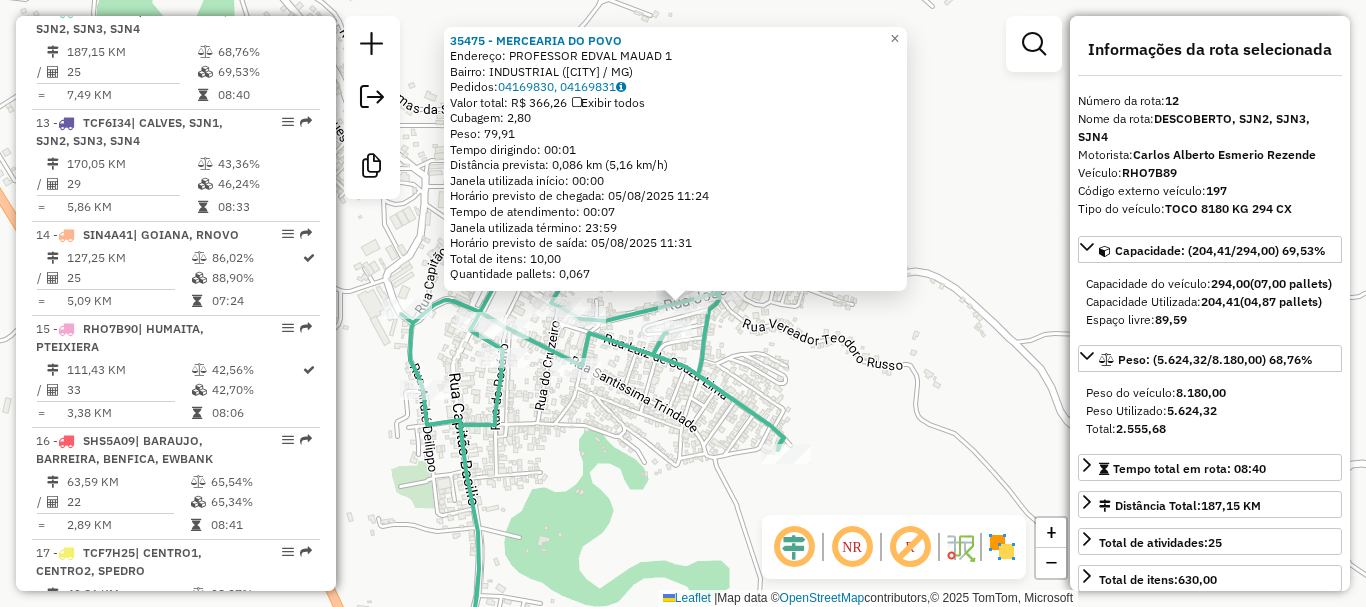 click 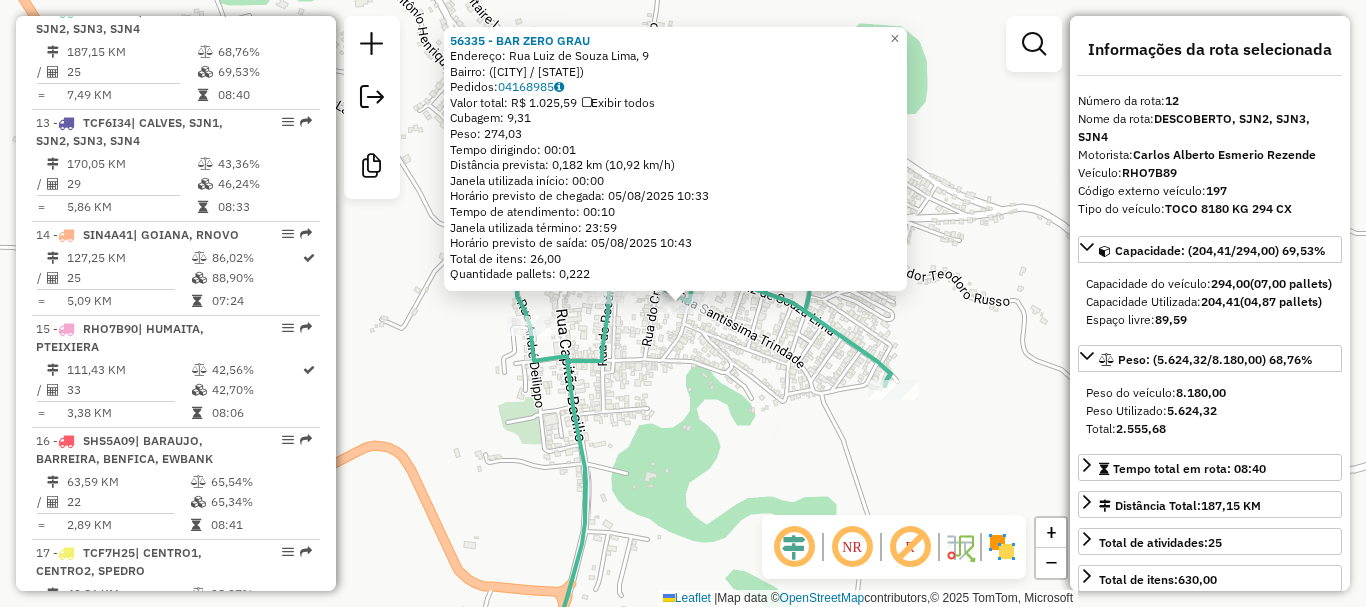 drag, startPoint x: 743, startPoint y: 351, endPoint x: 723, endPoint y: 403, distance: 55.713554 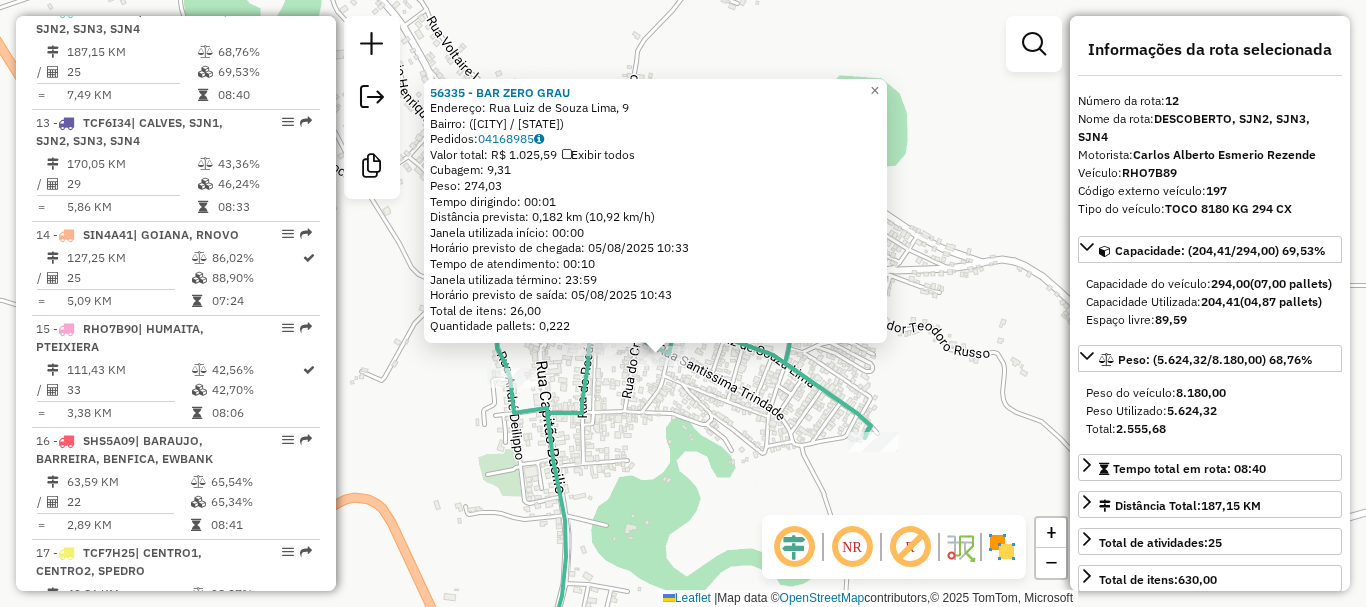 click on "56335 - BAR ZERO GRAU  Endereço: Rua Luiz de Souza Lima, 9   Bairro:  ([CITY] / MG)   Pedidos:  04168985   Valor total: R$ 1.025,59   Exibir todos   Cubagem: 9,31  Peso: 274,03  Tempo dirigindo: 00:01   Distância prevista: 0,182 km (10,92 km/h)   Janela utilizada início: 00:00   Horário previsto de chegada: 05/08/[YEAR] 10:33   Tempo de atendimento: 00:10   Janela utilizada término: 23:59   Horário previsto de saída: 05/08/[YEAR] 10:43   Total de itens: 26,00   Quantidade pallets: 0,222  × Janela de atendimento Grade de atendimento Capacidade Transportadoras Veículos Cliente Pedidos  Rotas Selecione os dias de semana para filtrar as janelas de atendimento  Seg   Ter   Qua   Qui   Sex   Sáb   Dom  Informe o período da janela de atendimento: De: Até:  Filtrar exatamente a janela do cliente  Considerar janela de atendimento padrão  Selecione os dias de semana para filtrar as grades de atendimento  Seg   Ter   Qua   Qui   Sex   Sáb   Dom   Considerar clientes sem dia de atendimento cadastrado  De:" 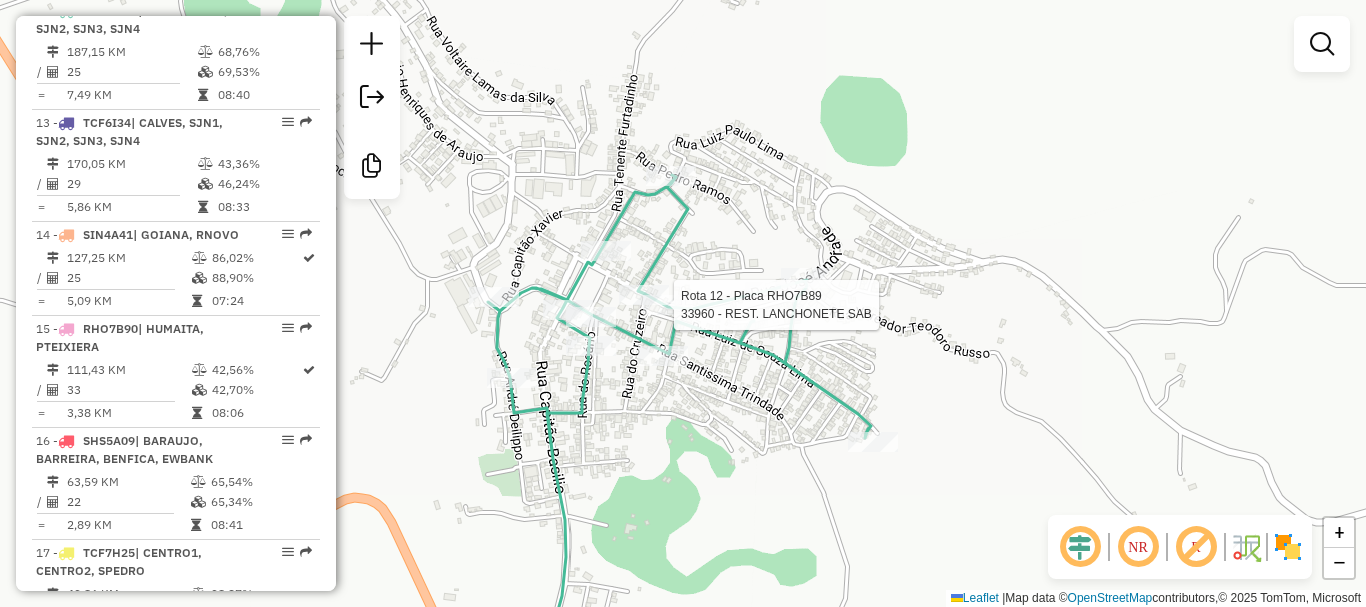 select on "**********" 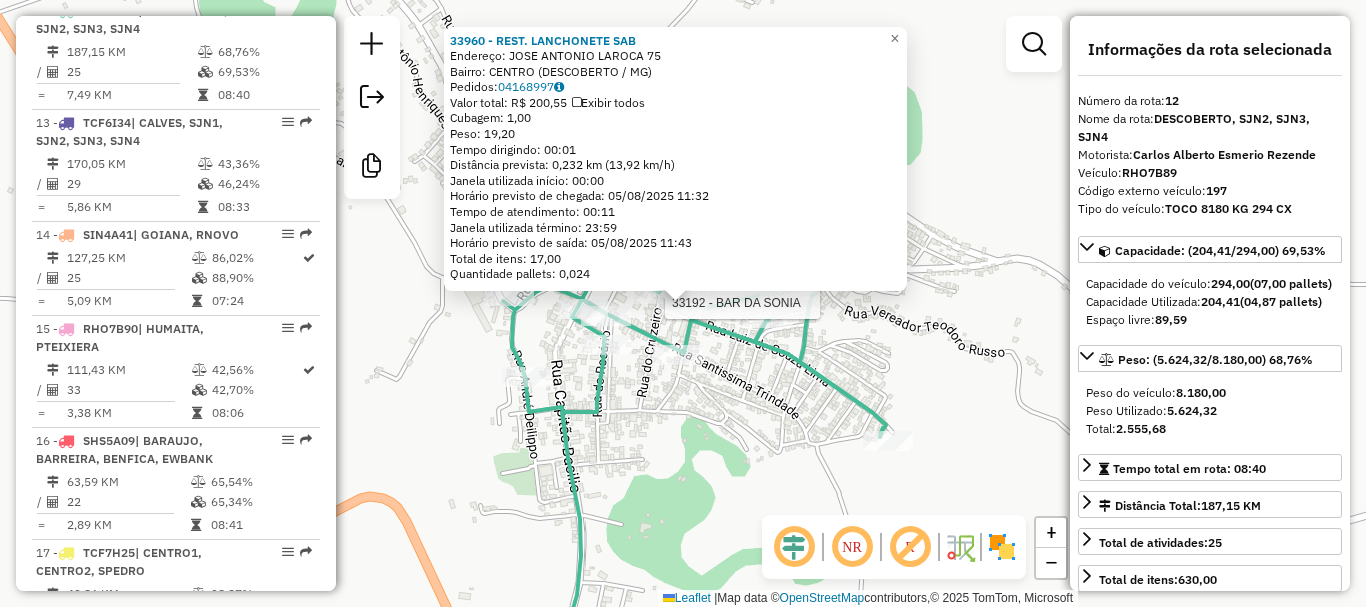 click 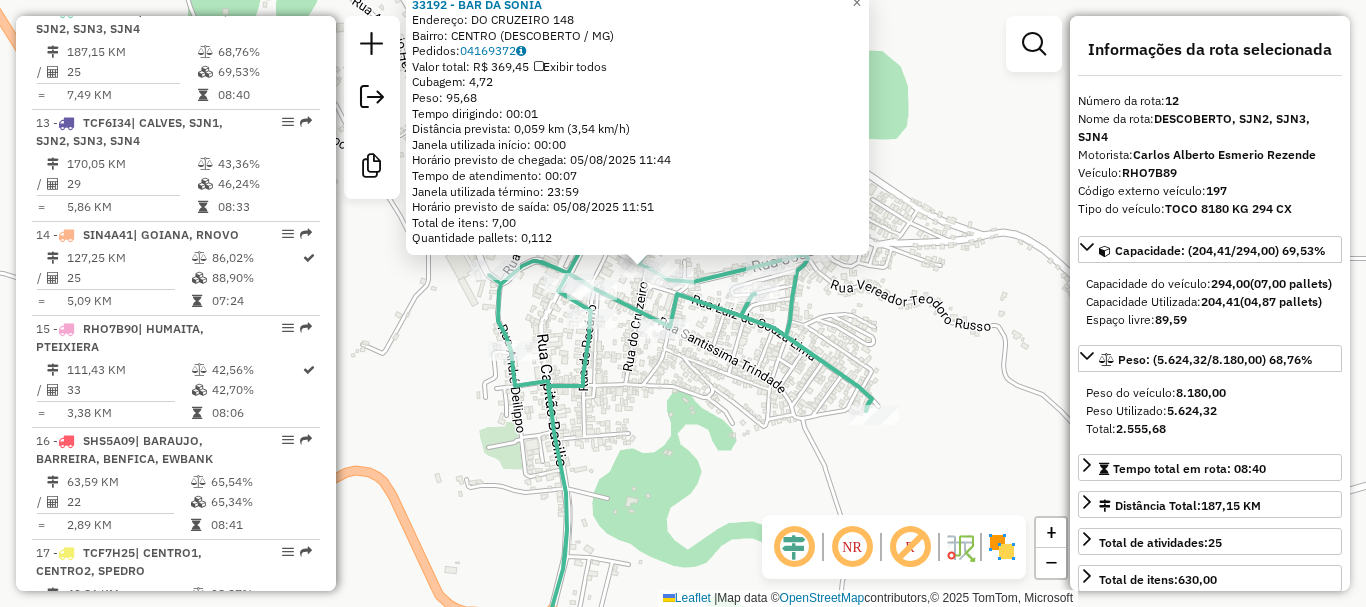 drag, startPoint x: 712, startPoint y: 458, endPoint x: 677, endPoint y: 418, distance: 53.15073 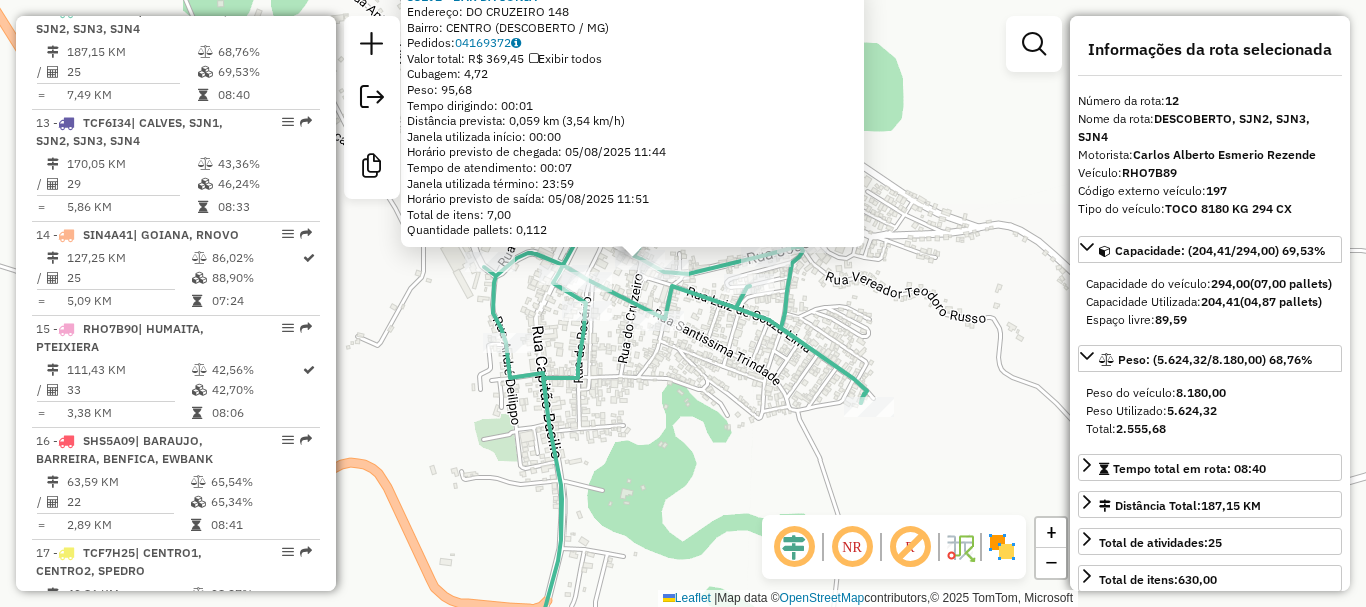 click on "33192 - BAR DA SONIA  Endereço:  DO CRUZEIRO 148   Bairro: CENTRO ([CITY] / MG)   Pedidos:  04169372   Valor total: R$ 369,45   Exibir todos   Cubagem: 4,72  Peso: 95,68  Tempo dirigindo: 00:01   Distância prevista: 0,059 km (3,54 km/h)   Janela utilizada início: 00:00   Horário previsto de chegada: 05/08/[YEAR] 11:44   Tempo de atendimento: 00:07   Janela utilizada término: 23:59   Horário previsto de saída: 05/08/[YEAR] 11:51   Total de itens: 7,00   Quantidade pallets: 0,112  × Janela de atendimento Grade de atendimento Capacidade Transportadoras Veículos Cliente Pedidos  Rotas Selecione os dias de semana para filtrar as janelas de atendimento  Seg   Ter   Qua   Qui   Sex   Sáb   Dom  Informe o período da janela de atendimento: De: Até:  Filtrar exatamente a janela do cliente  Considerar janela de atendimento padrão  Selecione os dias de semana para filtrar as grades de atendimento  Seg   Ter   Qua   Qui   Sex   Sáb   Dom   Considerar clientes sem dia de atendimento cadastrado  Peso mínimo:" 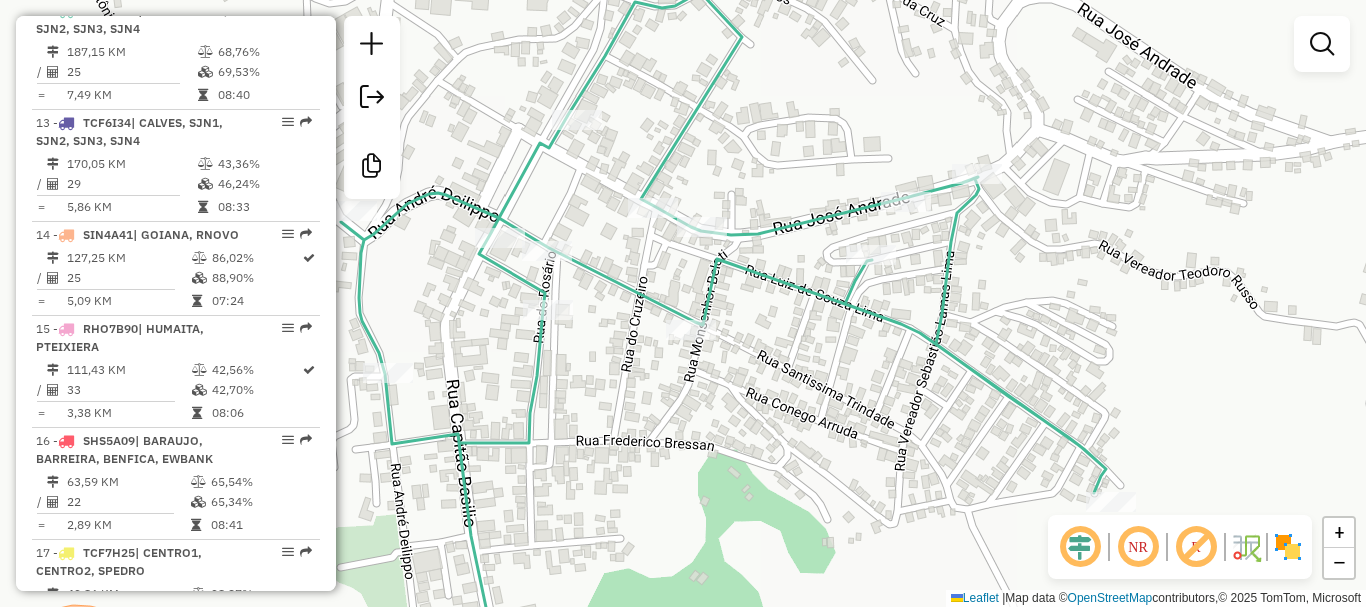 drag, startPoint x: 625, startPoint y: 348, endPoint x: 661, endPoint y: 382, distance: 49.517673 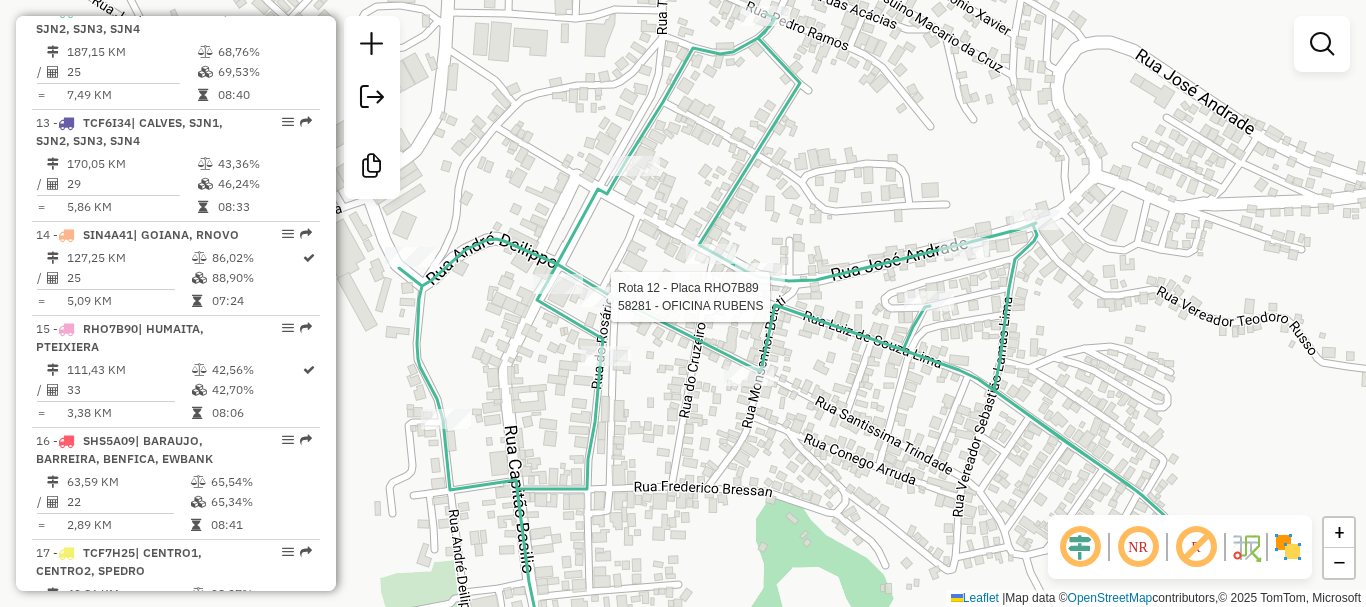 select on "**********" 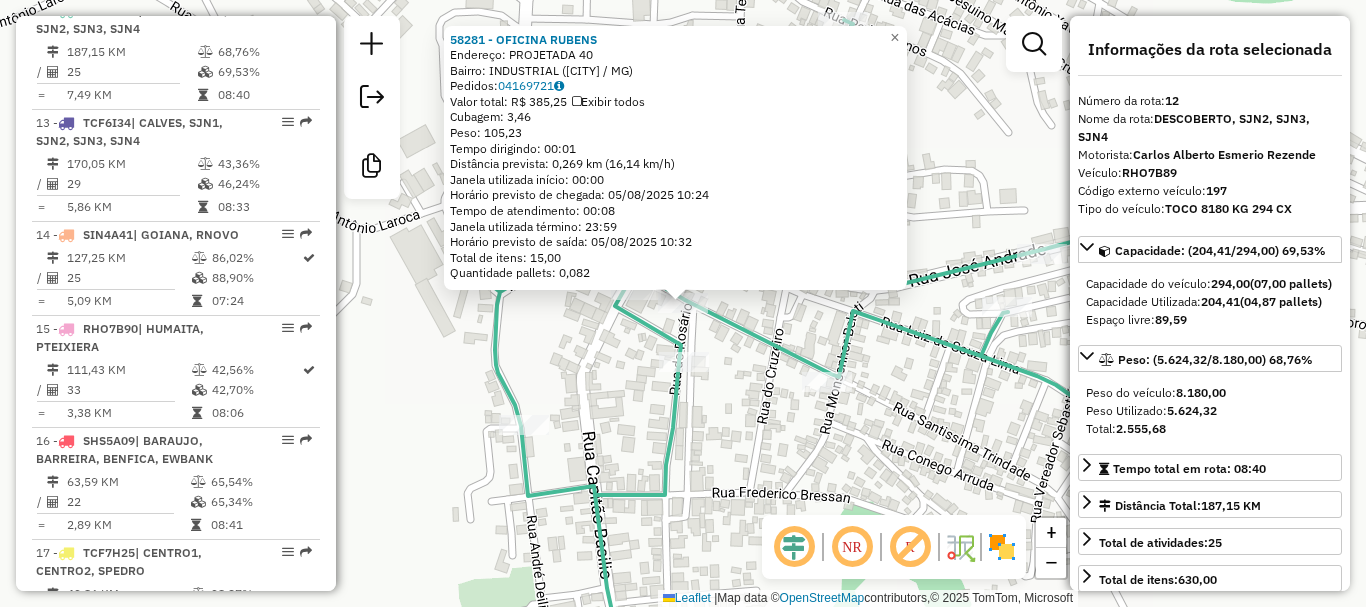click on "58281 - OFICINA RUBENS  Endereço:  PROJETADA 40   Bairro: INDUSTRIAL ([CITY] / MG)   Pedidos:  04169721   Valor total: R$ 385,25   Exibir todos   Cubagem: 3,46  Peso: 105,23  Tempo dirigindo: 00:01   Distância prevista: 0,269 km (16,14 km/h)   Janela utilizada início: 00:00   Horário previsto de chegada: 05/08/[YEAR] 10:24   Tempo de atendimento: 00:08   Janela utilizada término: 23:59   Horário previsto de saída: 05/08/[YEAR] 10:32   Total de itens: 15,00   Quantidade pallets: 0,082  × Janela de atendimento Grade de atendimento Capacidade Transportadoras Veículos Cliente Pedidos  Rotas Selecione os dias de semana para filtrar as janelas de atendimento  Seg   Ter   Qua   Qui   Sex   Sáb   Dom  Informe o período da janela de atendimento: De: Até:  Filtrar exatamente a janela do cliente  Considerar janela de atendimento padrão  Selecione os dias de semana para filtrar as grades de atendimento  Seg   Ter   Qua   Qui   Sex   Sáb   Dom   Considerar clientes sem dia de atendimento cadastrado  De:  De:" 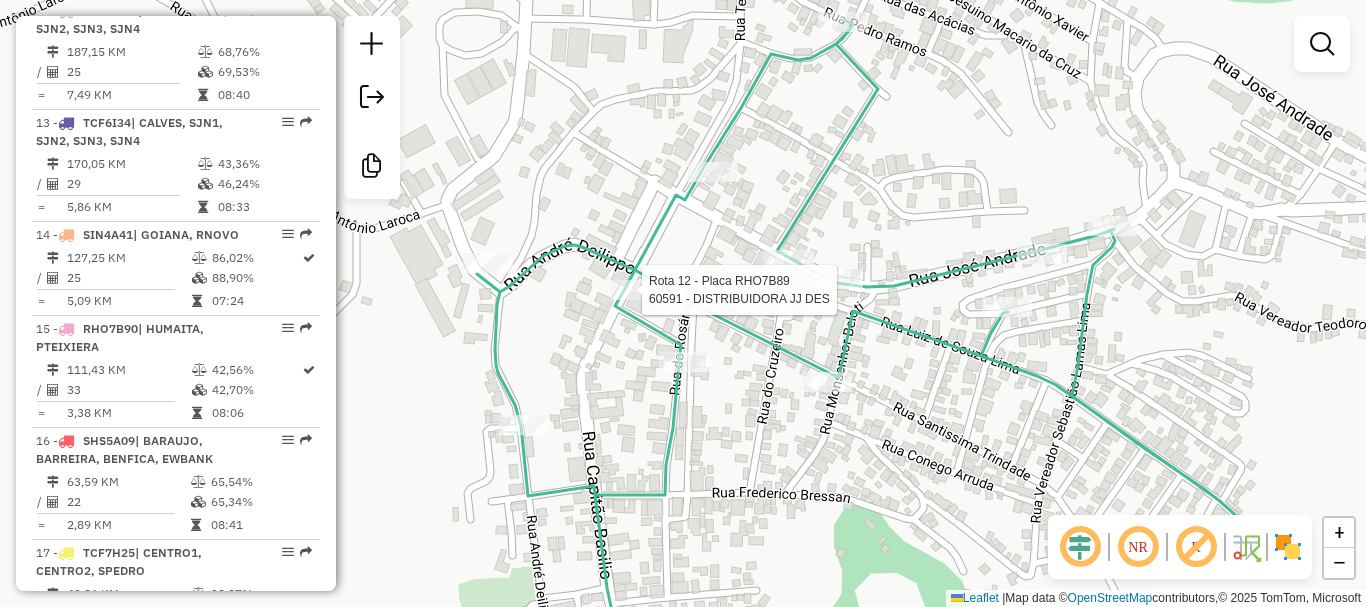 select on "**********" 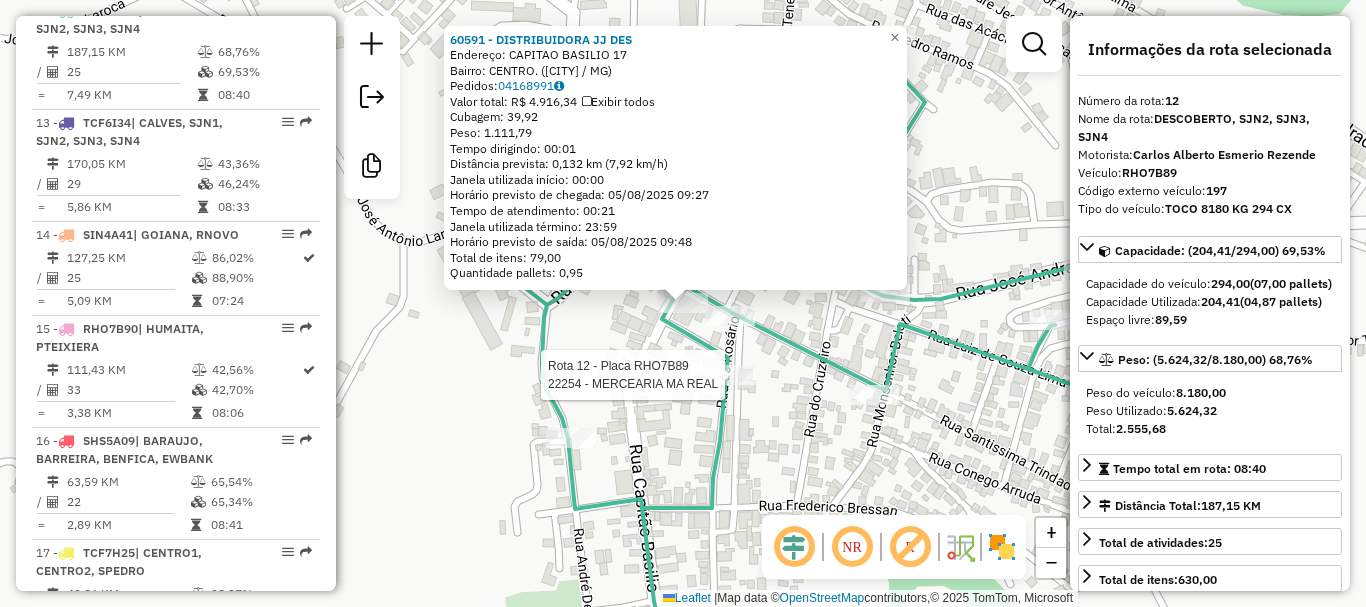 click 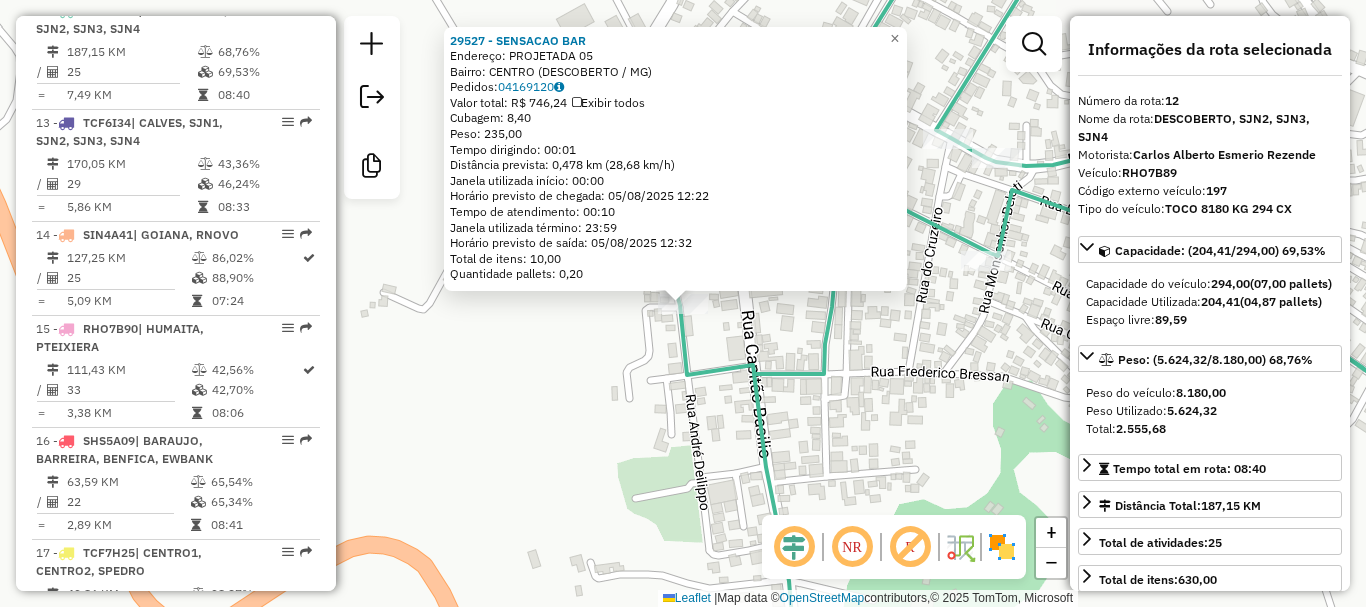 click on "29527 - SENSACAO BAR  Endereço:  PROJETADA 05   Bairro: CENTRO ([CITY] / MG)   Pedidos:  04169120   Valor total: R$ 746,24   Exibir todos   Cubagem: 8,40  Peso: 235,00  Tempo dirigindo: 00:01   Distância prevista: 0,478 km (28,68 km/h)   Janela utilizada início: 00:00   Horário previsto de chegada: 05/08/[YEAR] 12:22   Tempo de atendimento: 00:10   Janela utilizada término: 23:59   Horário previsto de saída: 05/08/[YEAR] 12:32   Total de itens: 10,00   Quantidade pallets: 0,20  × Janela de atendimento Grade de atendimento Capacidade Transportadoras Veículos Cliente Pedidos  Rotas Selecione os dias de semana para filtrar as janelas de atendimento  Seg   Ter   Qua   Qui   Sex   Sáb   Dom  Informe o período da janela de atendimento: De: Até:  Filtrar exatamente a janela do cliente  Considerar janela de atendimento padrão  Selecione os dias de semana para filtrar as grades de atendimento  Seg   Ter   Qua   Qui   Sex   Sáb   Dom   Considerar clientes sem dia de atendimento cadastrado  Peso mínimo:" 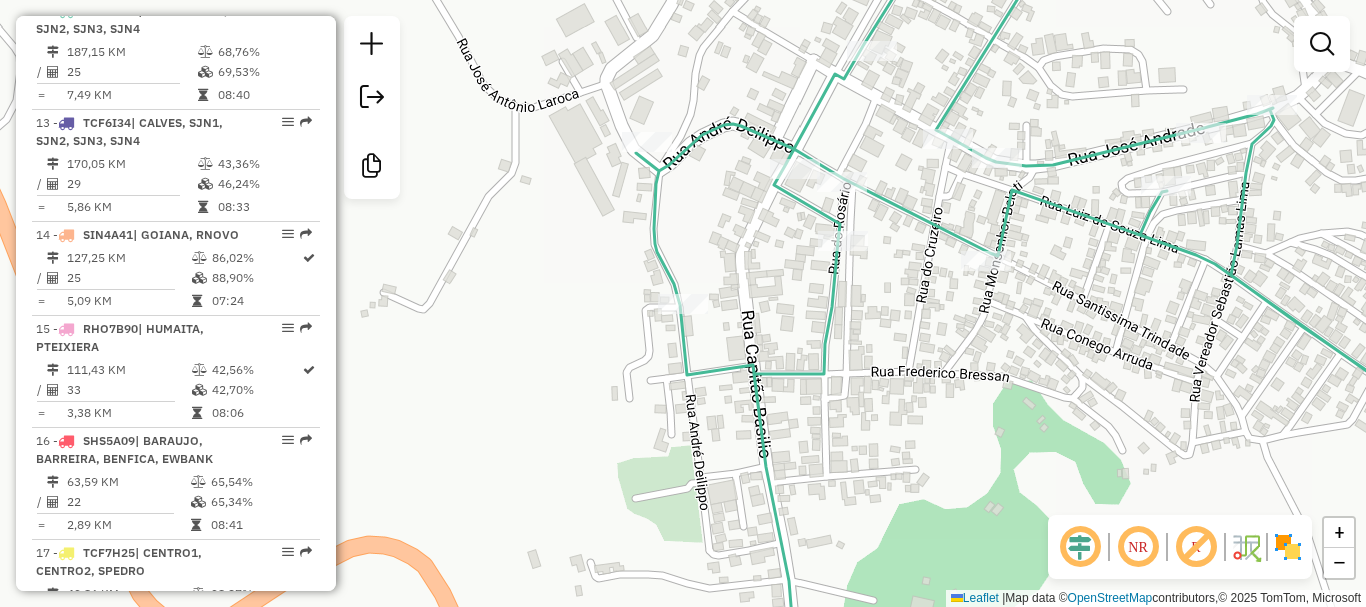 drag, startPoint x: 675, startPoint y: 381, endPoint x: 671, endPoint y: 482, distance: 101.07918 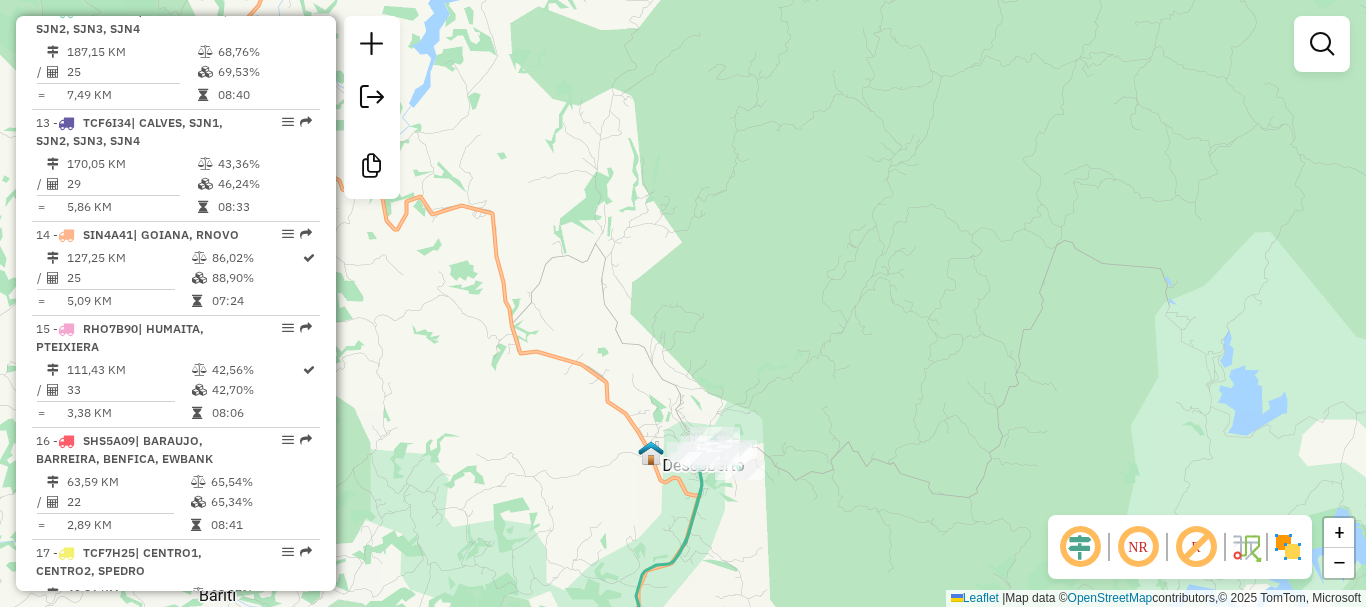 drag, startPoint x: 711, startPoint y: 528, endPoint x: 672, endPoint y: 311, distance: 220.47676 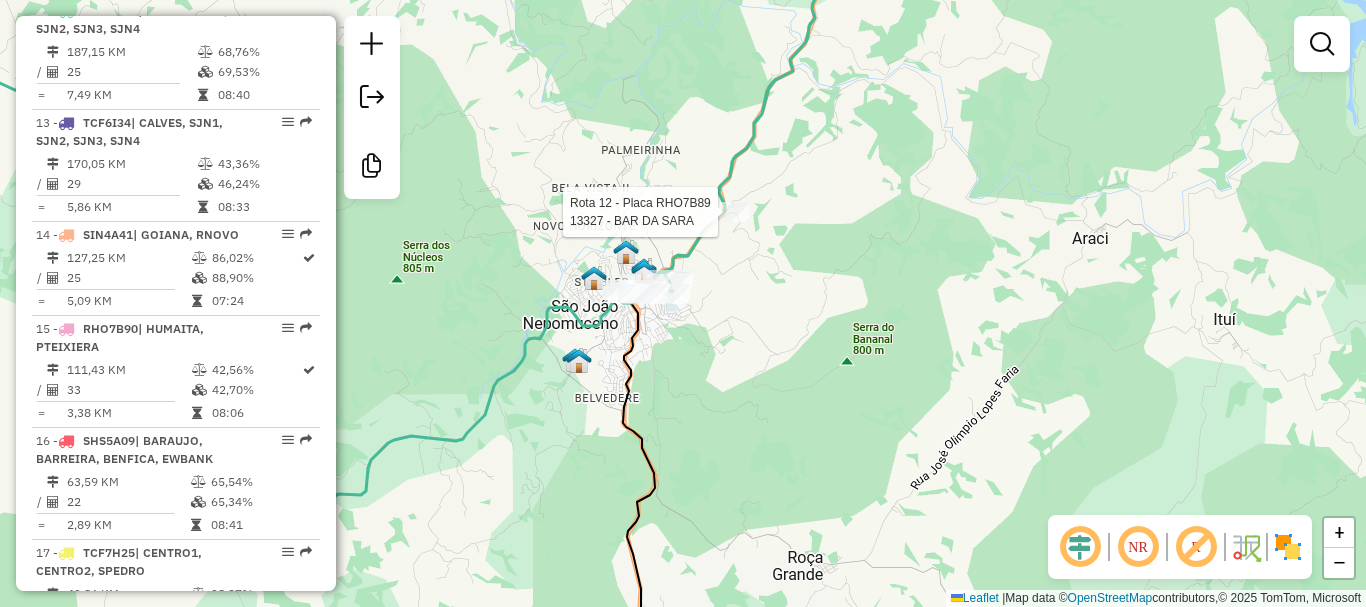 select on "**********" 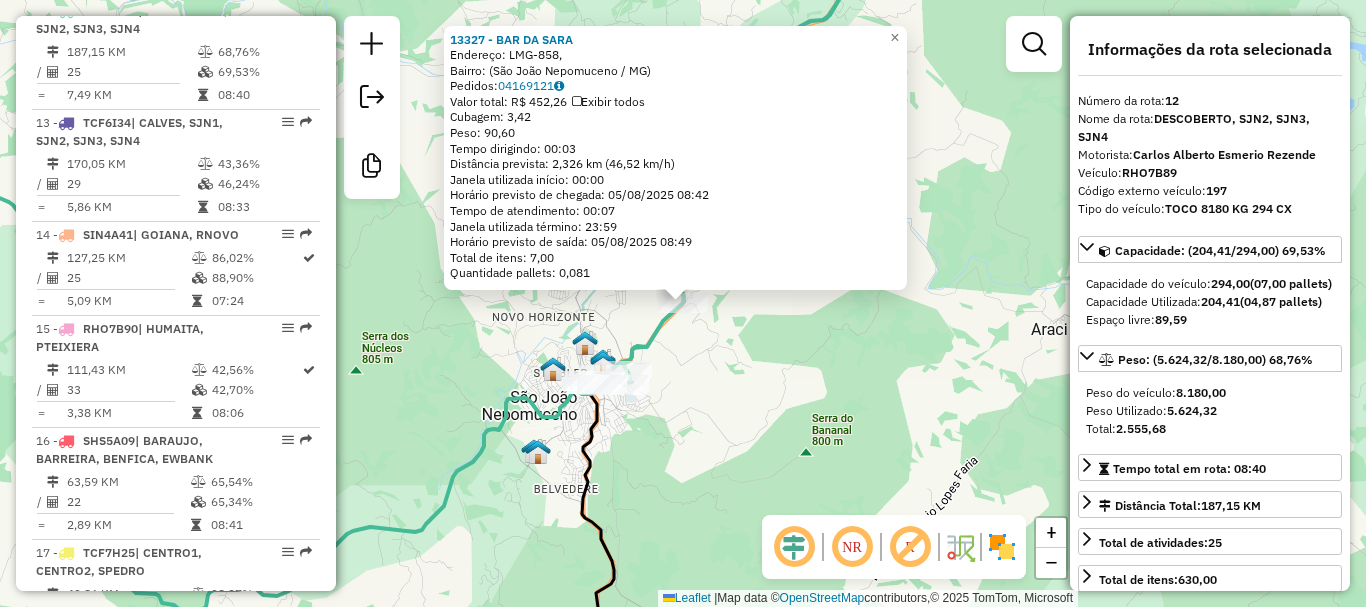 click on "13327 - BAR DA SARA  Endereço: LMG-858,    Bairro:  ([CITY] / MG)   Pedidos:  04169121   Valor total: R$ 452,26   Exibir todos   Cubagem: 3,42  Peso: 90,60  Tempo dirigindo: 00:03   Distância prevista: 2,326 km (46,52 km/h)   Janela utilizada início: 00:00   Horário previsto de chegada: 05/08/[YEAR] 08:42   Tempo de atendimento: 00:07   Janela utilizada término: 23:59   Horário previsto de saída: 05/08/[YEAR] 08:49   Total de itens: 7,00   Quantidade pallets: 0,081  × Janela de atendimento Grade de atendimento Capacidade Transportadoras Veículos Cliente Pedidos  Rotas Selecione os dias de semana para filtrar as janelas de atendimento  Seg   Ter   Qua   Qui   Sex   Sáb   Dom  Informe o período da janela de atendimento: De: Até:  Filtrar exatamente a janela do cliente  Considerar janela de atendimento padrão  Selecione os dias de semana para filtrar as grades de atendimento  Seg   Ter   Qua   Qui   Sex   Sáb   Dom   Considerar clientes sem dia de atendimento cadastrado  Peso mínimo:  +" 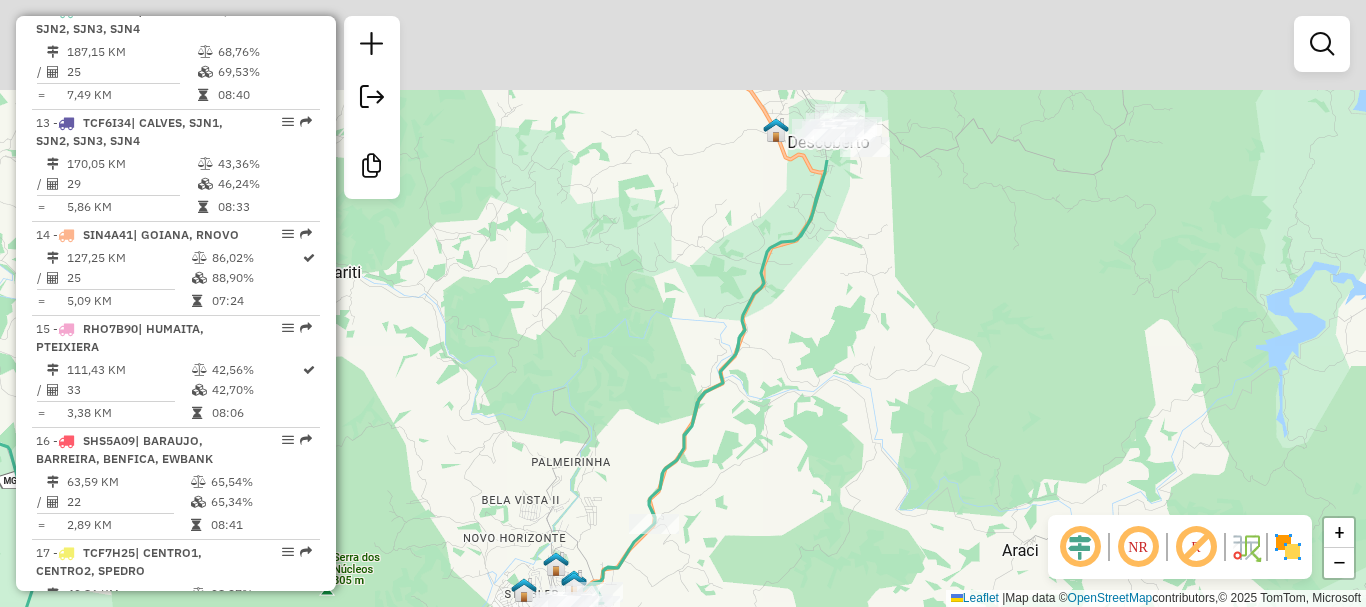drag, startPoint x: 804, startPoint y: 309, endPoint x: 762, endPoint y: 511, distance: 206.32014 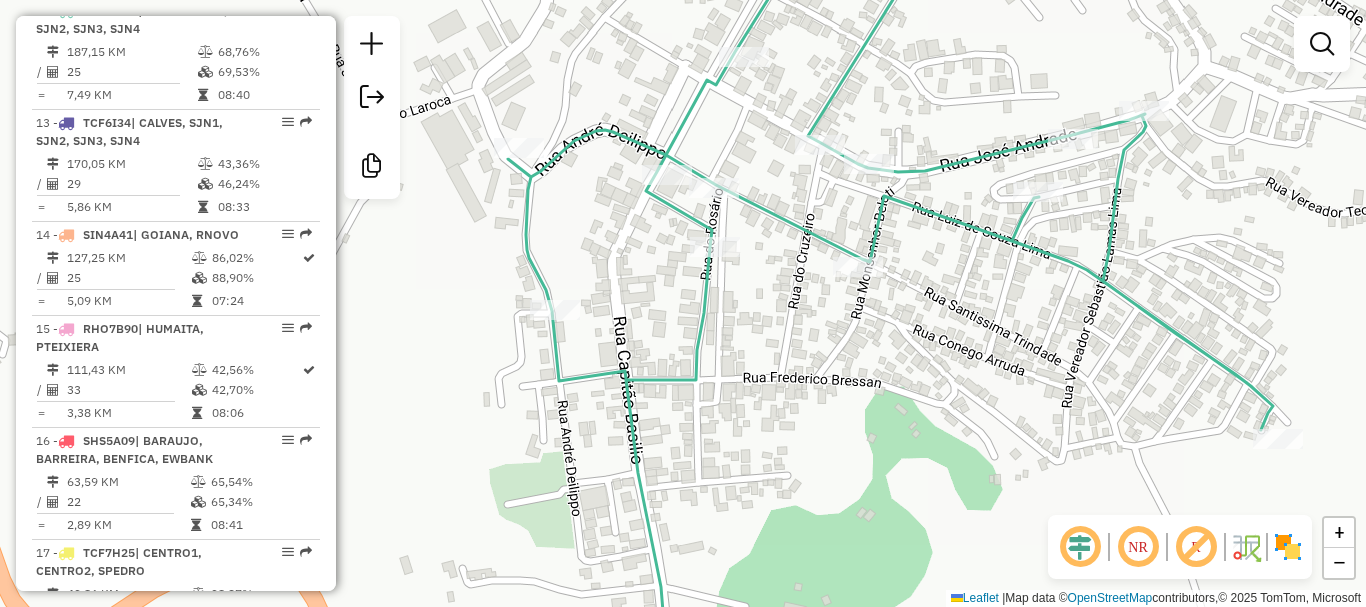 drag, startPoint x: 913, startPoint y: 99, endPoint x: 870, endPoint y: 253, distance: 159.8906 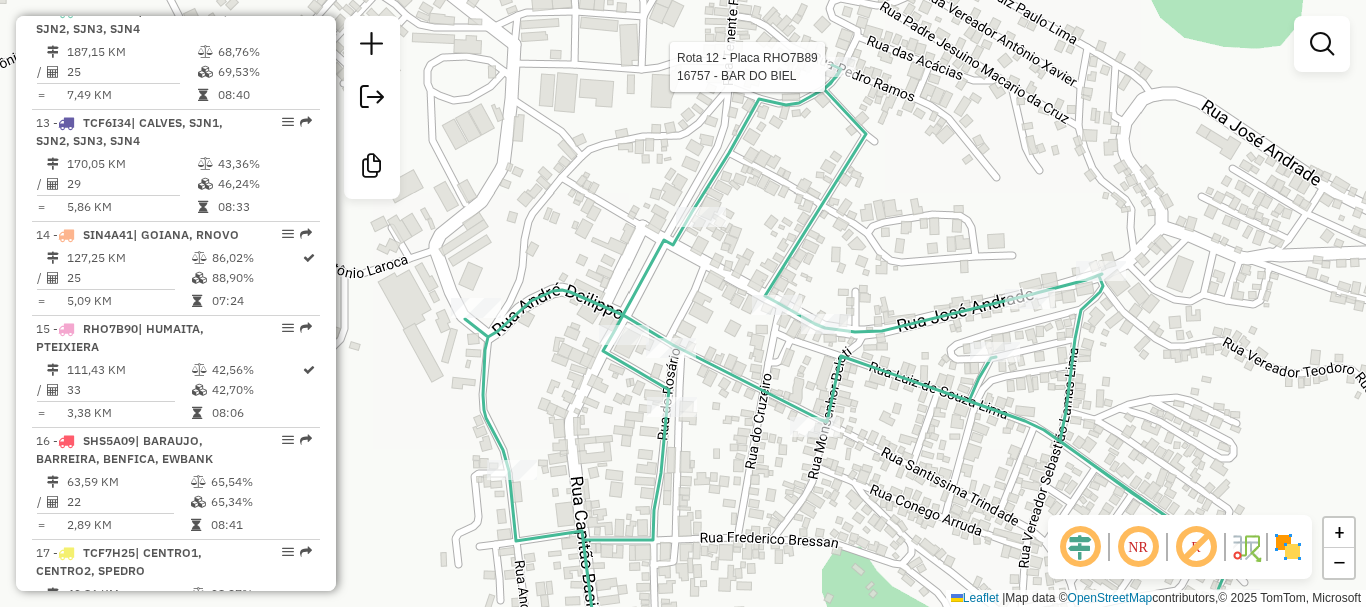 click 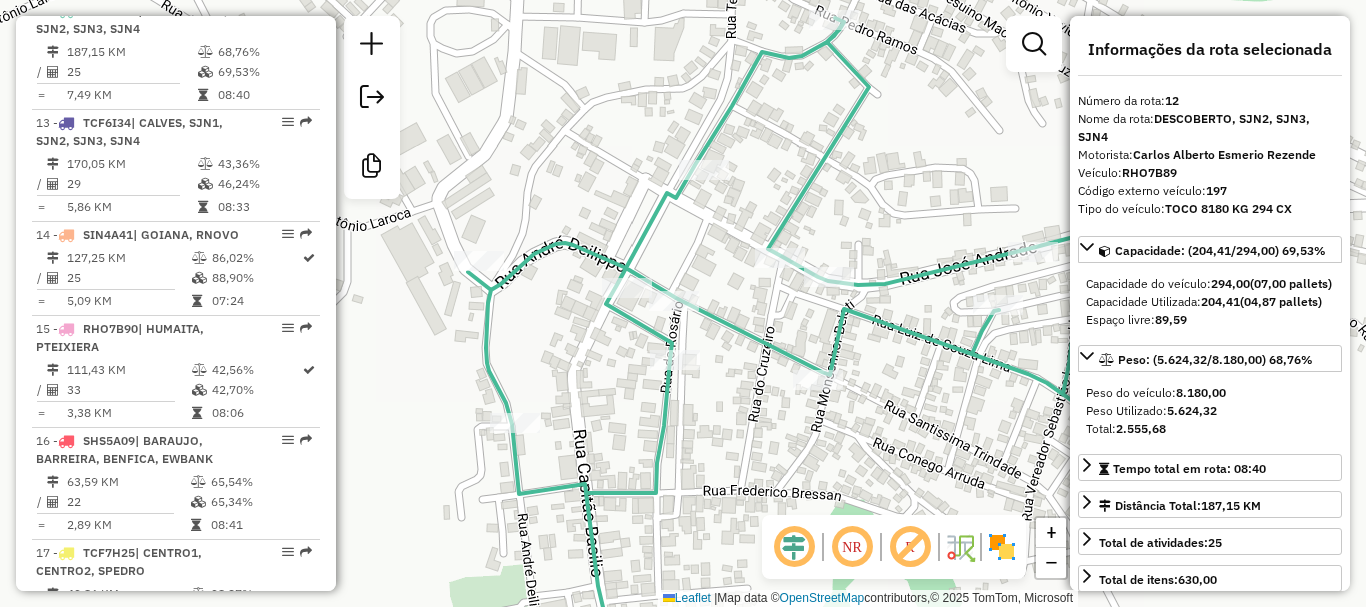drag, startPoint x: 825, startPoint y: 180, endPoint x: 822, endPoint y: 134, distance: 46.09772 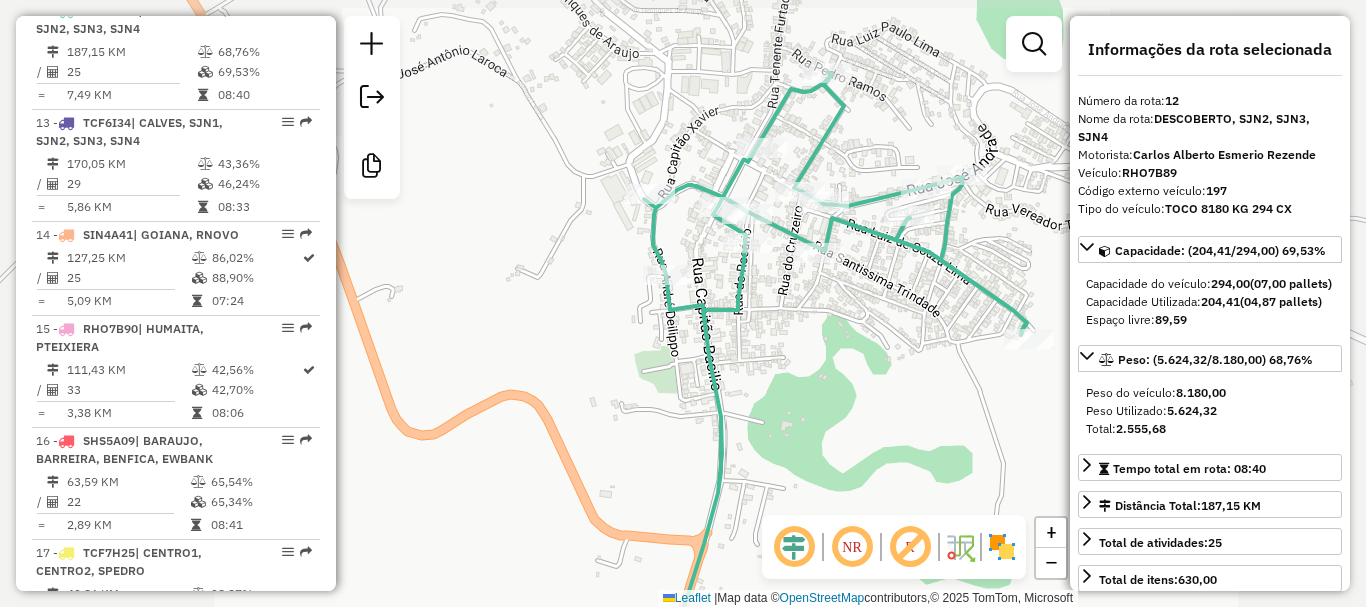 click on "Janela de atendimento Grade de atendimento Capacidade Transportadoras Veículos Cliente Pedidos  Rotas Selecione os dias de semana para filtrar as janelas de atendimento  Seg   Ter   Qua   Qui   Sex   Sáb   Dom  Informe o período da janela de atendimento: De: Até:  Filtrar exatamente a janela do cliente  Considerar janela de atendimento padrão  Selecione os dias de semana para filtrar as grades de atendimento  Seg   Ter   Qua   Qui   Sex   Sáb   Dom   Considerar clientes sem dia de atendimento cadastrado  Clientes fora do dia de atendimento selecionado Filtrar as atividades entre os valores definidos abaixo:  Peso mínimo:   Peso máximo:   Cubagem mínima:   Cubagem máxima:   De:   Até:  Filtrar as atividades entre o tempo de atendimento definido abaixo:  De:   Até:   Considerar capacidade total dos clientes não roteirizados Transportadora: Selecione um ou mais itens Tipo de veículo: Selecione um ou mais itens Veículo: Selecione um ou mais itens Motorista: Selecione um ou mais itens Nome: Rótulo:" 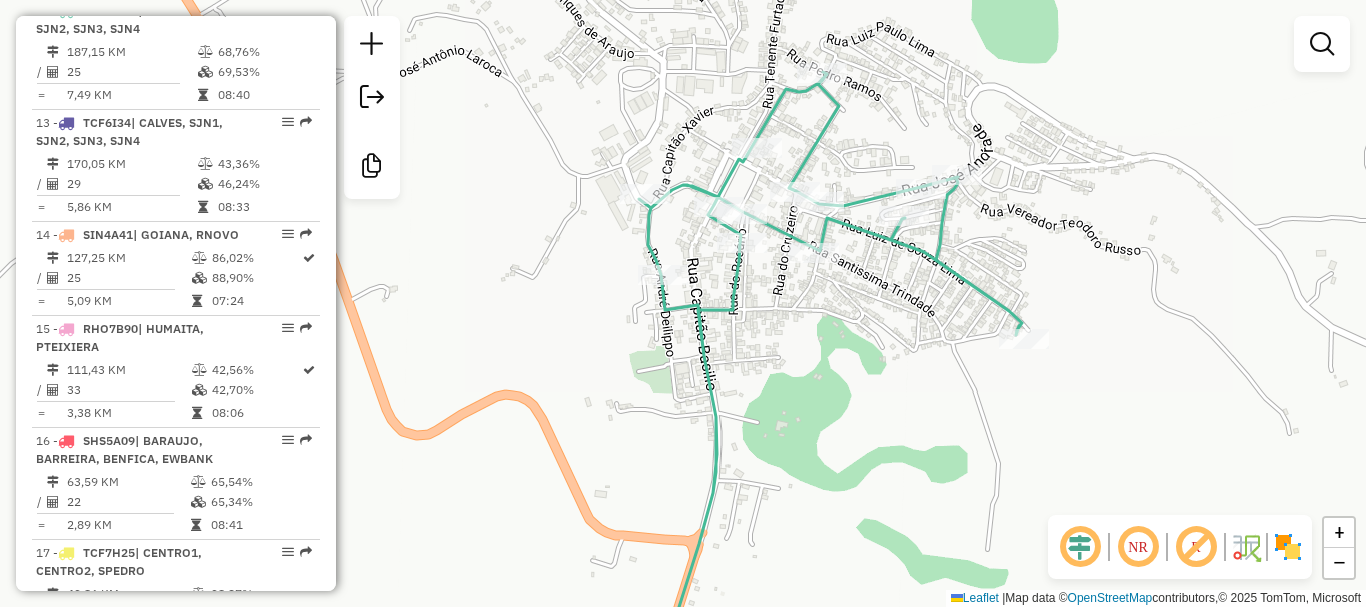 drag, startPoint x: 868, startPoint y: 110, endPoint x: 870, endPoint y: 177, distance: 67.02985 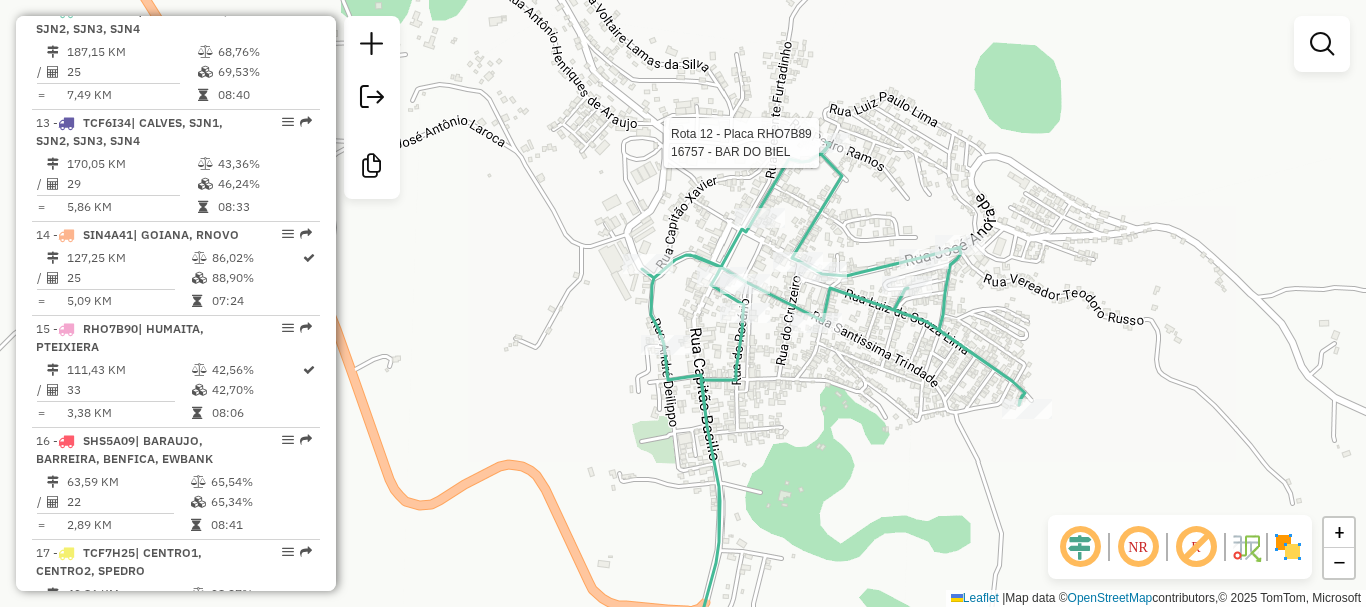 select on "**********" 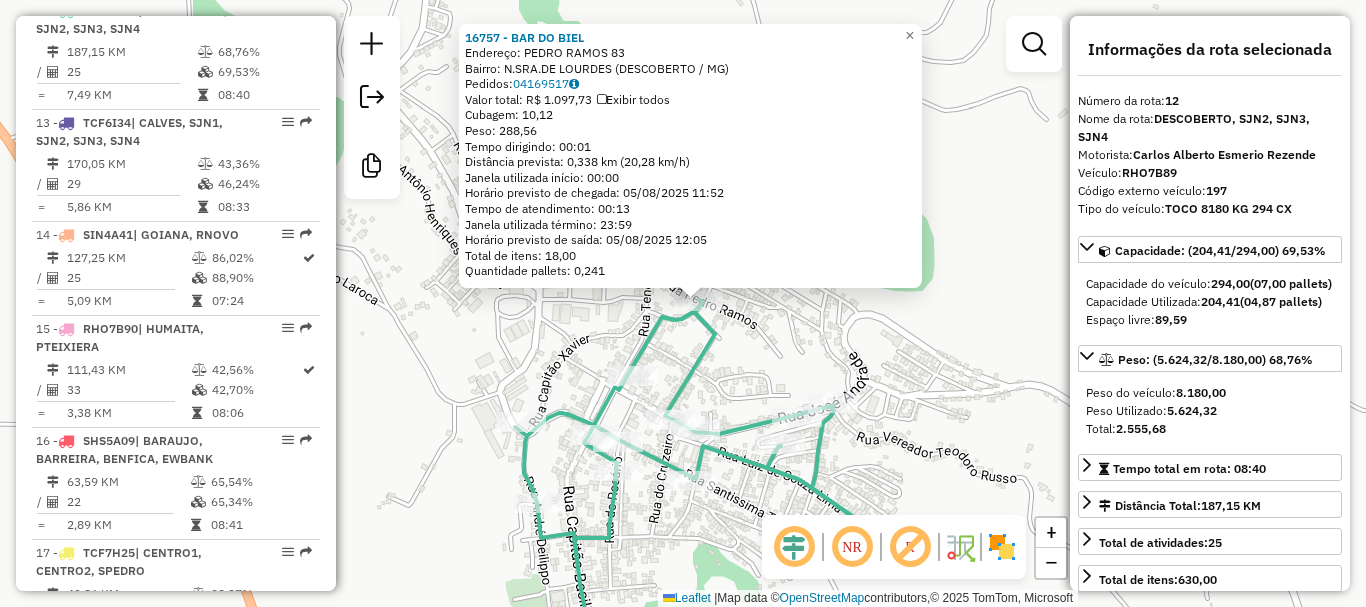 drag, startPoint x: 737, startPoint y: 327, endPoint x: 726, endPoint y: 304, distance: 25.495098 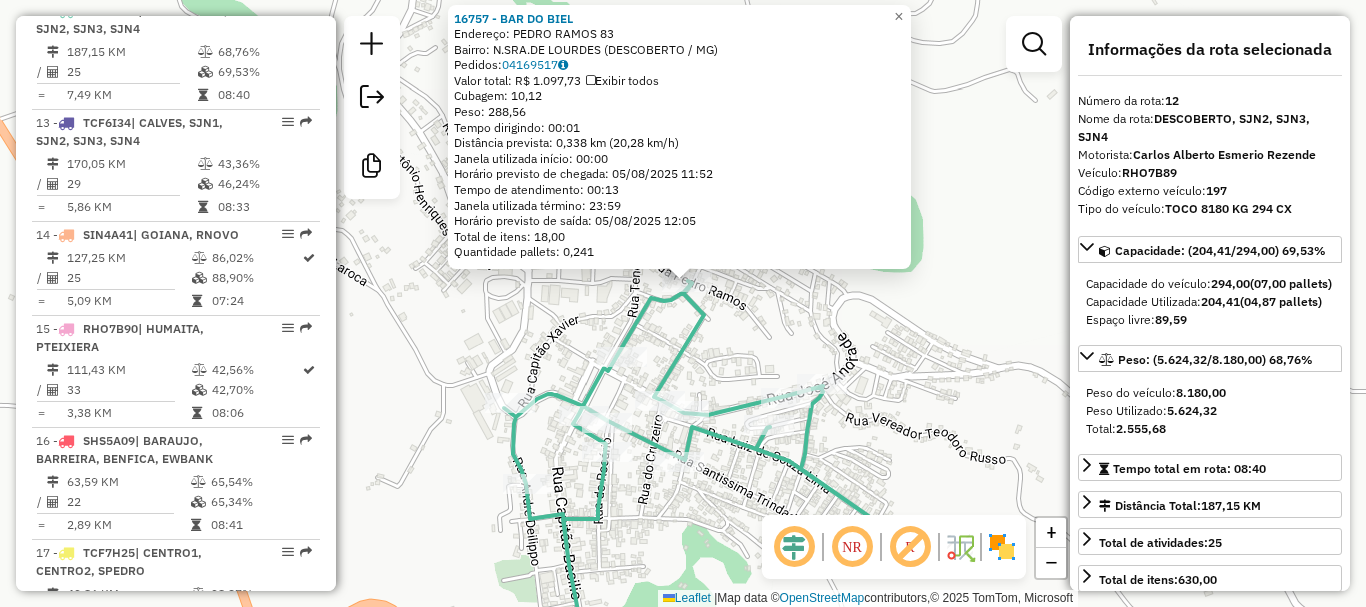 click on "16757 - BAR DO BIEL Endereço: PEDRO RAMOS 83 Bairro: N.SRA.DE LOURDES ([CITY] / [STATE]) Pedidos: 04169517 Valor total: R$ 1.097,73 Exibir todos Cubagem: 10,12 Peso: 288,56 Tempo dirigindo: 00:01 Distância prevista: 0,338 km (20,28 km/h) Janela utilizada início: 00:00 Horário previsto de chegada: 05/08/2025 11:52 Tempo de atendimento: 00:13 Janela utilizada término: 23:59 Horário previsto de saída: 05/08/2025 12:05 Total de itens: 18,00 Quantidade pallets: 0,241 × Janela de atendimento Grade de atendimento Capacidade Transportadoras Veículos Cliente Pedidos Rotas Selecione os dias de semana para filtrar as janelas de atendimento Seg Ter Qua Qui Sex Sáb Dom Informe o período da janela de atendimento: De: Até: Filtrar exatamente a janela do cliente Considerar janela de atendimento padrão Selecione os dias de semana para filtrar as grades de atendimento Seg Ter Qua Qui Sex Sáb Dom Considerar clientes sem dia de atendimento cadastrado +" 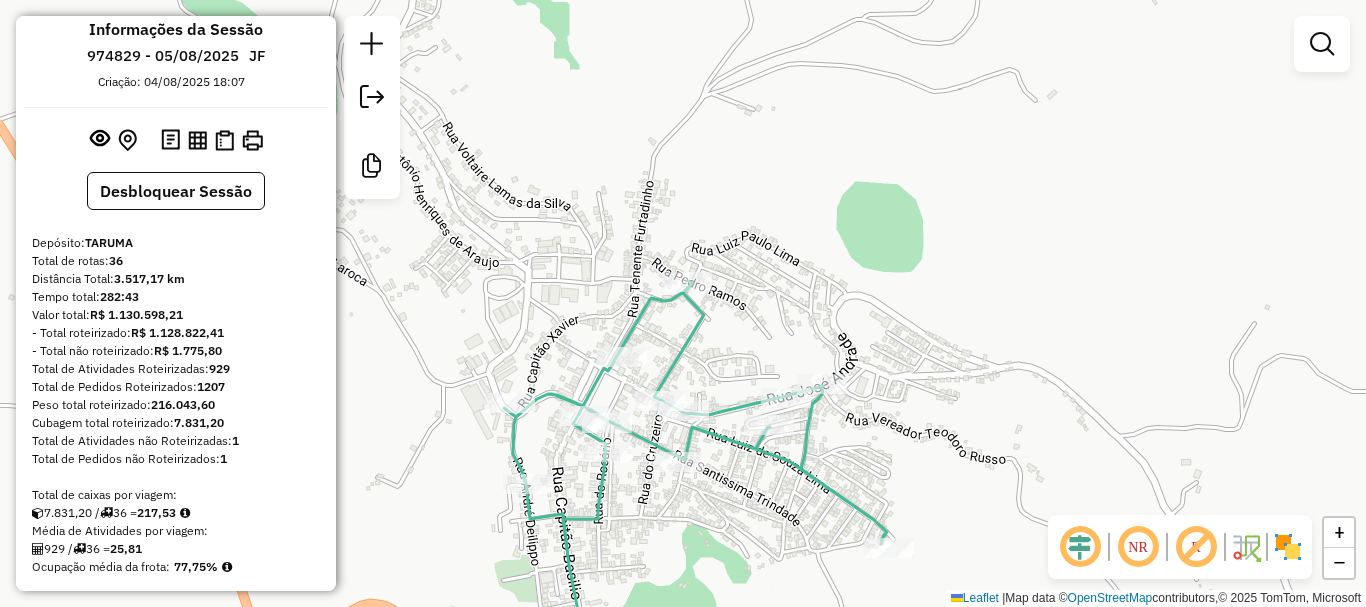 scroll, scrollTop: 0, scrollLeft: 0, axis: both 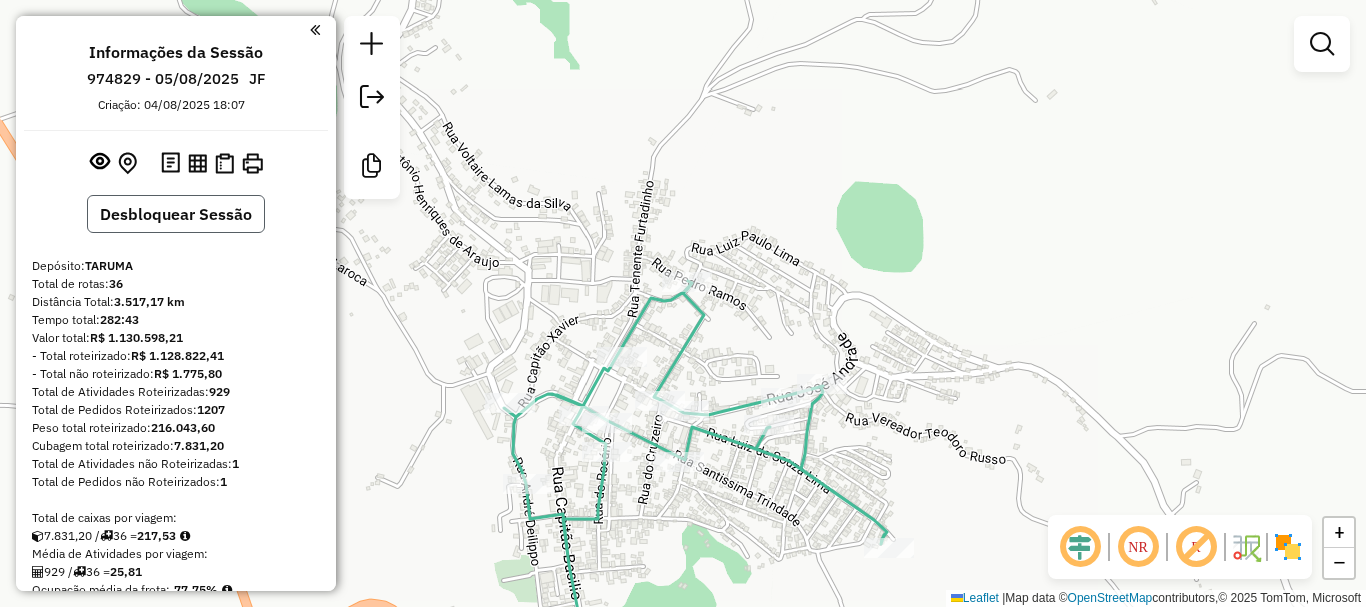 click on "Desbloquear Sessão" at bounding box center (176, 214) 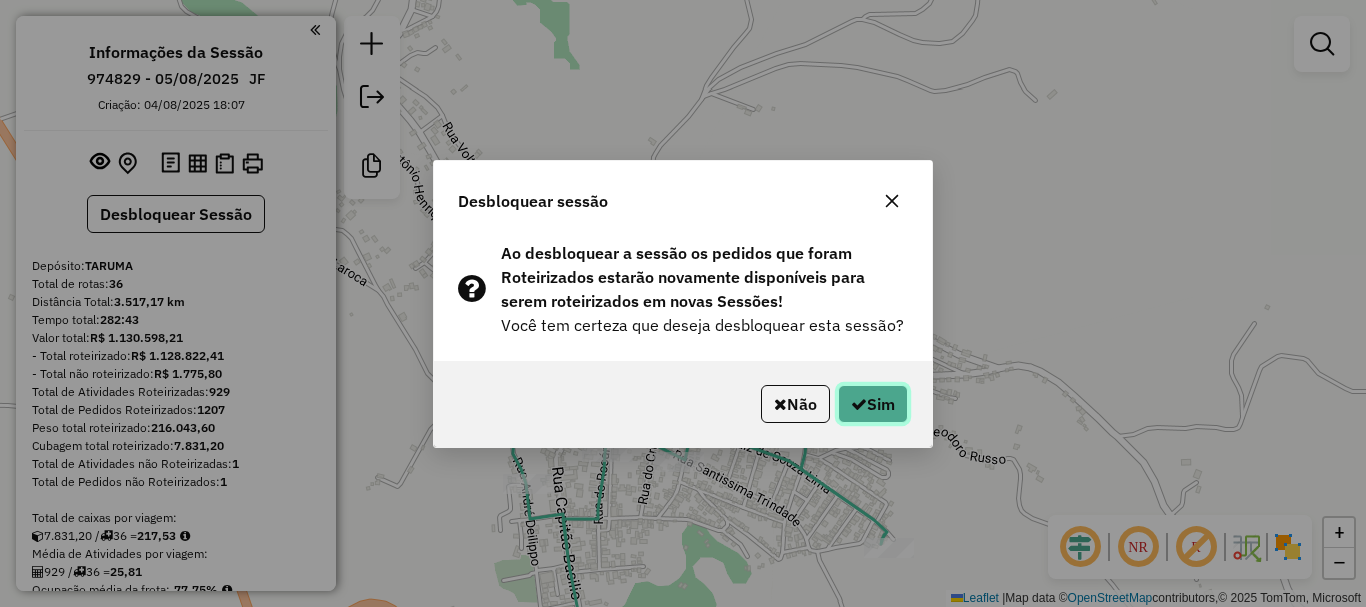 click on "Sim" 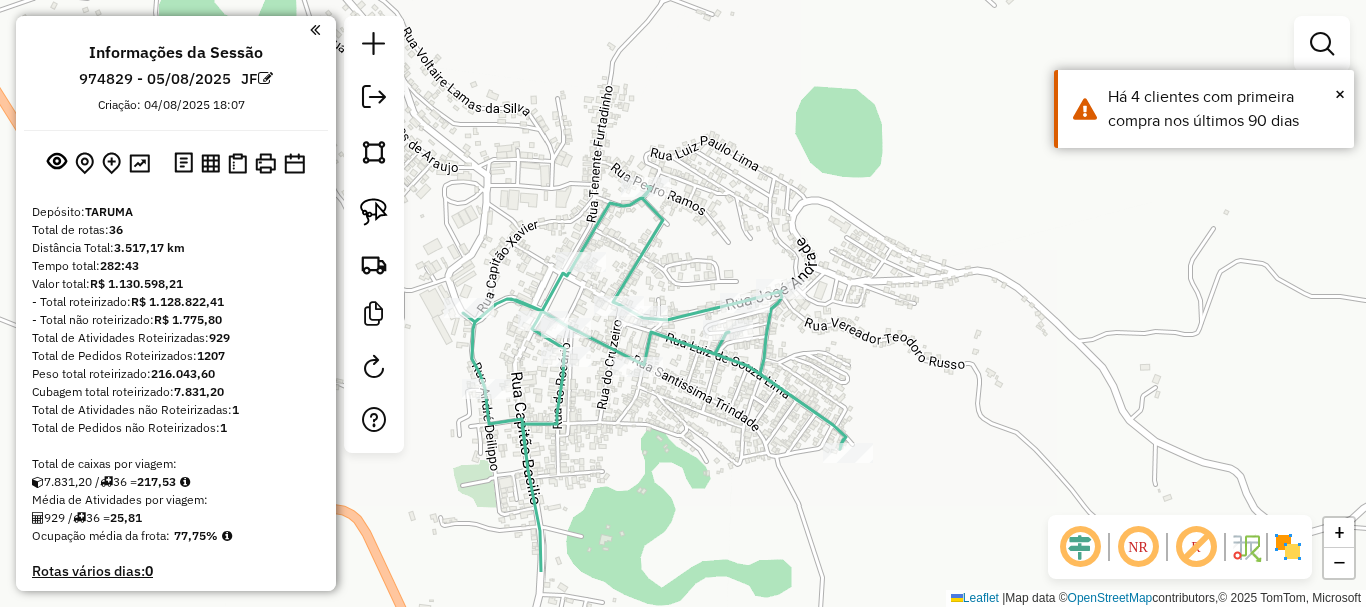 drag, startPoint x: 915, startPoint y: 407, endPoint x: 870, endPoint y: 302, distance: 114.236595 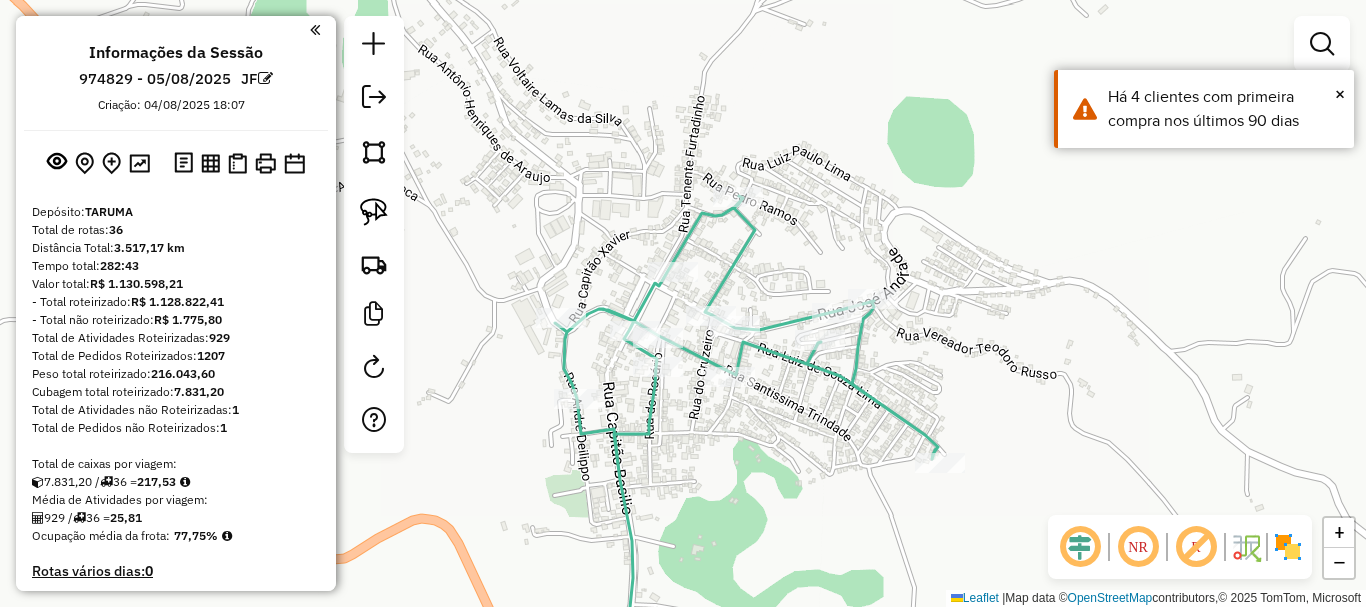 drag, startPoint x: 993, startPoint y: 451, endPoint x: 1004, endPoint y: 453, distance: 11.18034 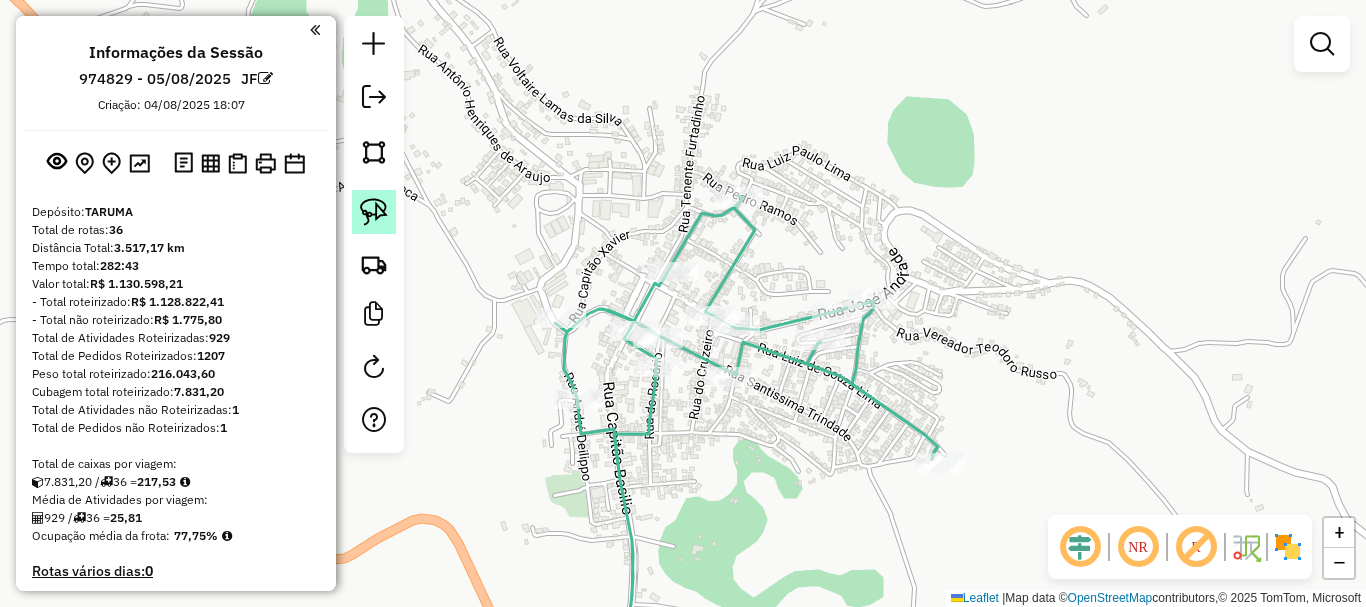 click 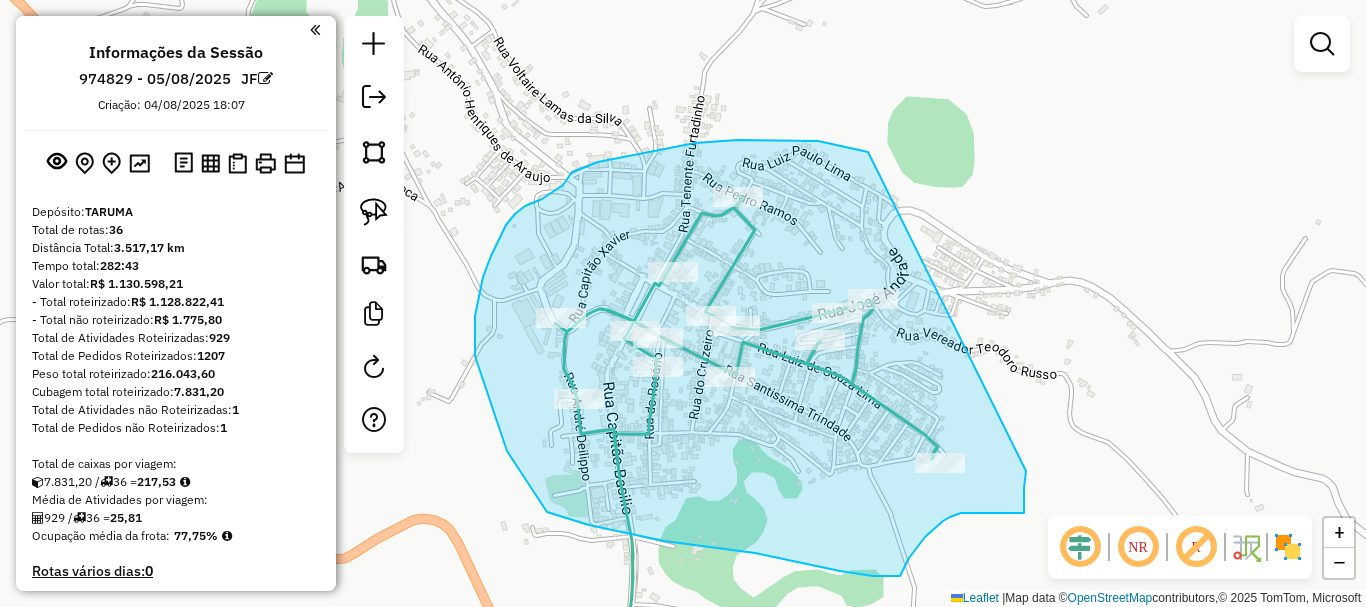 drag, startPoint x: 832, startPoint y: 145, endPoint x: 1026, endPoint y: 463, distance: 372.50504 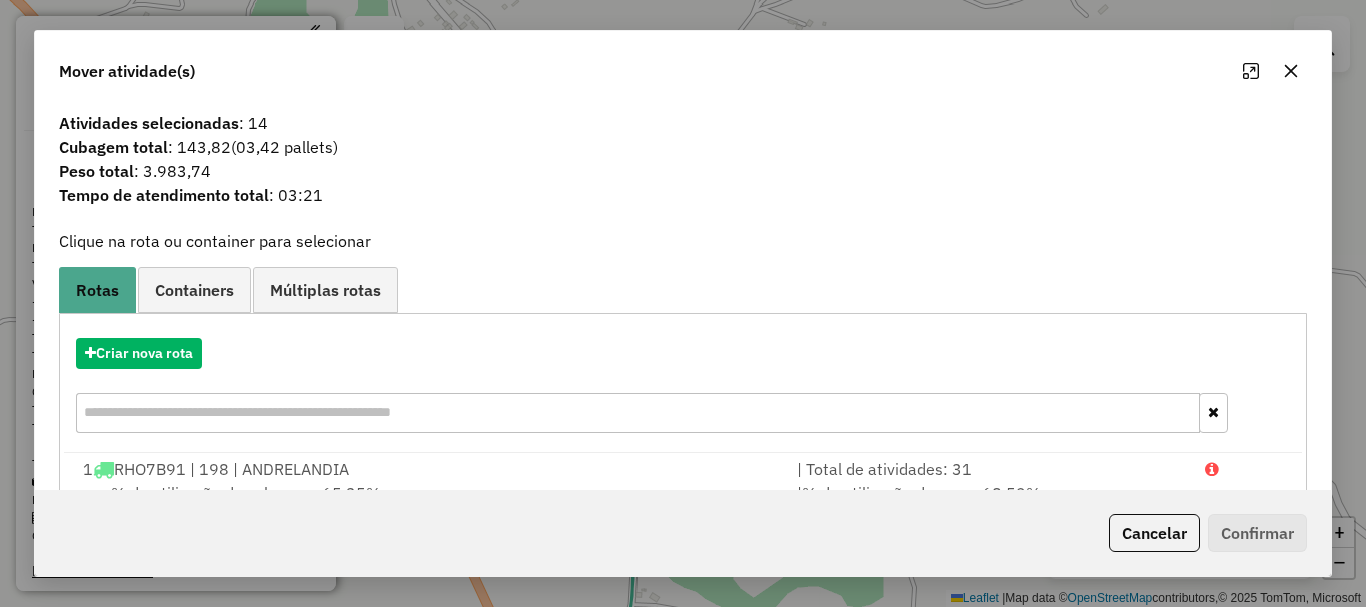 click 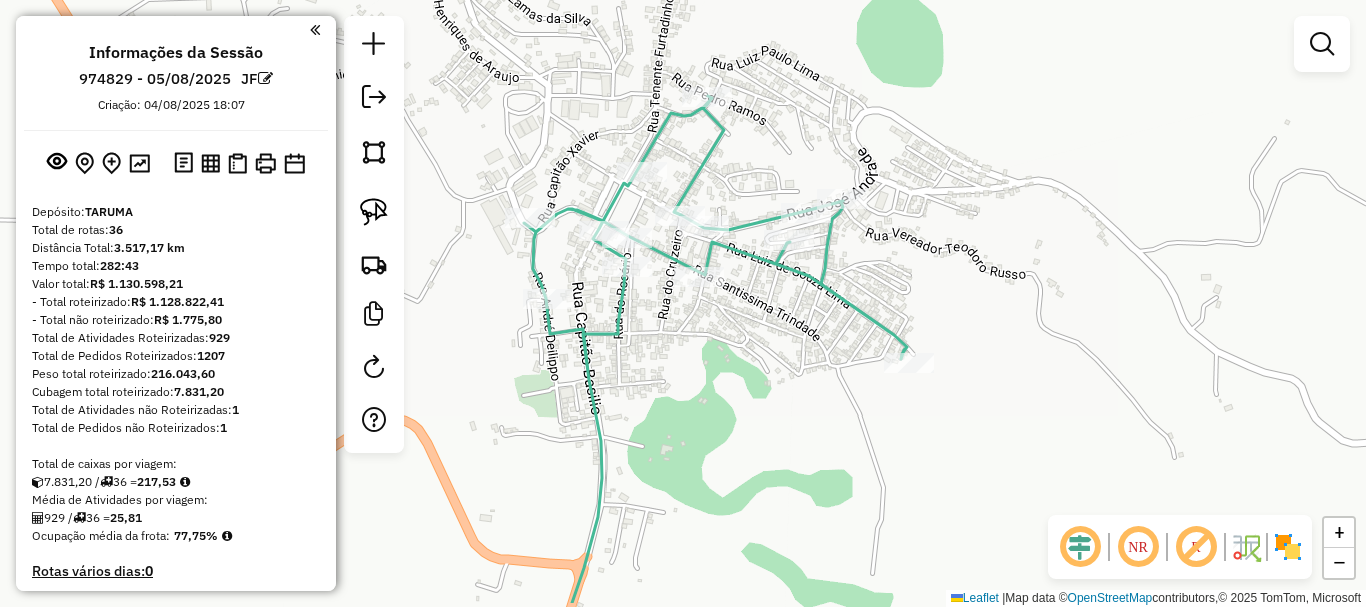 drag, startPoint x: 1020, startPoint y: 191, endPoint x: 993, endPoint y: 143, distance: 55.072678 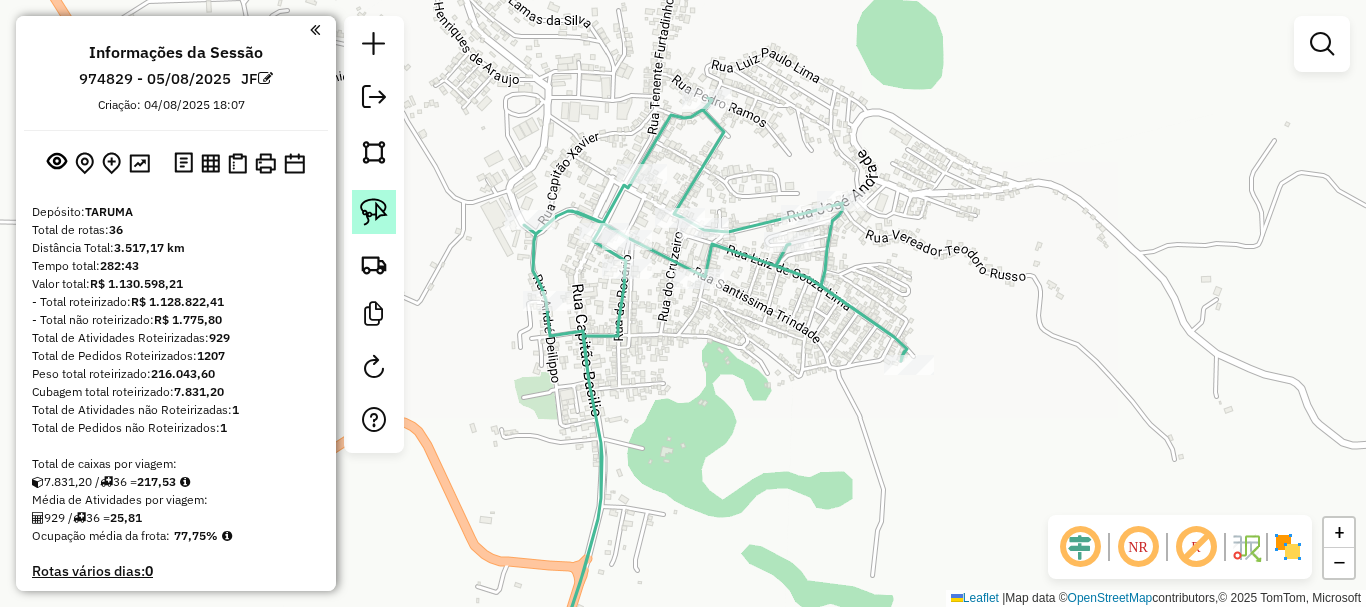 click 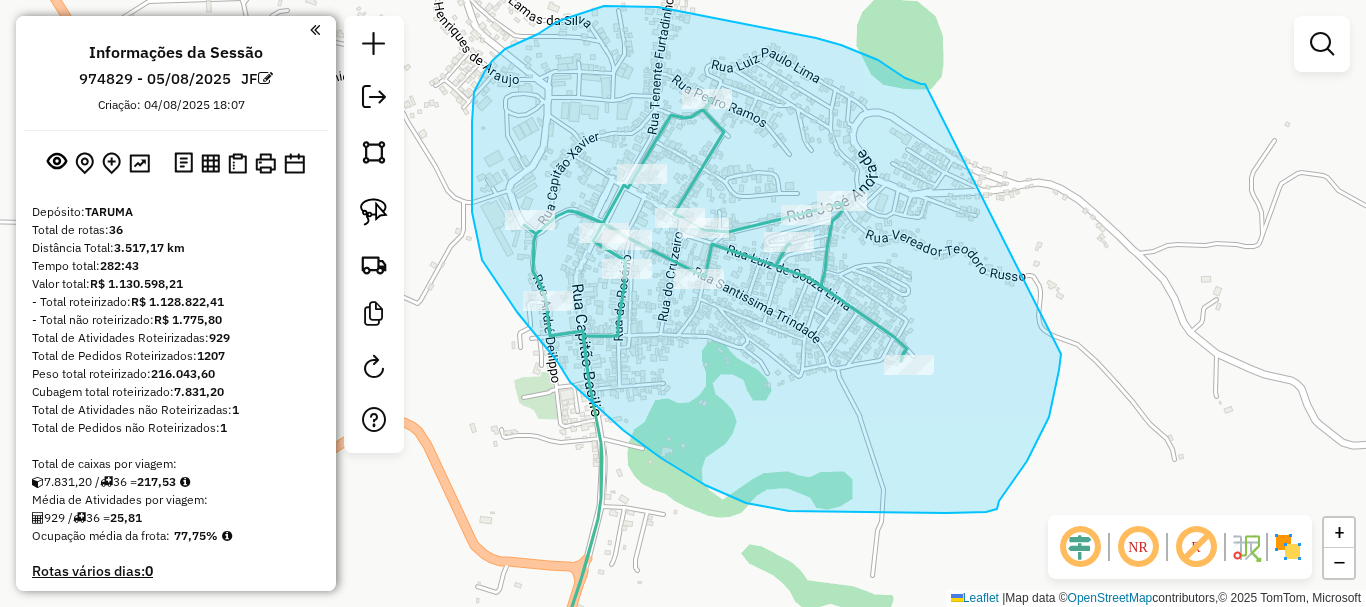 drag, startPoint x: 921, startPoint y: 84, endPoint x: 1061, endPoint y: 353, distance: 303.25073 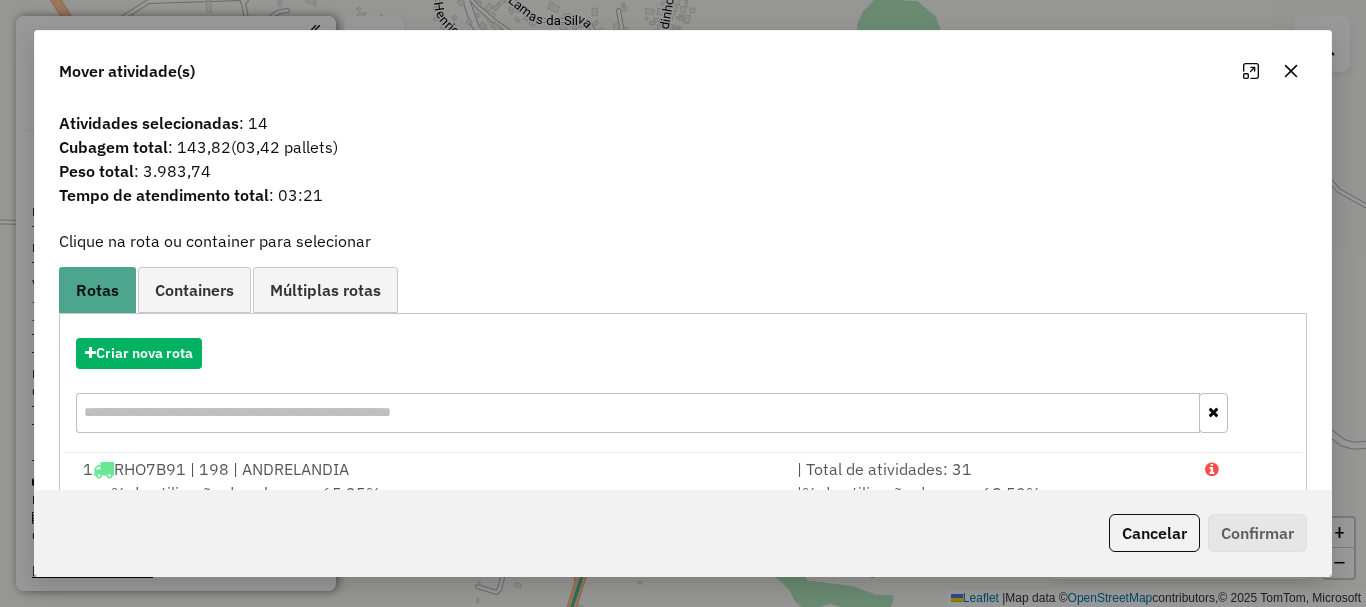 click 